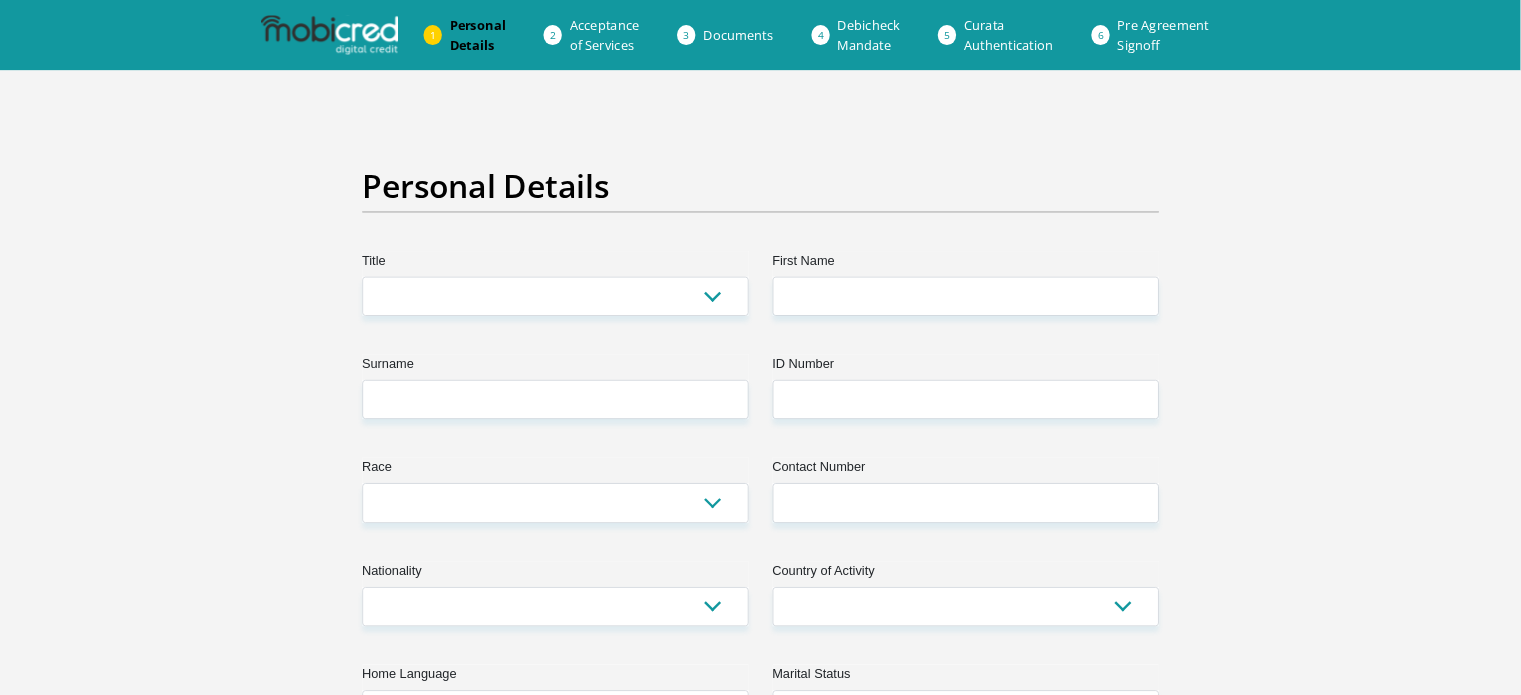 scroll, scrollTop: 0, scrollLeft: 0, axis: both 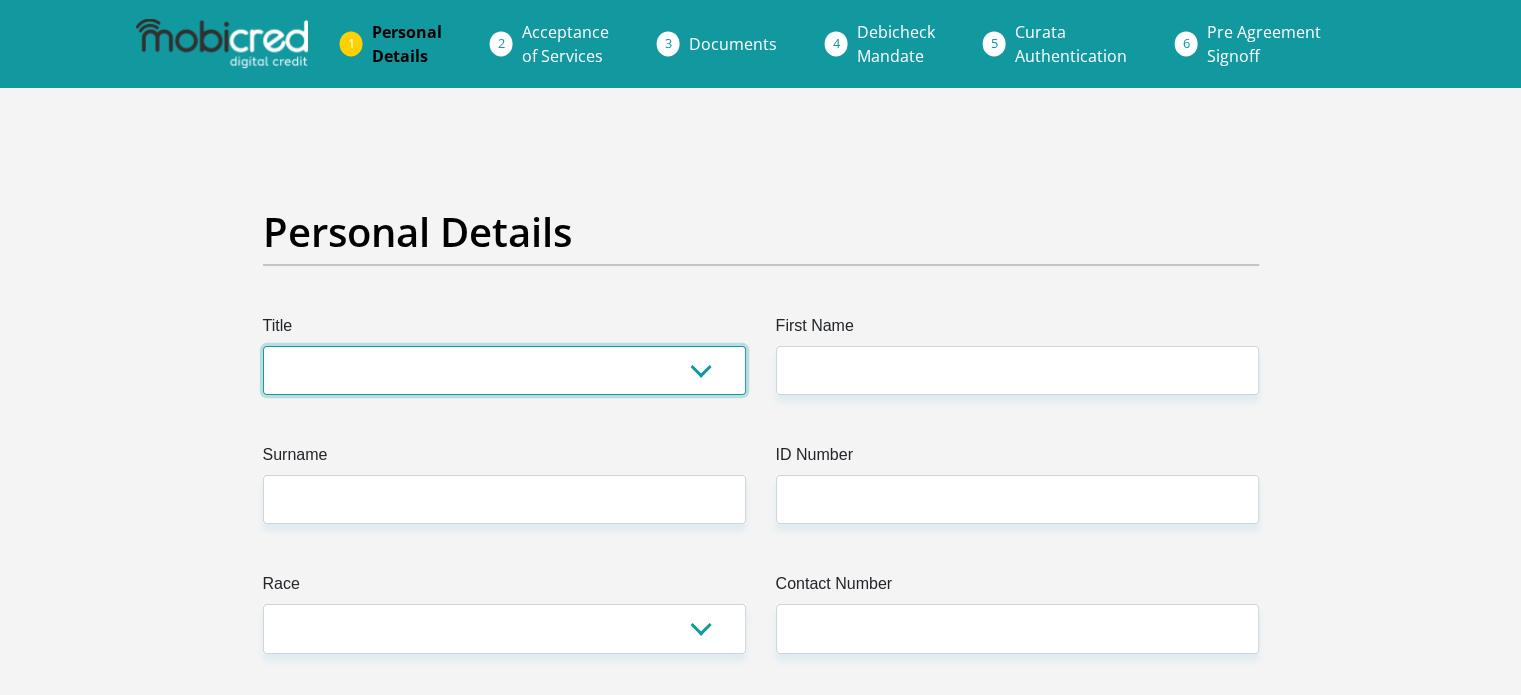 click on "Mr
Ms
Mrs
Dr
Other" at bounding box center [504, 370] 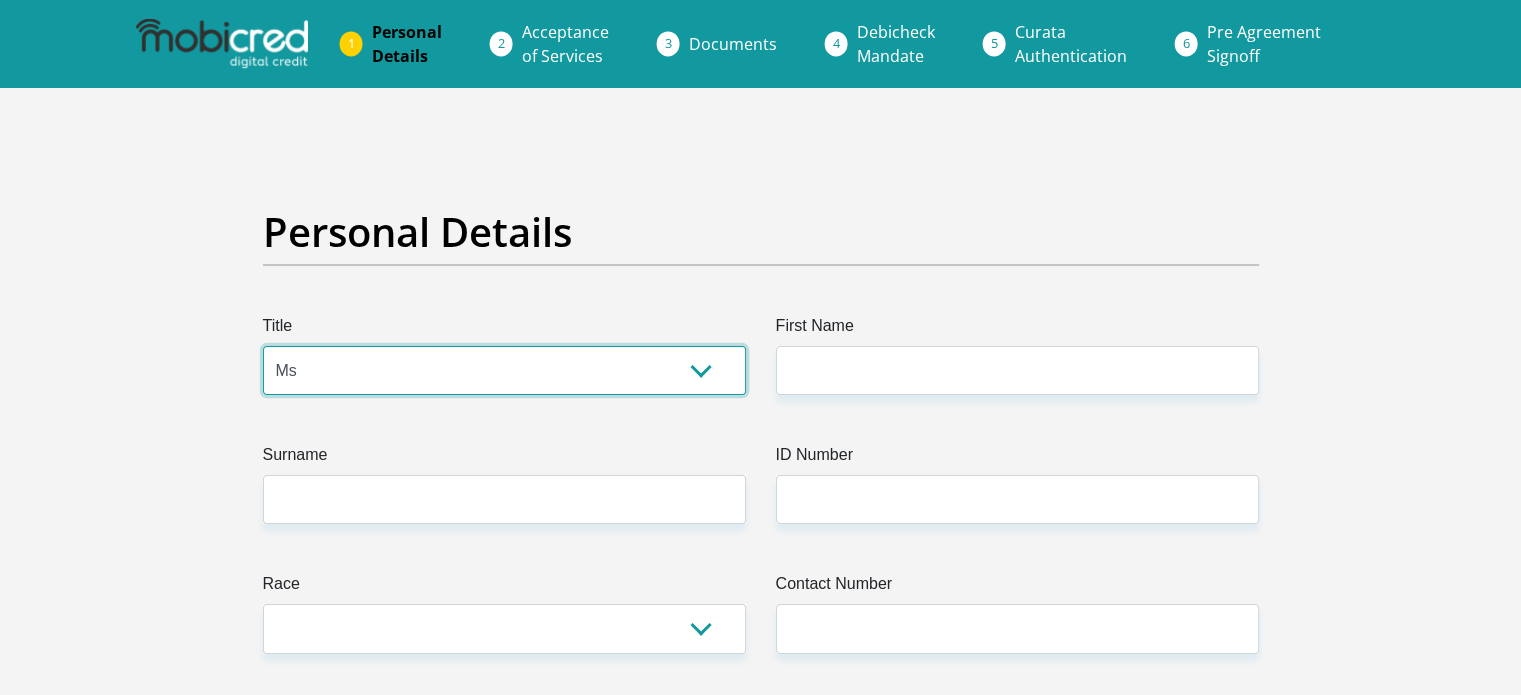 click on "Mr
Ms
Mrs
Dr
Other" at bounding box center [504, 370] 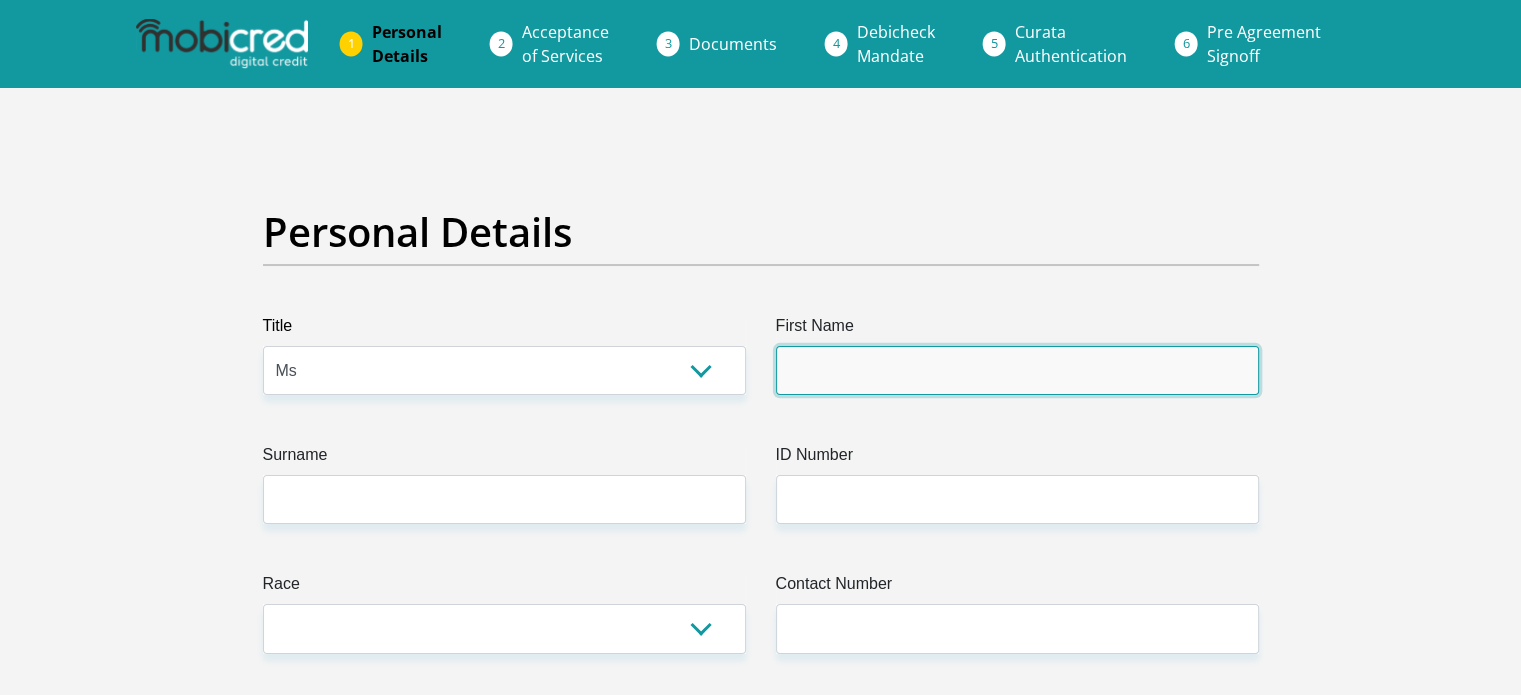 click on "First Name" at bounding box center [1017, 370] 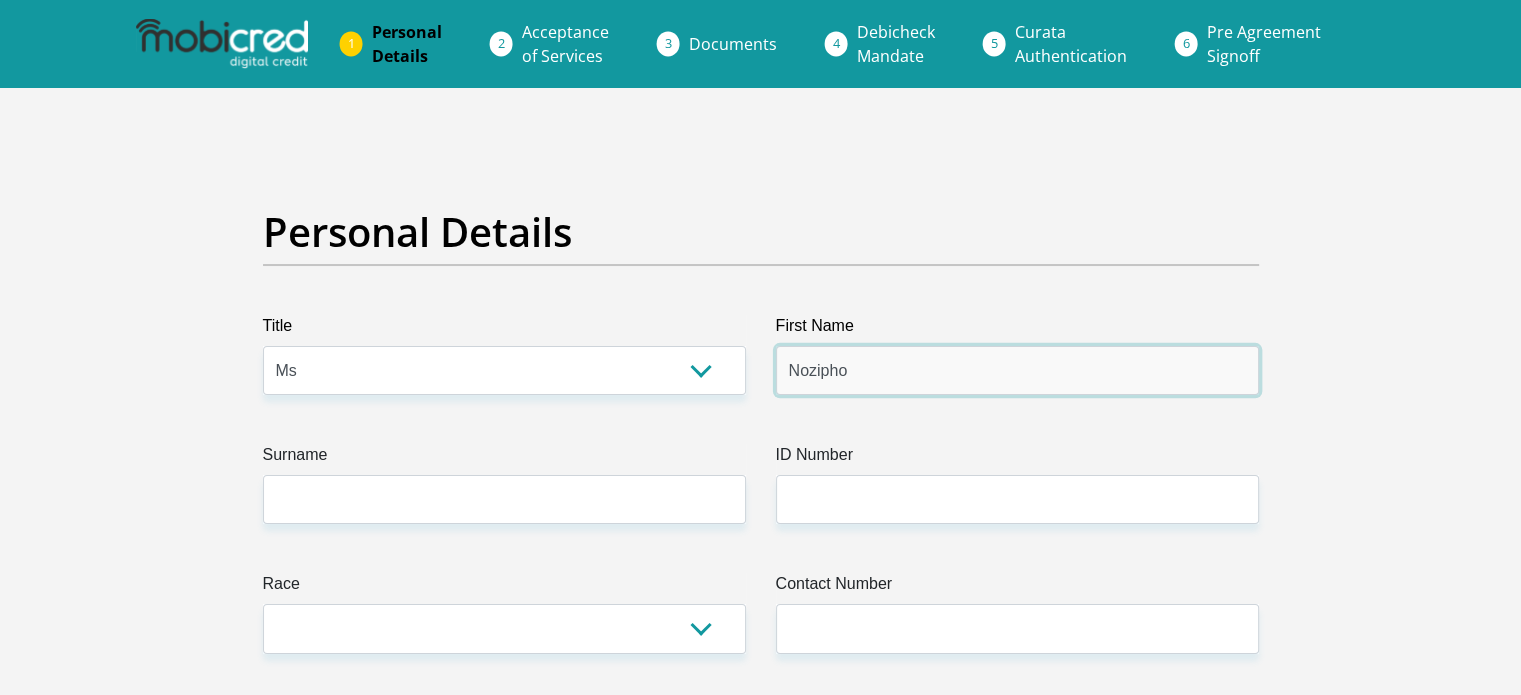type on "Nozipho" 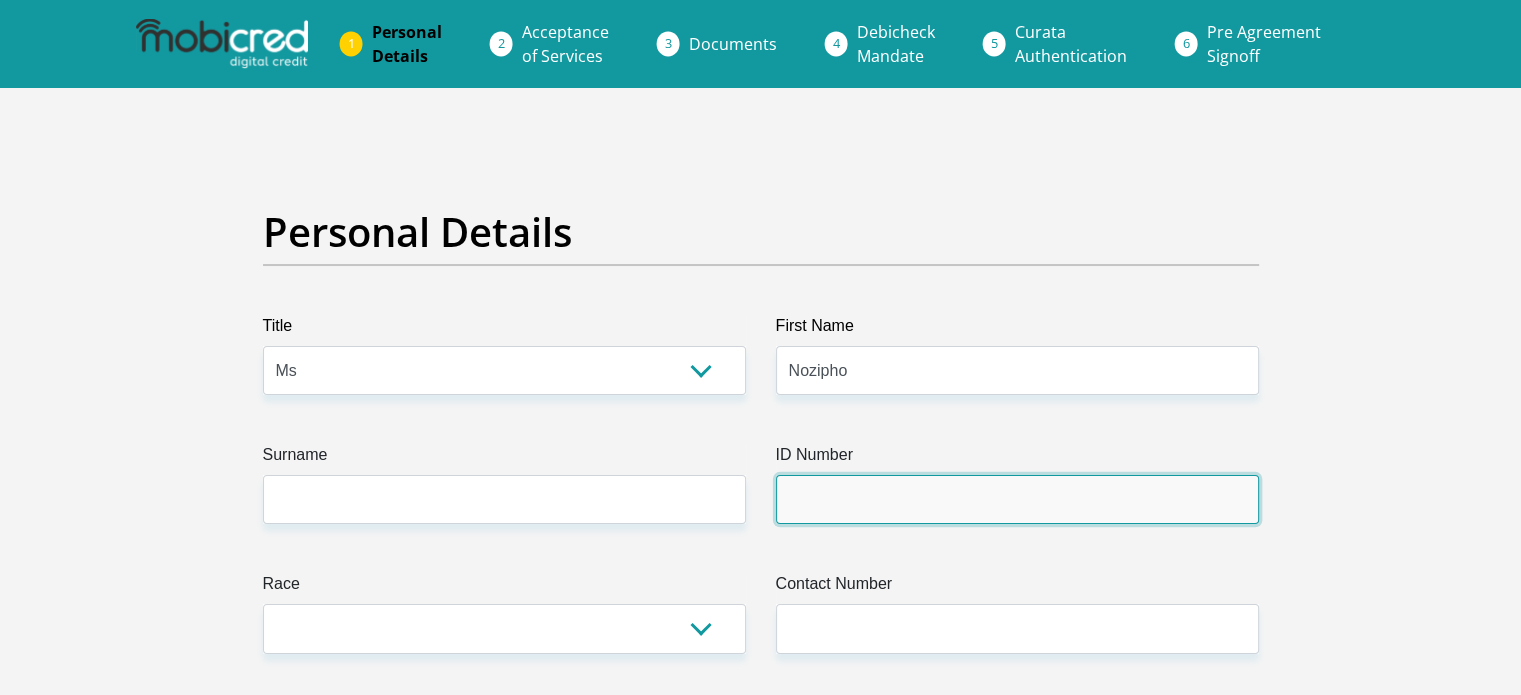click on "ID Number" at bounding box center (1017, 499) 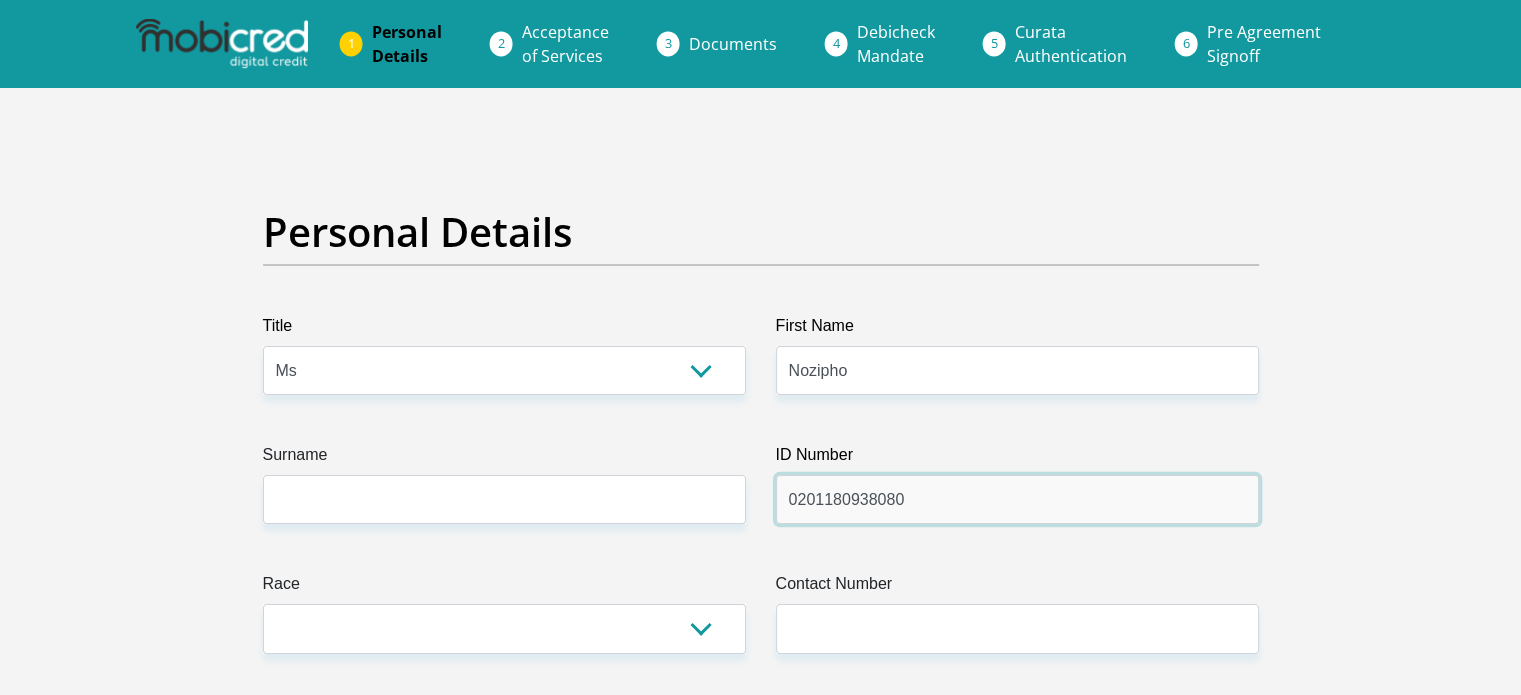 type on "0201180938080" 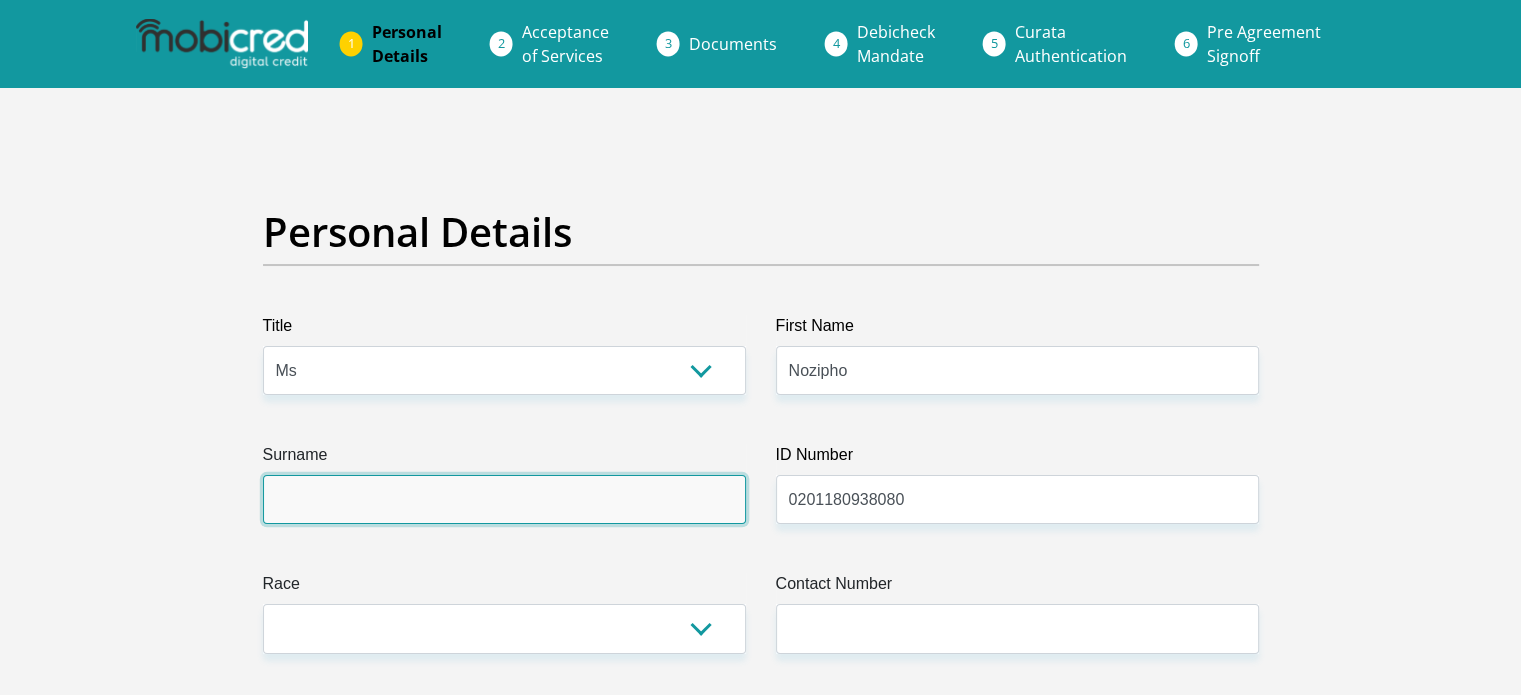 click on "Surname" at bounding box center (504, 499) 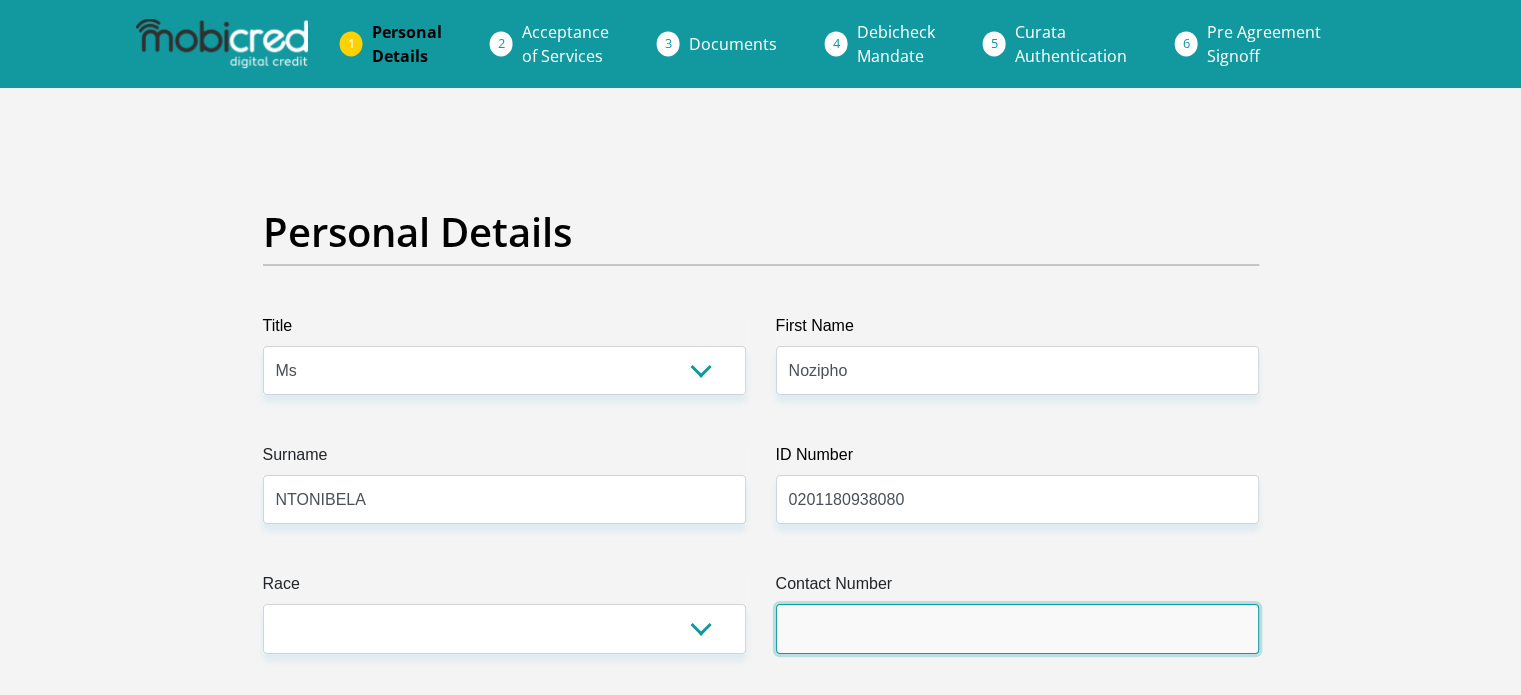 type on "0624336264" 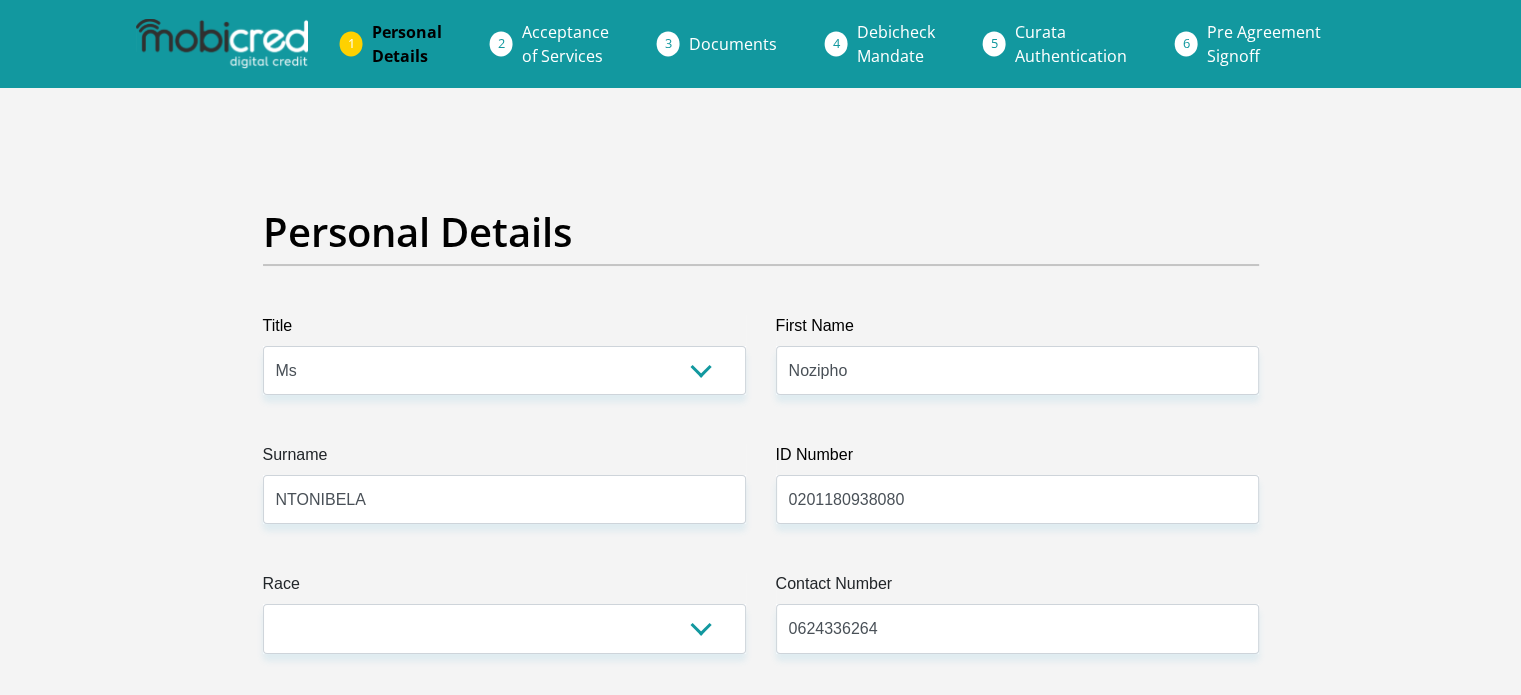 select on "ZAF" 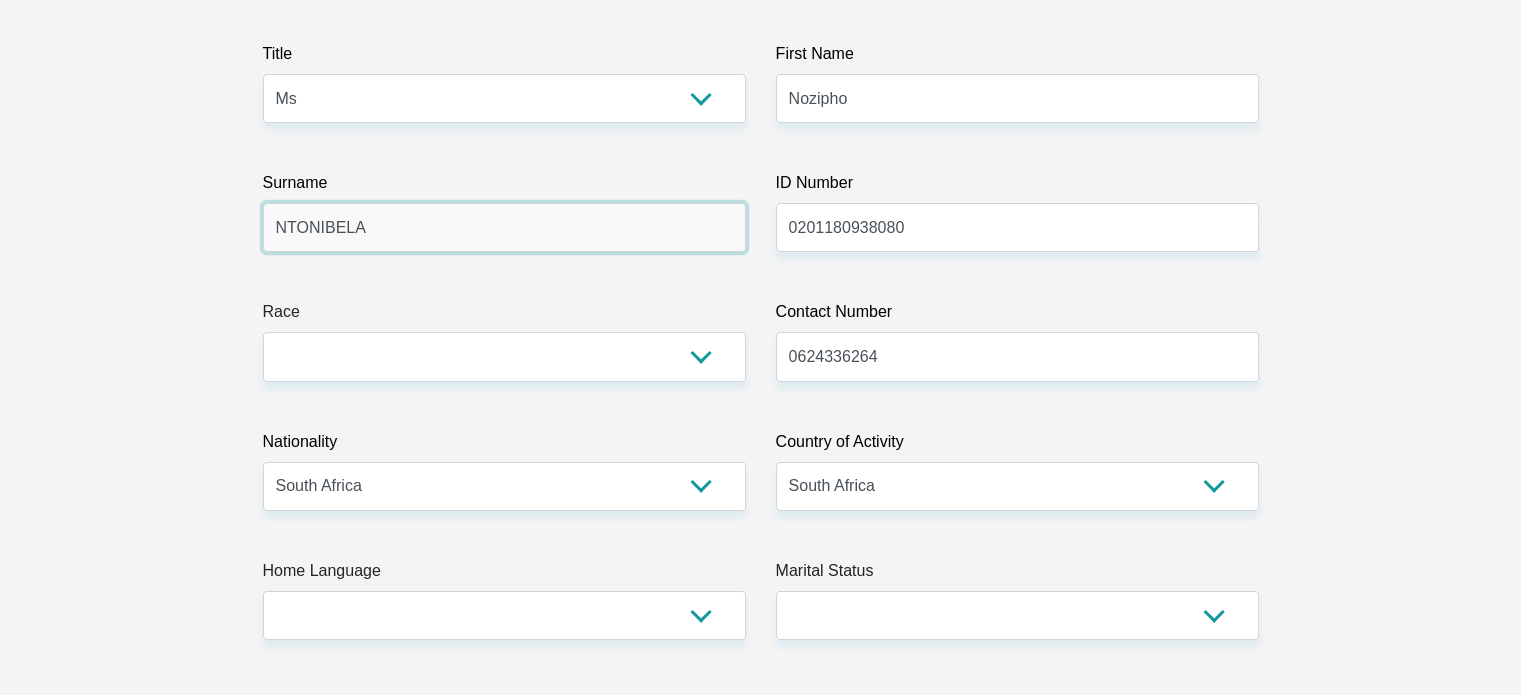 scroll, scrollTop: 300, scrollLeft: 0, axis: vertical 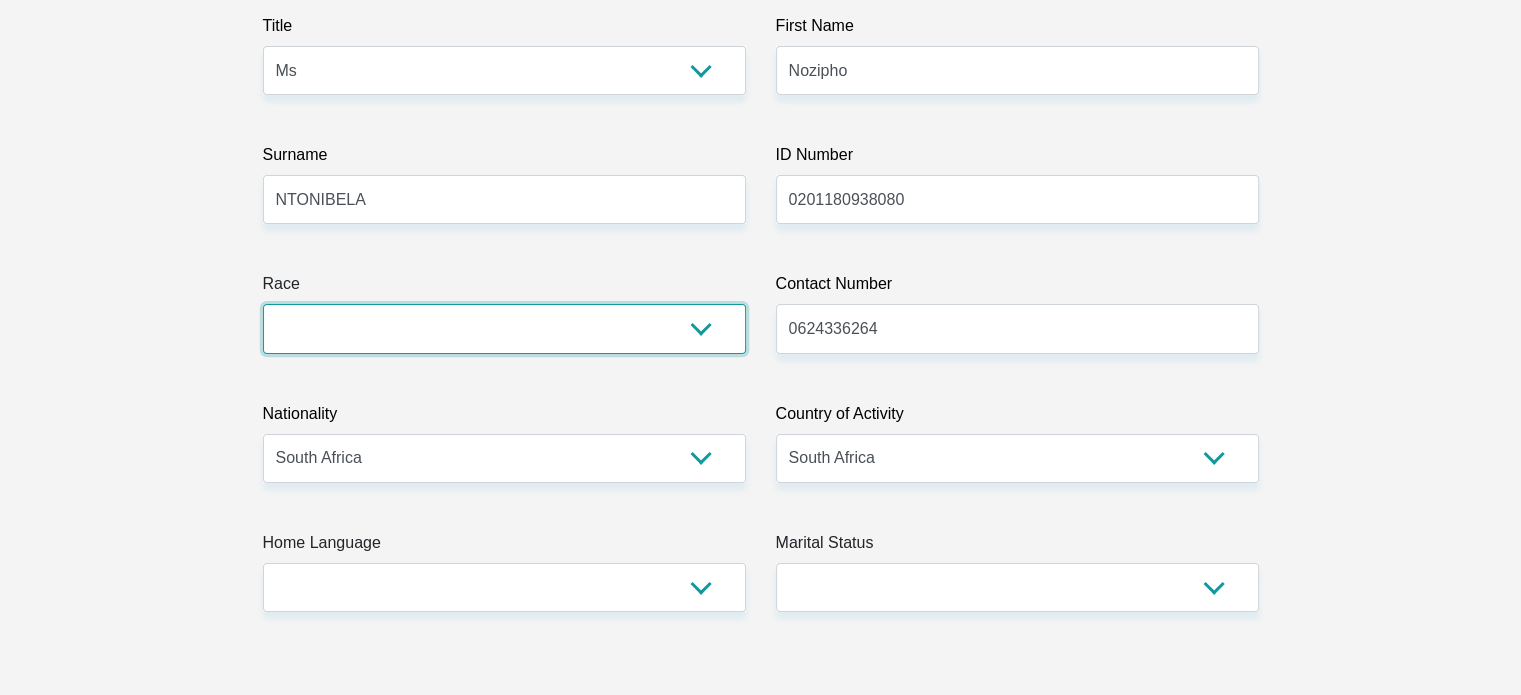 click on "Black
Coloured
Indian
White
Other" at bounding box center (504, 328) 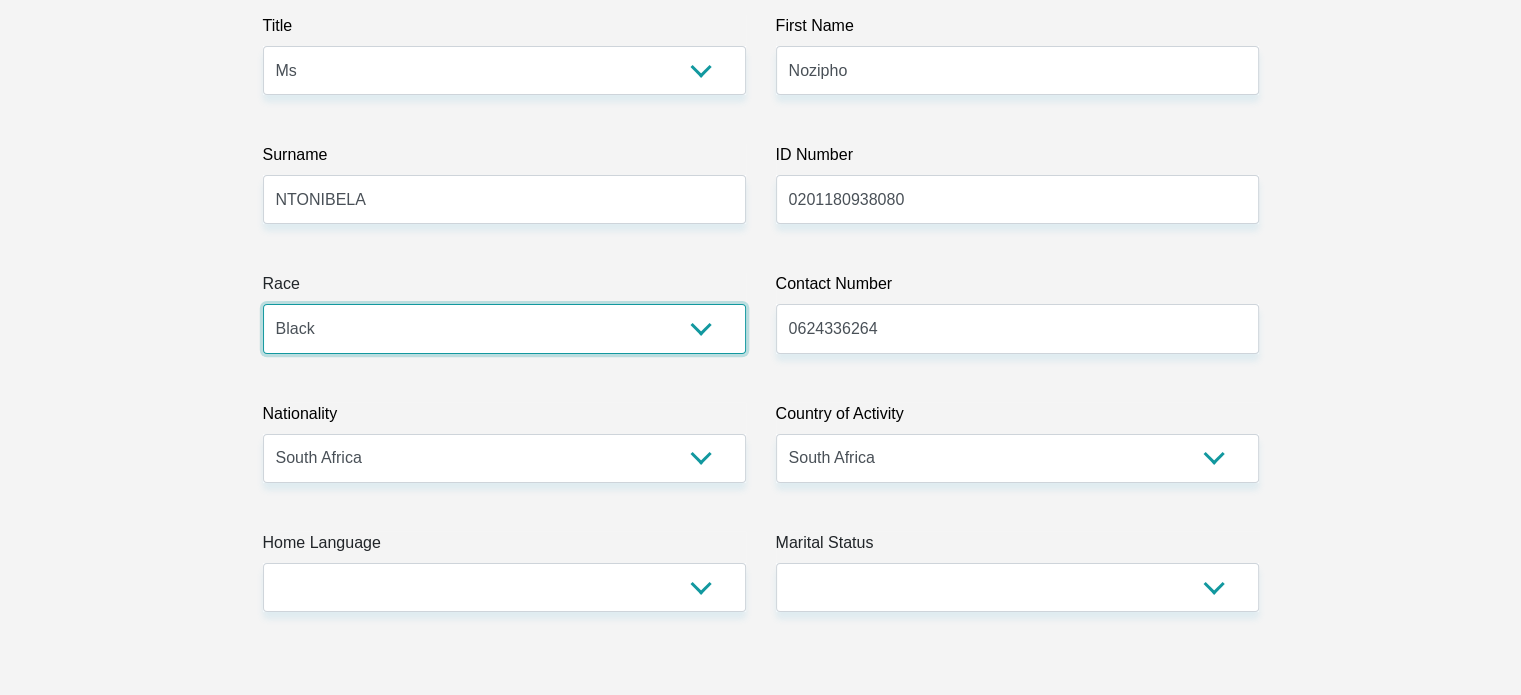 click on "Black
Coloured
Indian
White
Other" at bounding box center [504, 328] 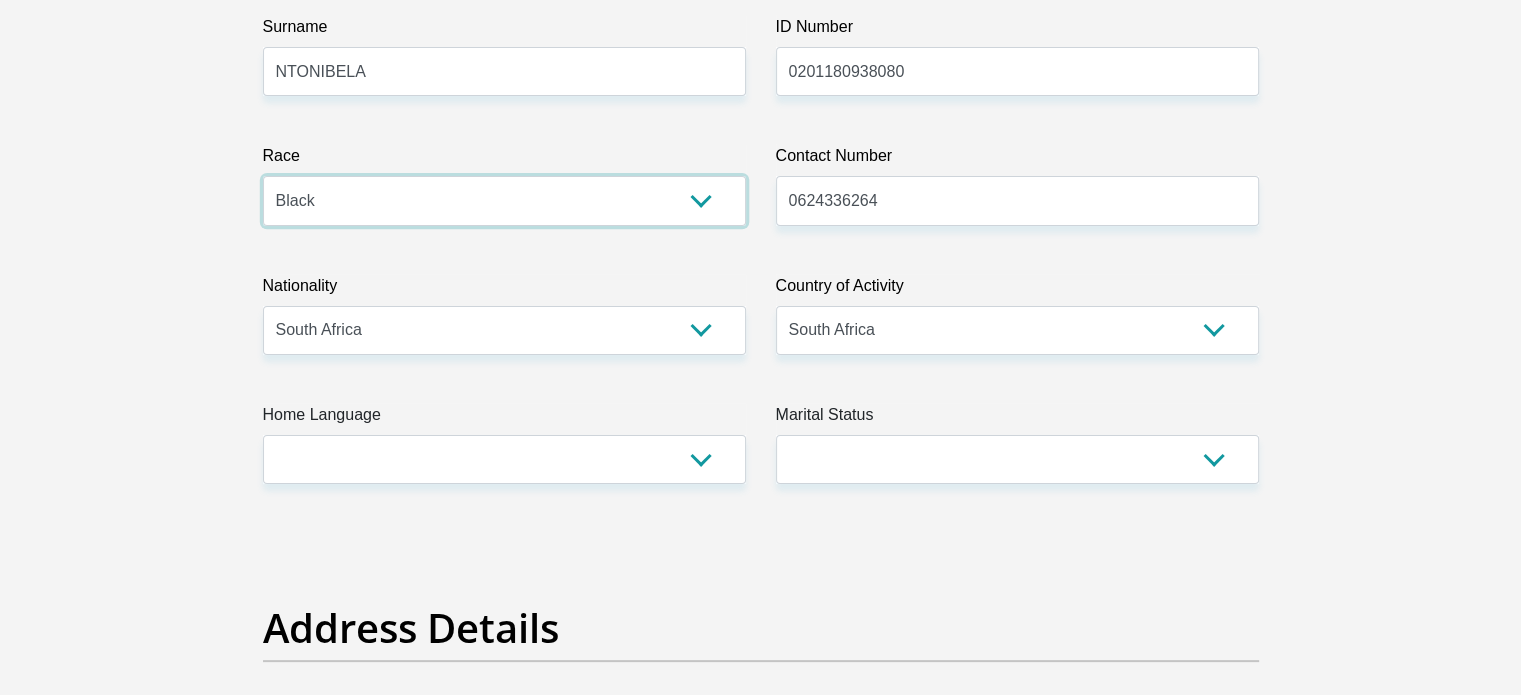 scroll, scrollTop: 500, scrollLeft: 0, axis: vertical 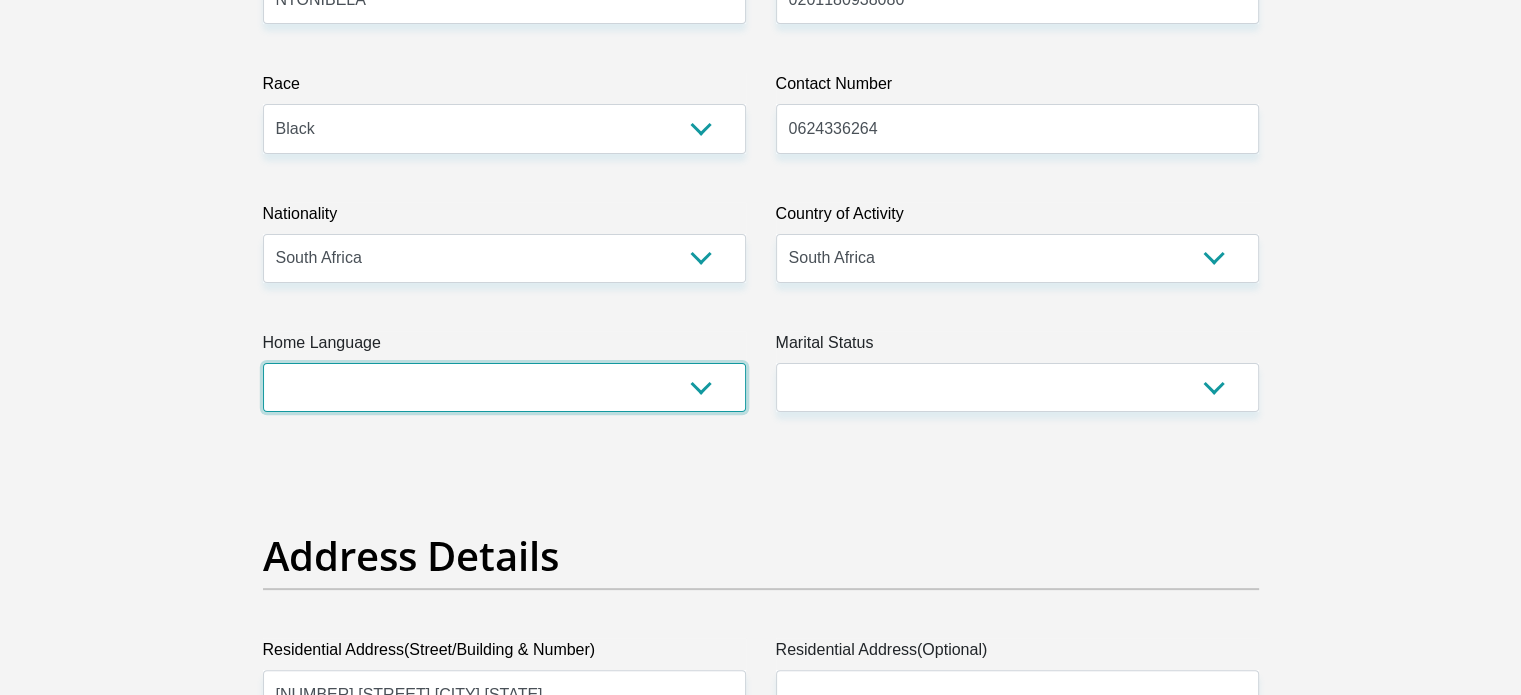 click on "Afrikaans
English
Sepedi
South Ndebele
Southern Sotho
Swati
Tsonga
Tswana
Venda
Xhosa
Zulu
Other" at bounding box center [504, 387] 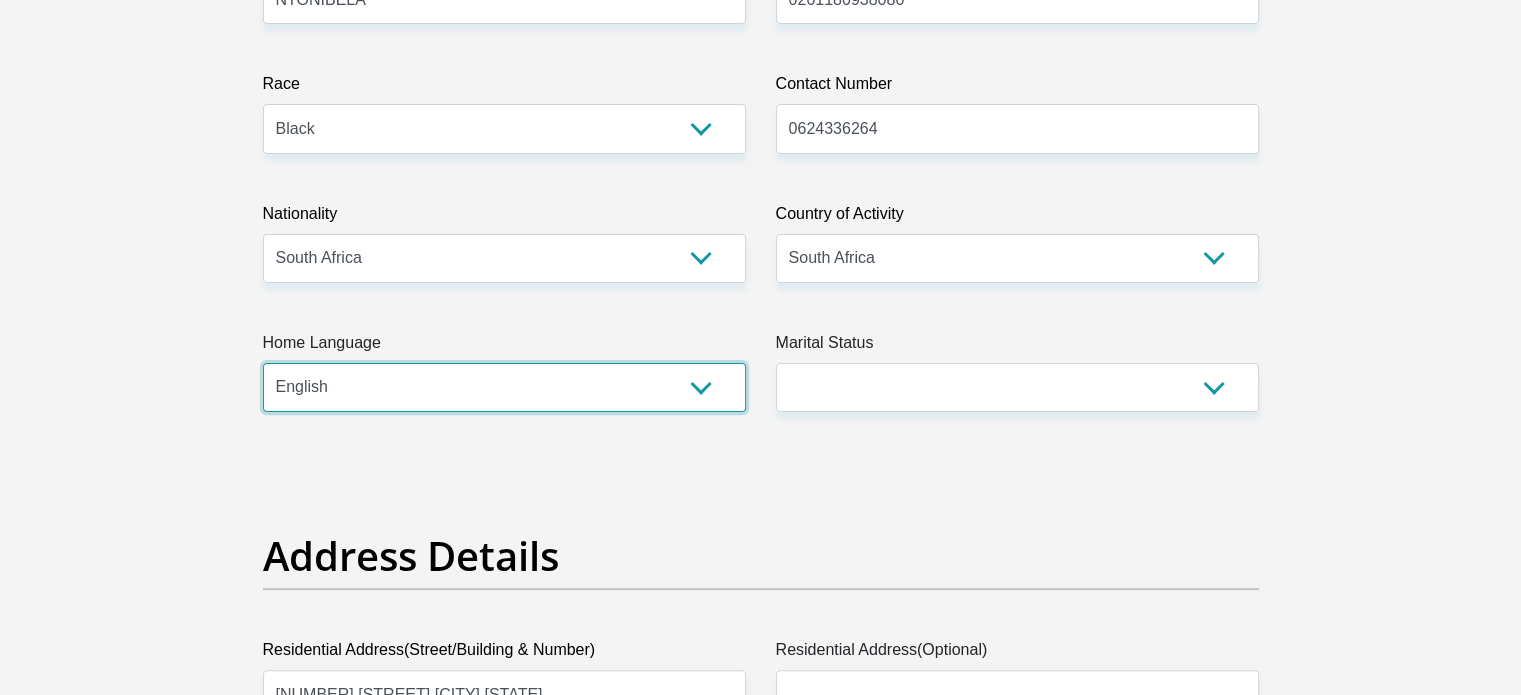 click on "Afrikaans
English
Sepedi
South Ndebele
Southern Sotho
Swati
Tsonga
Tswana
Venda
Xhosa
Zulu
Other" at bounding box center (504, 387) 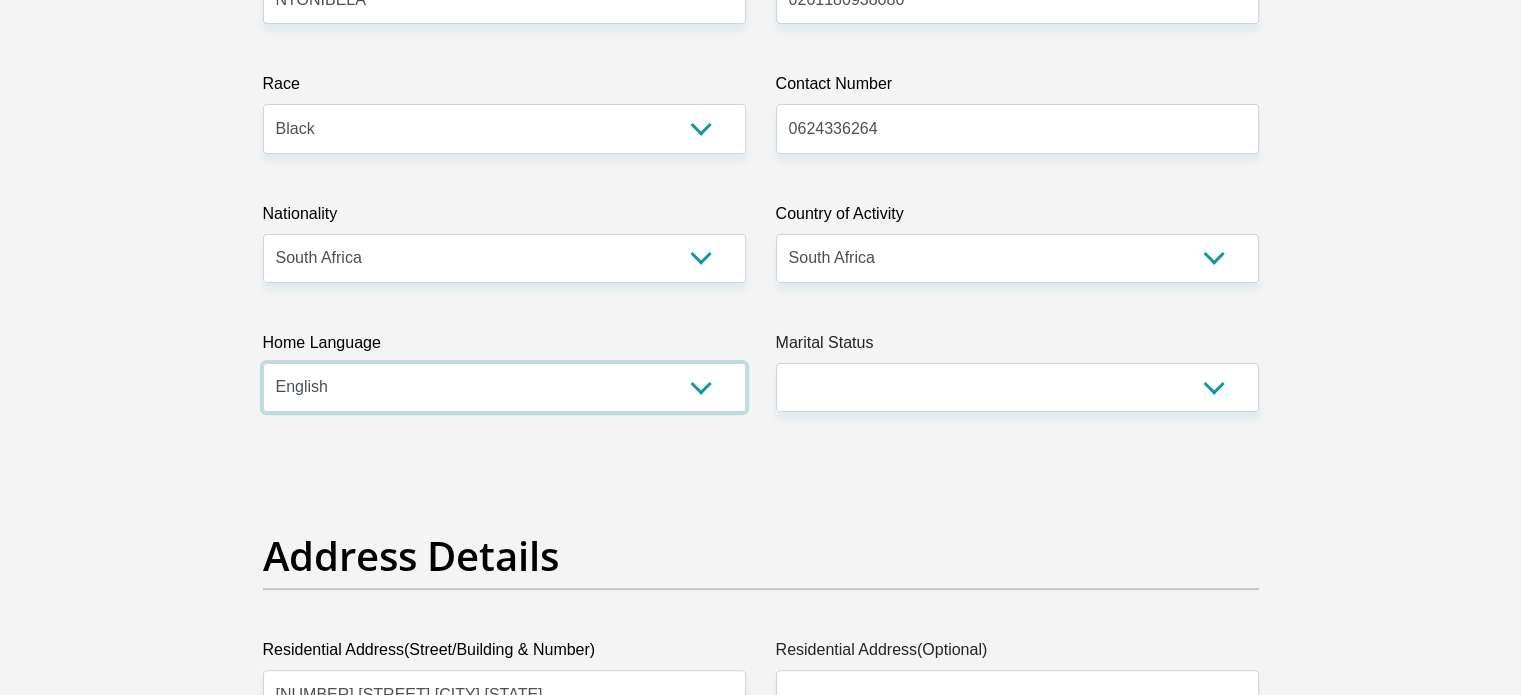 click on "Afrikaans
English
Sepedi
South Ndebele
Southern Sotho
Swati
Tsonga
Tswana
Venda
Xhosa
Zulu
Other" at bounding box center (504, 387) 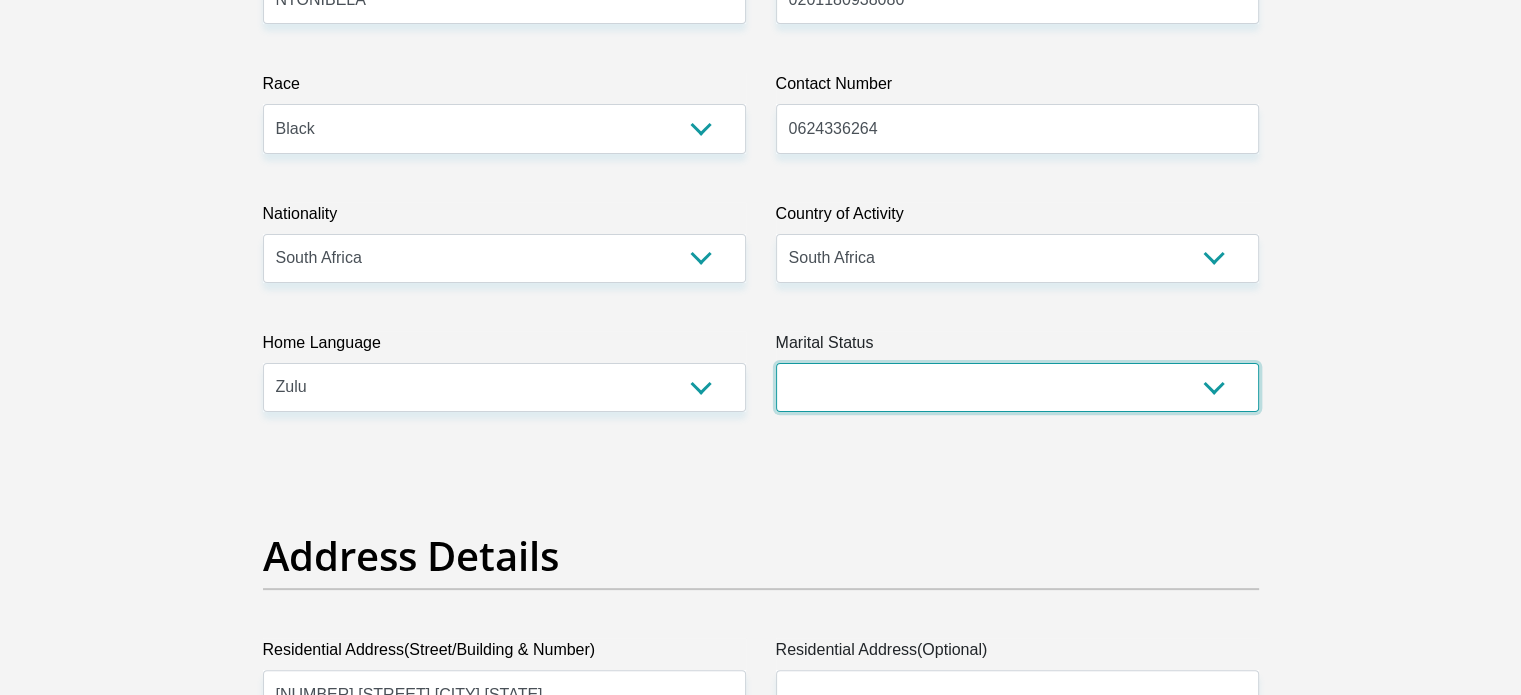 click on "Married ANC
Single
Divorced
Widowed
Married COP or Customary Law" at bounding box center (1017, 387) 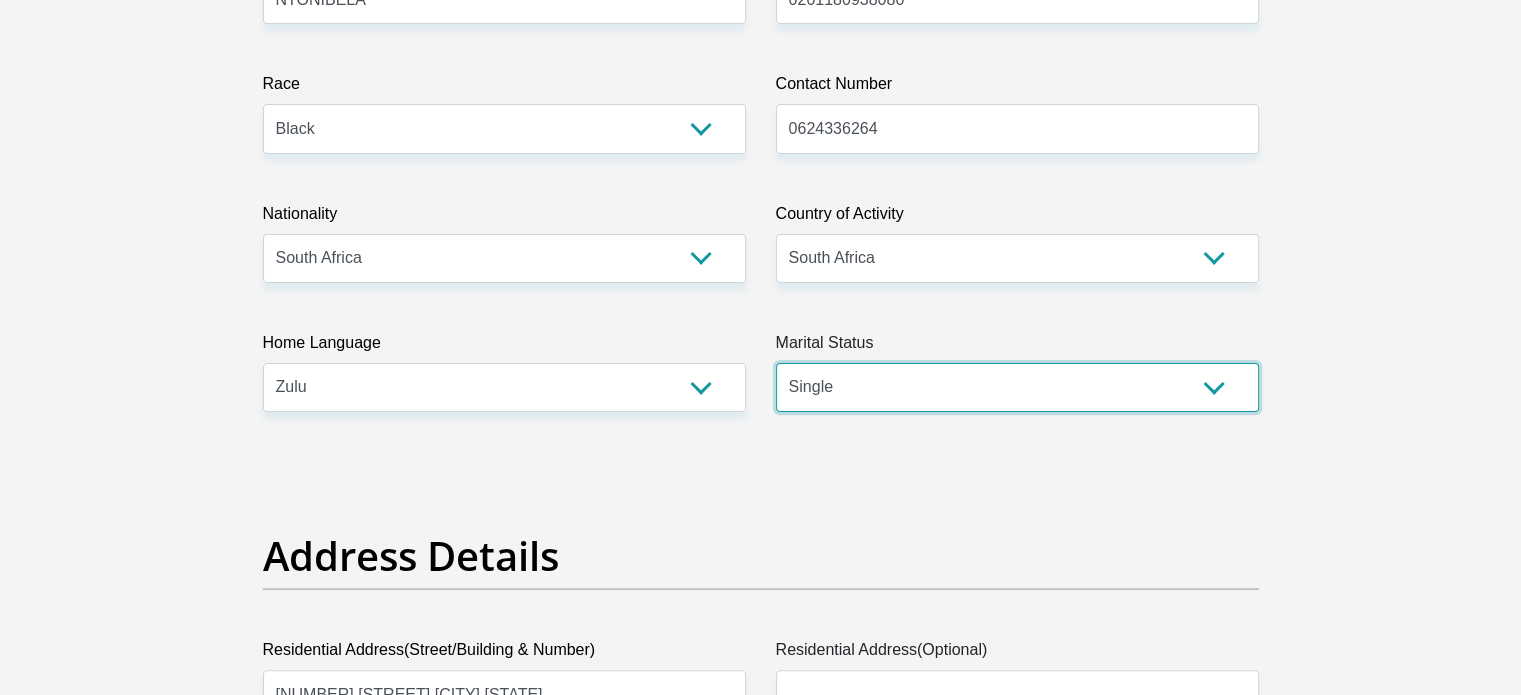 click on "Married ANC
Single
Divorced
Widowed
Married COP or Customary Law" at bounding box center [1017, 387] 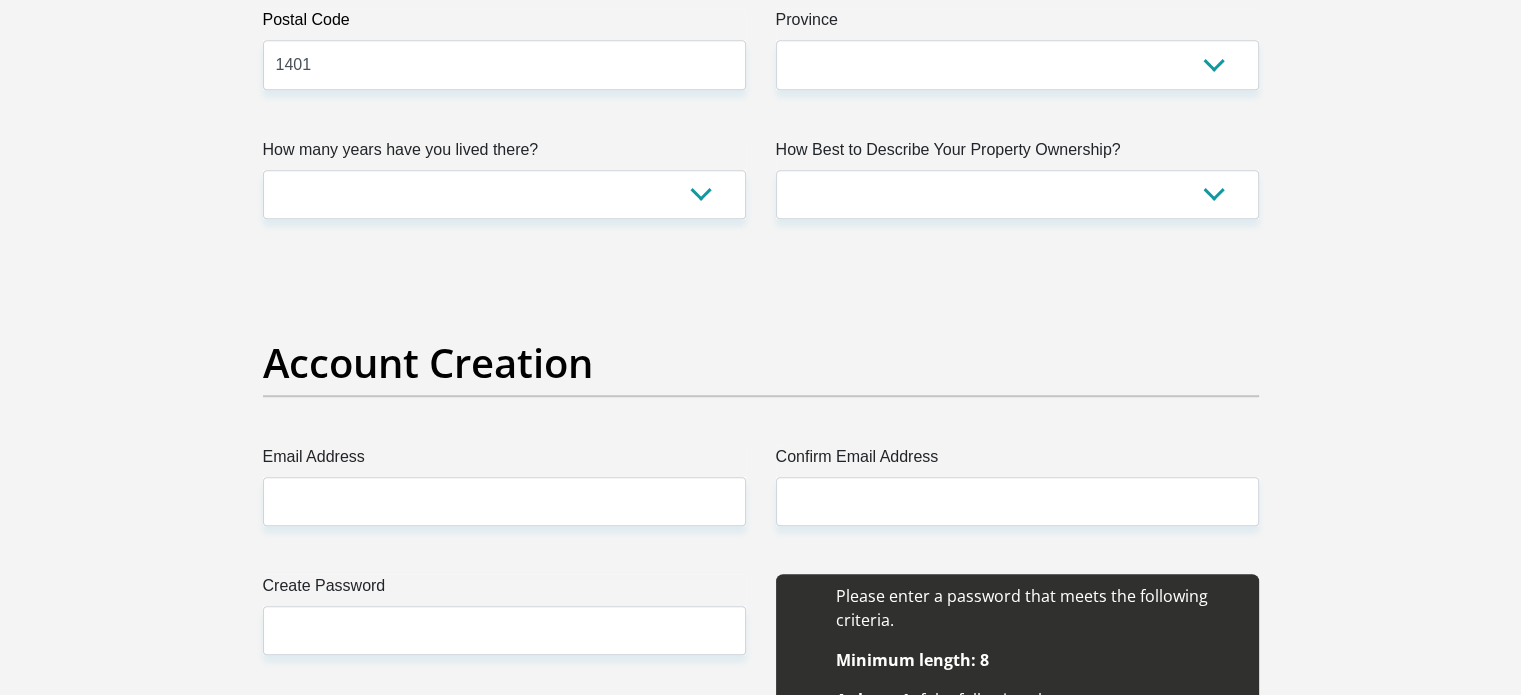 scroll, scrollTop: 1400, scrollLeft: 0, axis: vertical 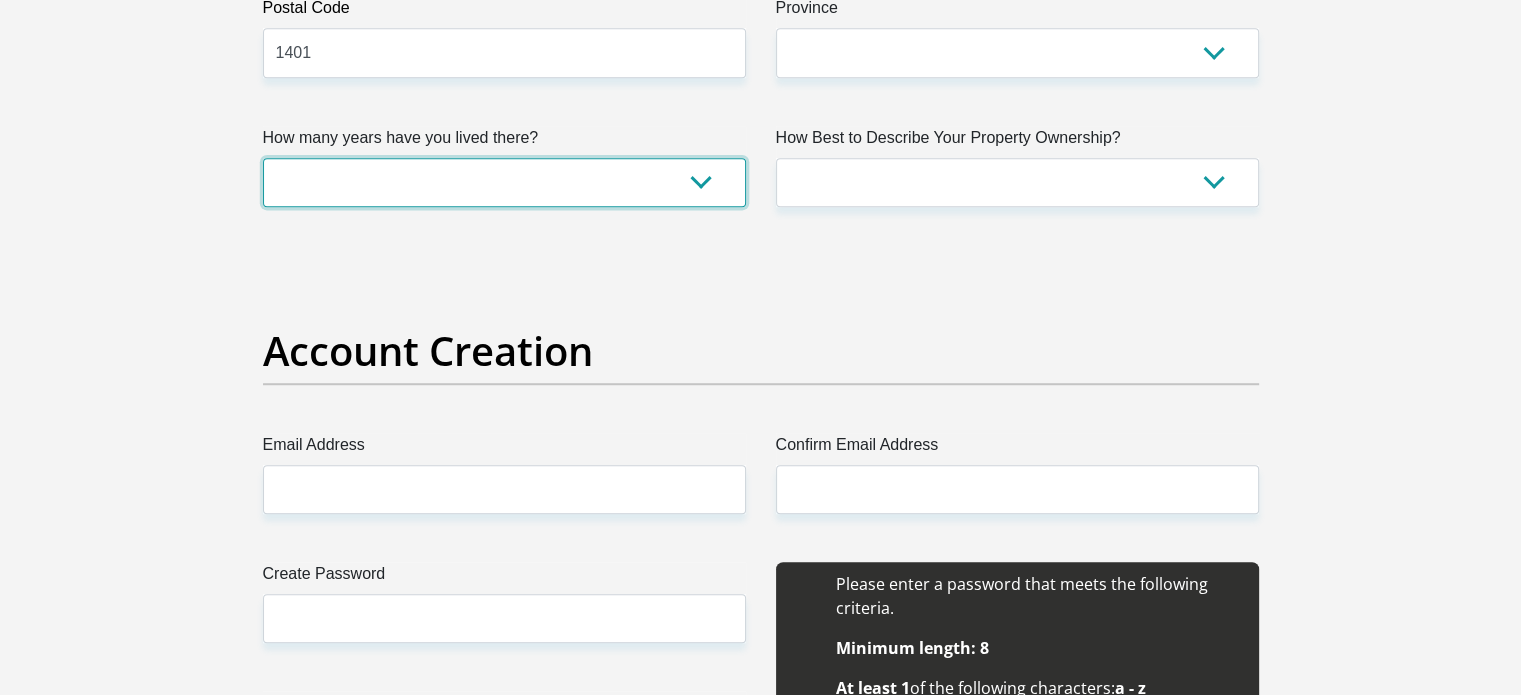 click on "less than 1 year
1-3 years
3-5 years
5+ years" at bounding box center (504, 182) 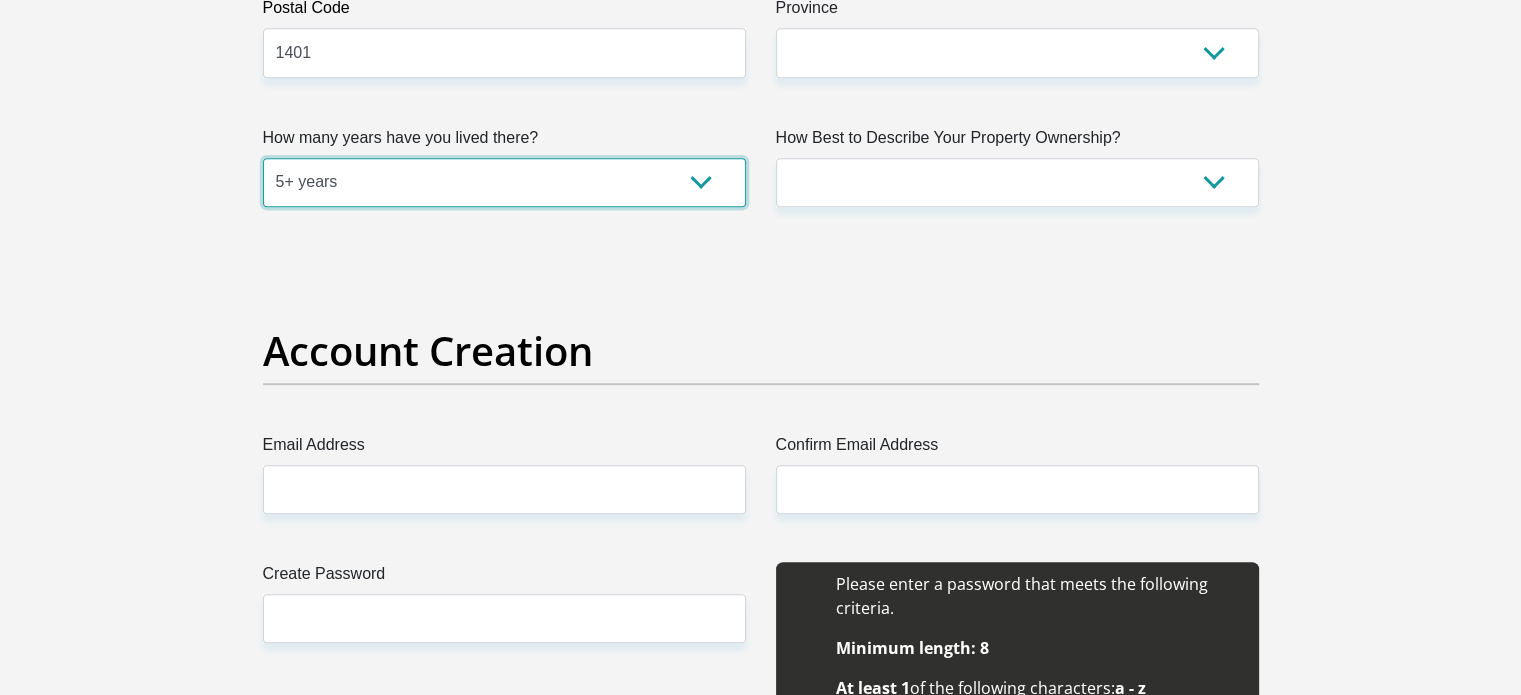click on "less than 1 year
1-3 years
3-5 years
5+ years" at bounding box center [504, 182] 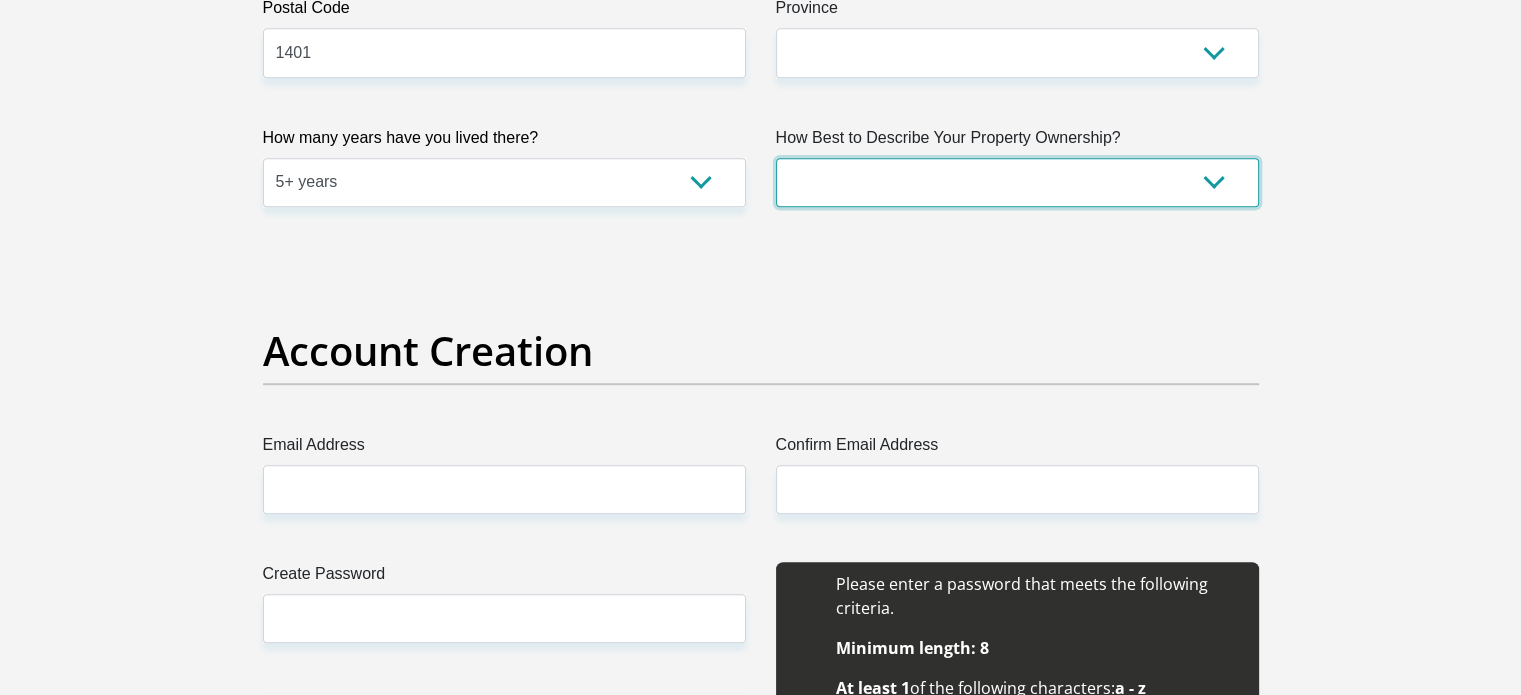 click on "Owned
Rented
Family Owned
Company Dwelling" at bounding box center (1017, 182) 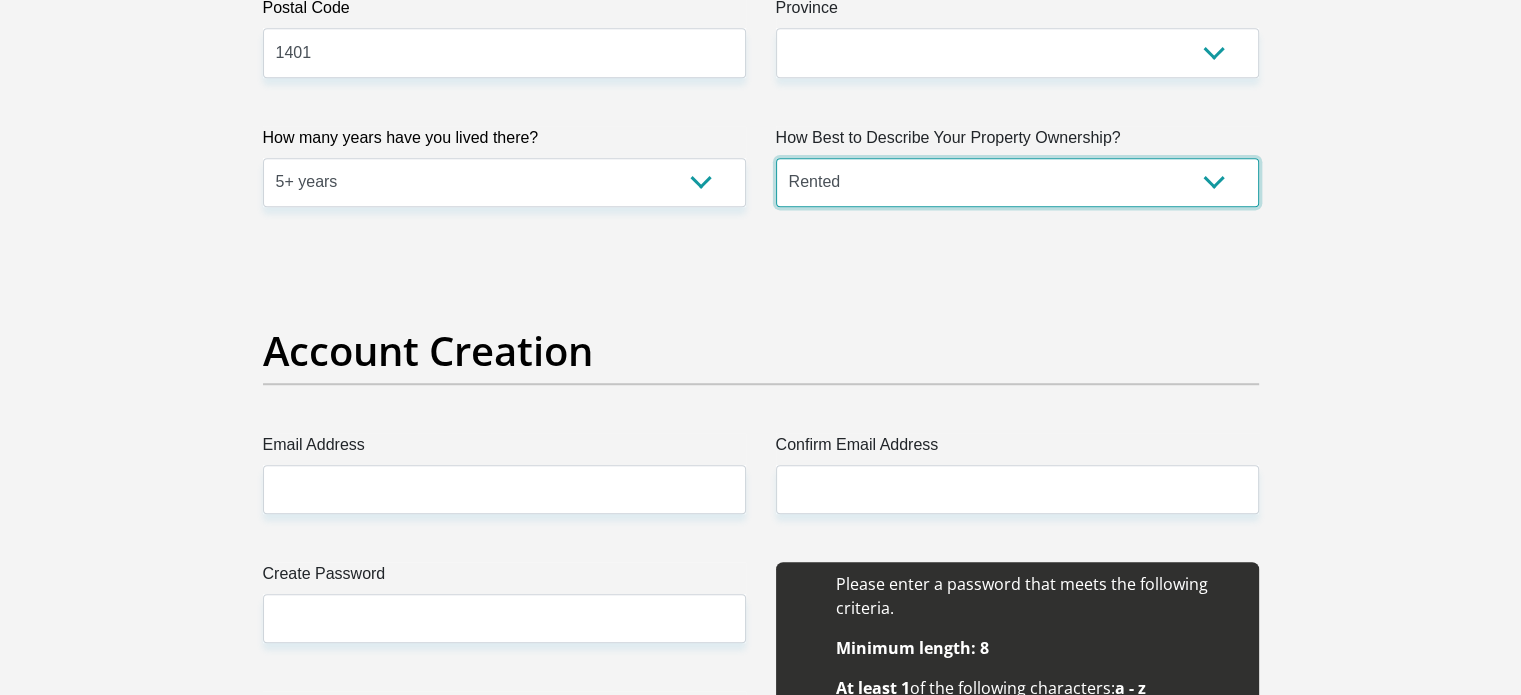 click on "Owned
Rented
Family Owned
Company Dwelling" at bounding box center (1017, 182) 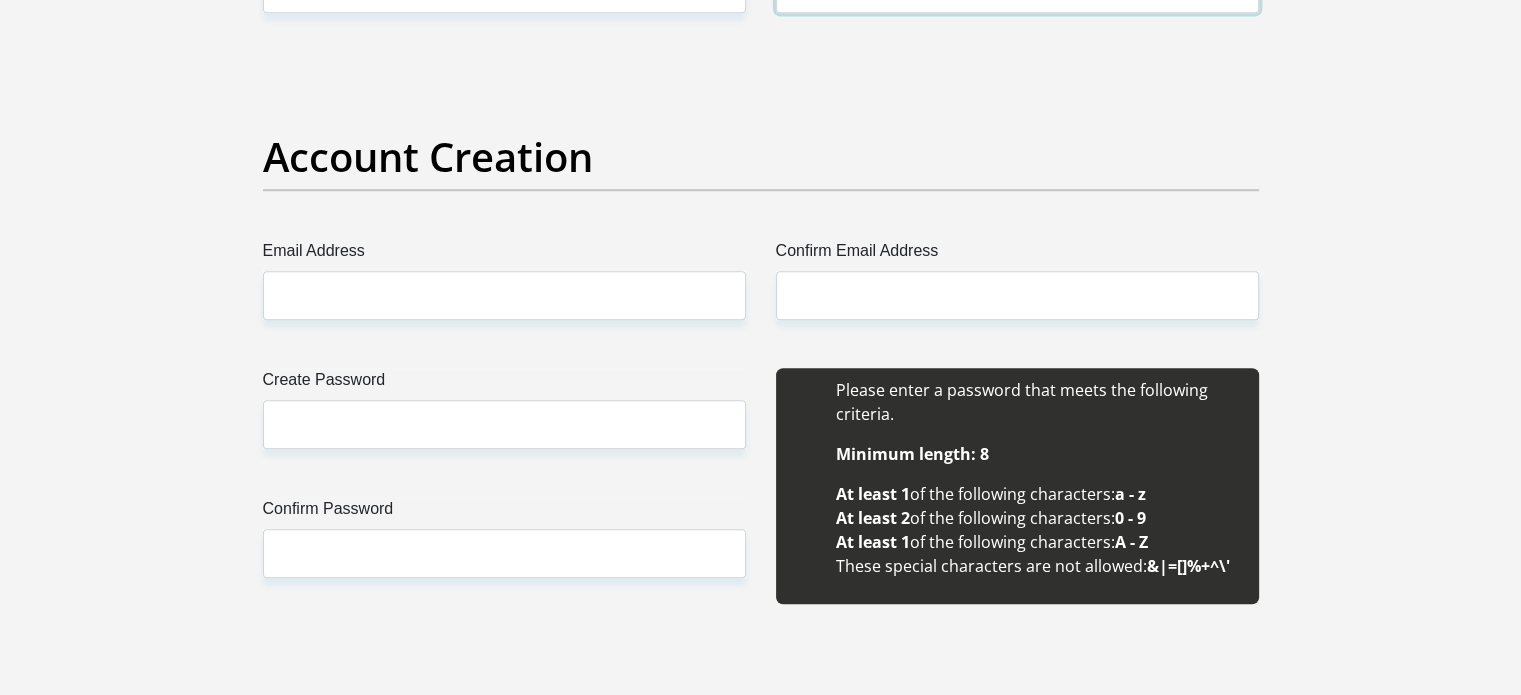 scroll, scrollTop: 1600, scrollLeft: 0, axis: vertical 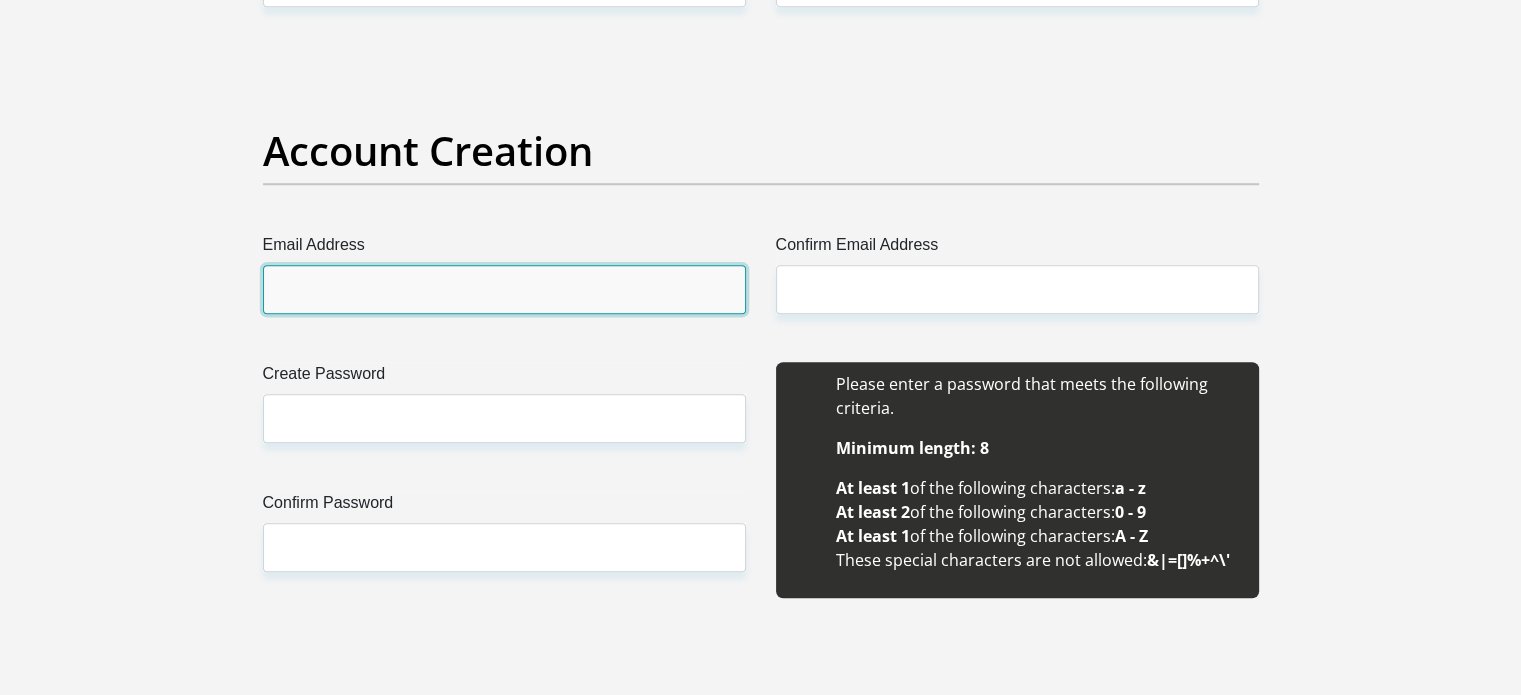click on "Email Address" at bounding box center (504, 289) 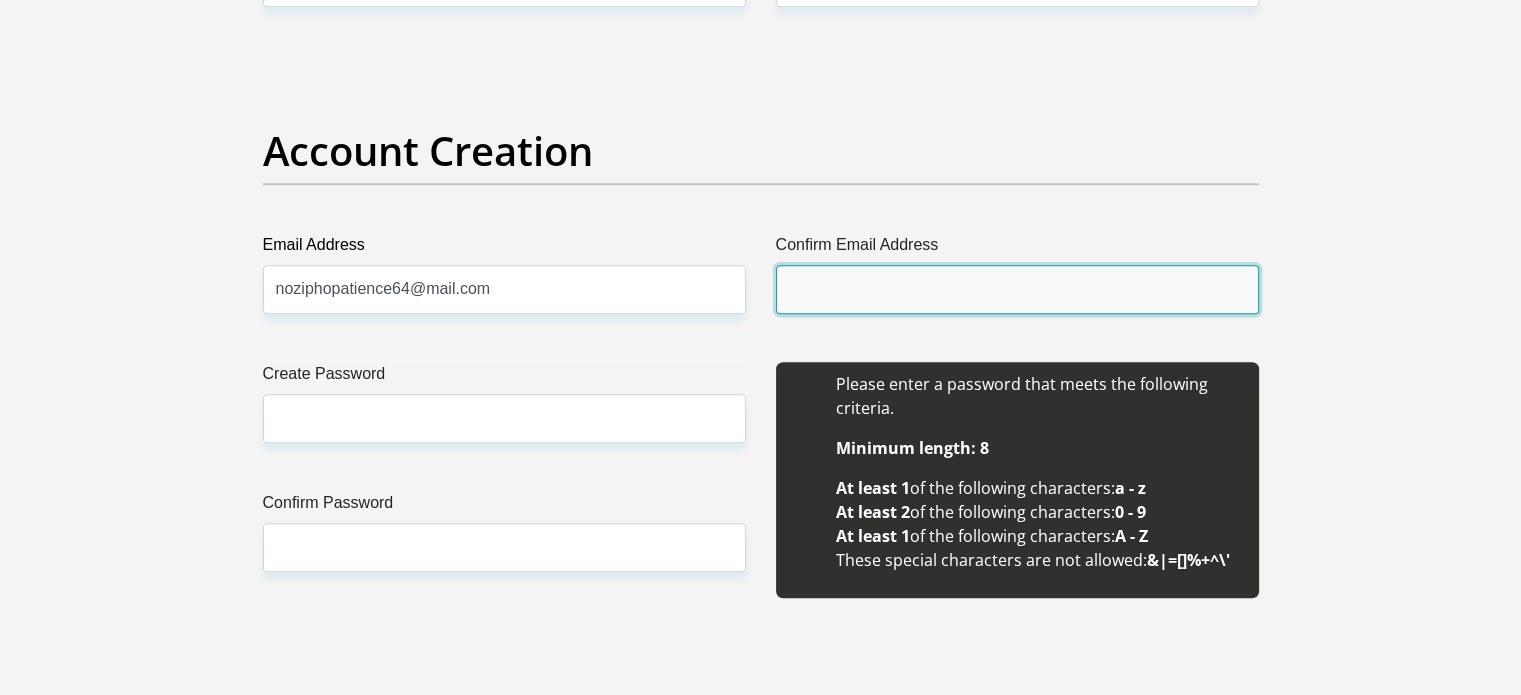 click on "Confirm Email Address" at bounding box center (1017, 289) 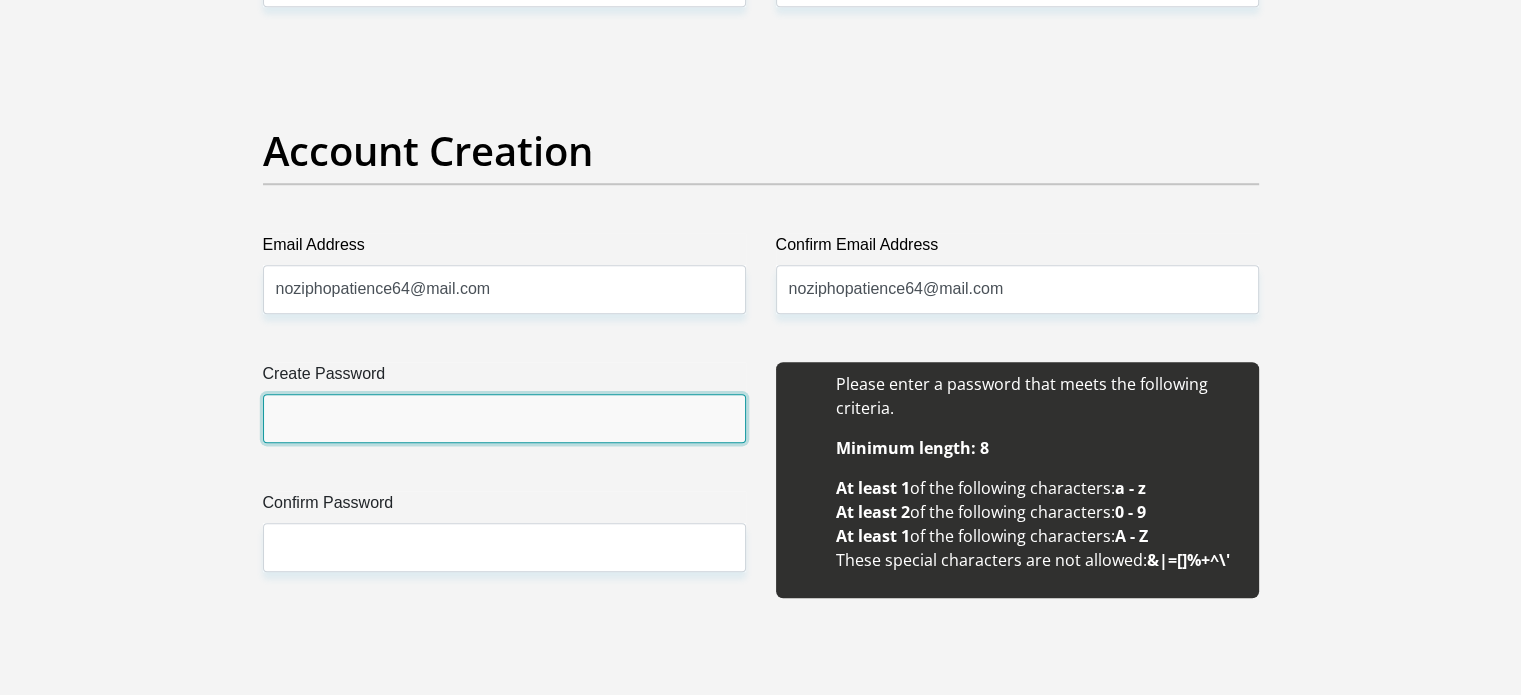 click on "Create Password" at bounding box center [504, 418] 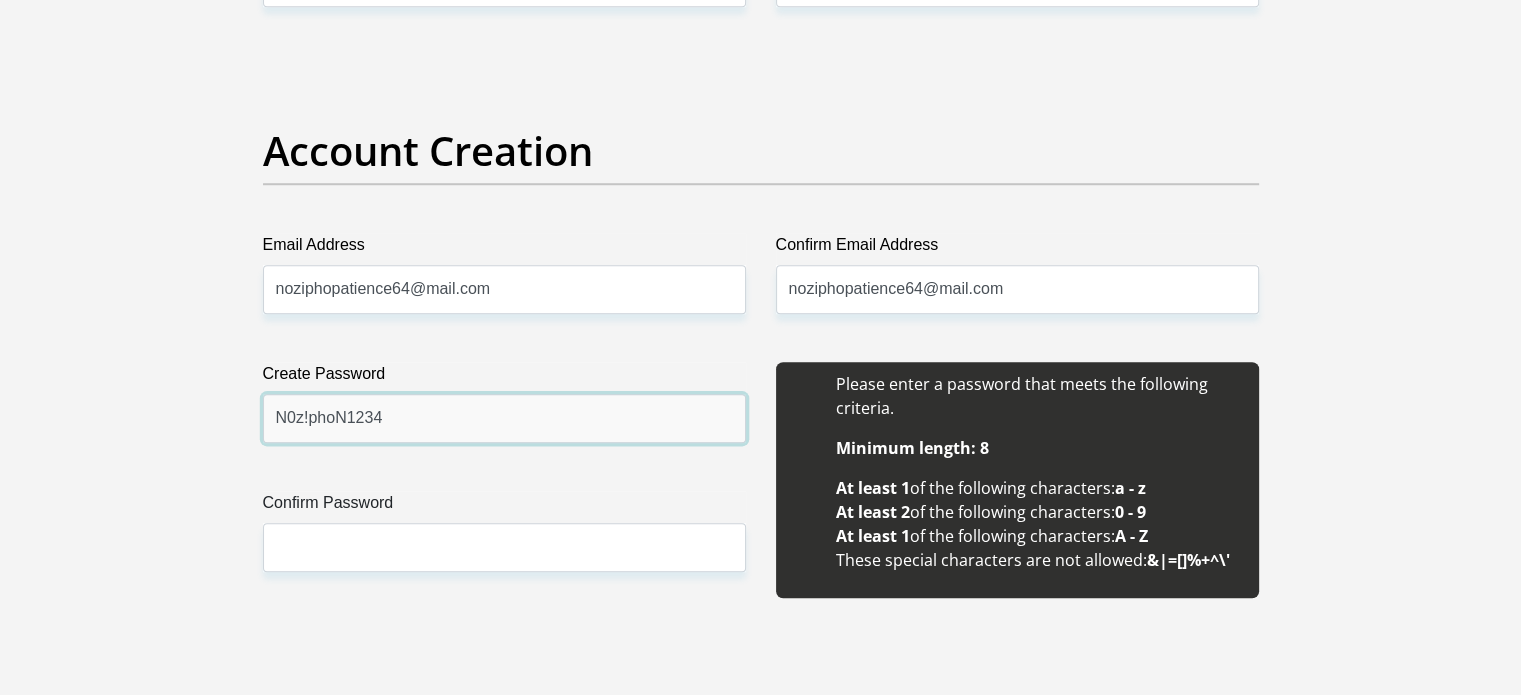click on "N0z!phoN1234" at bounding box center (504, 418) 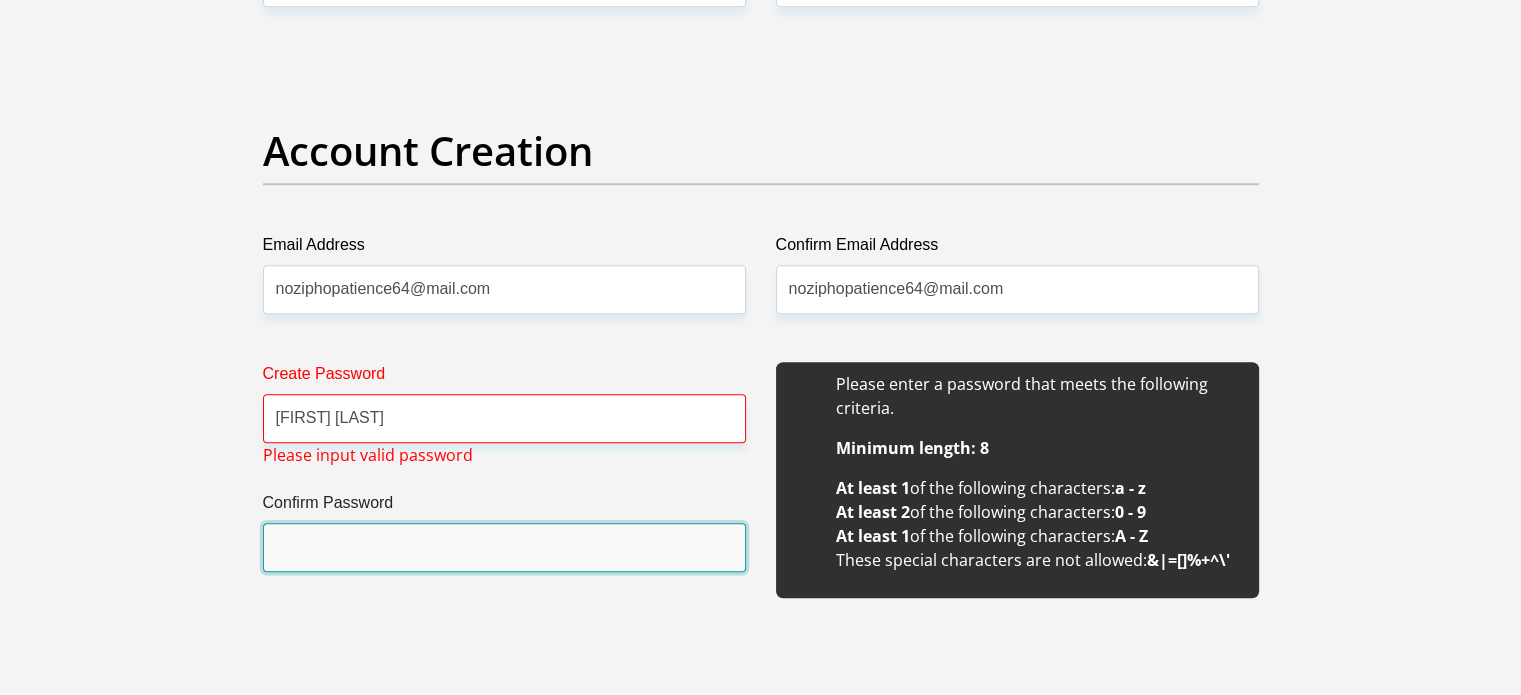 click on "Confirm Password" at bounding box center [504, 547] 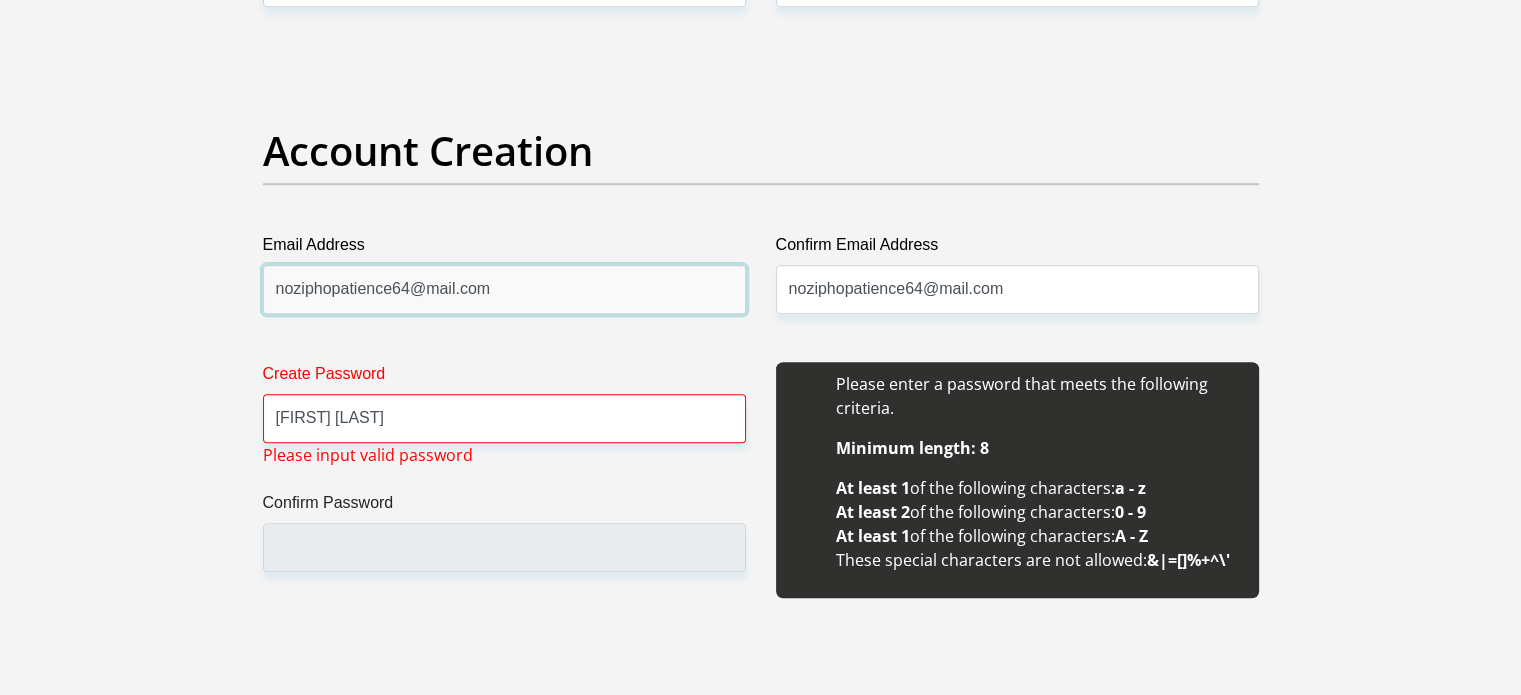 click on "noziphopatience64@mail.com" at bounding box center [504, 289] 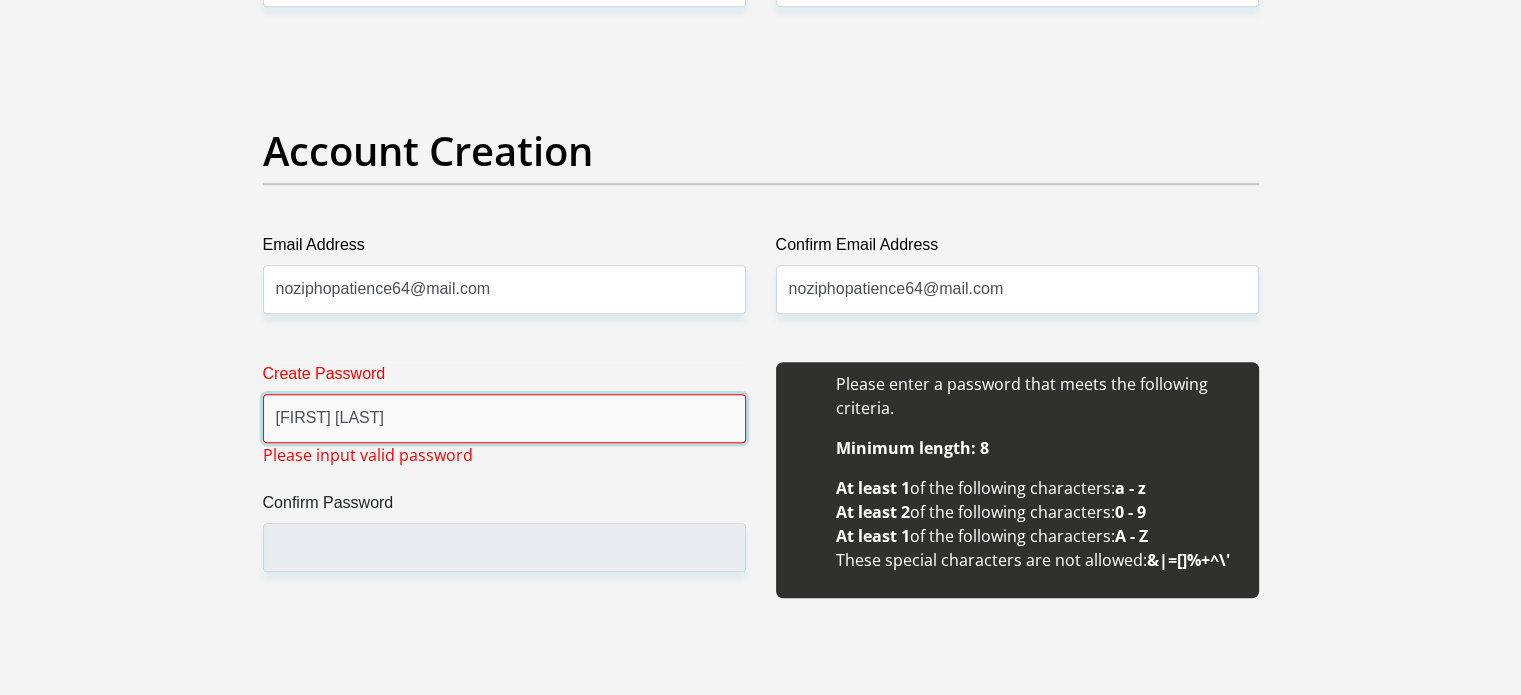 click on "N0z!phoNz!p" at bounding box center [504, 418] 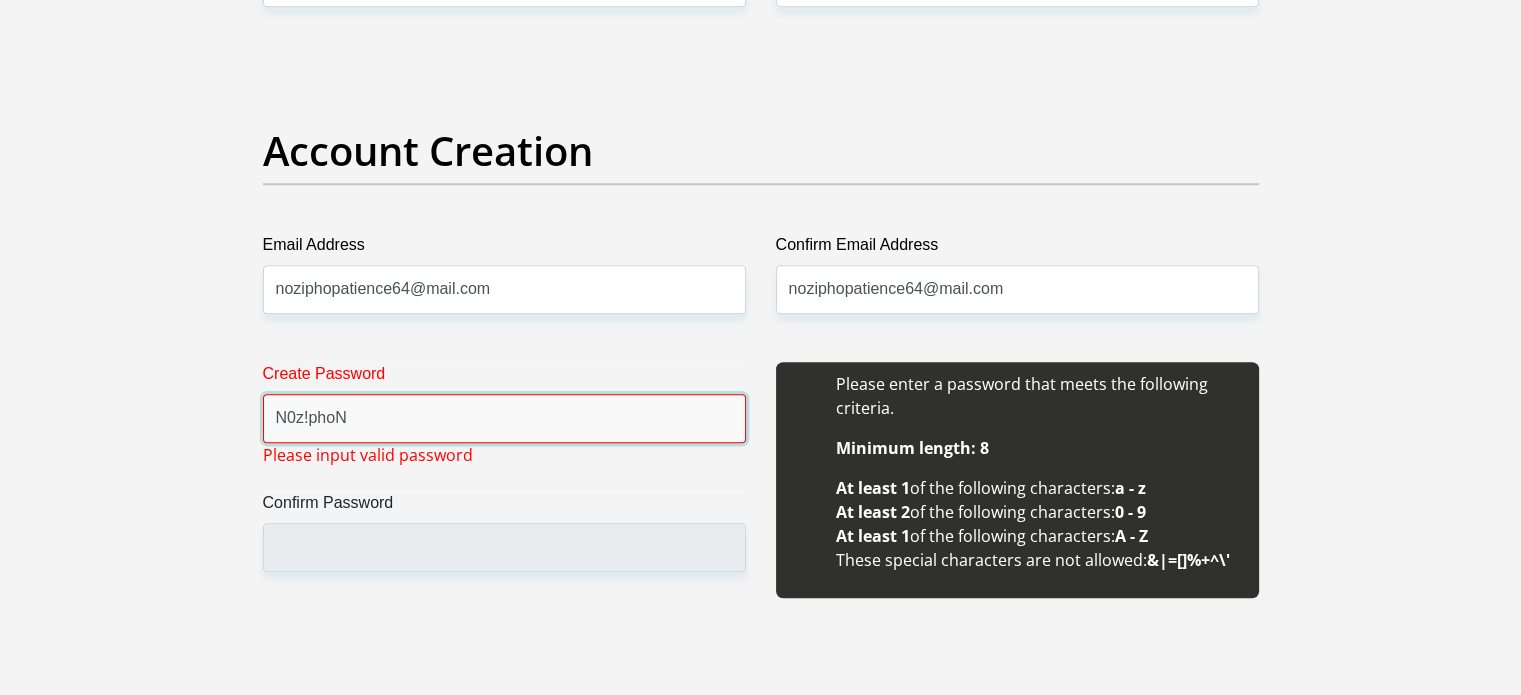 type on "N0z!phoN1234" 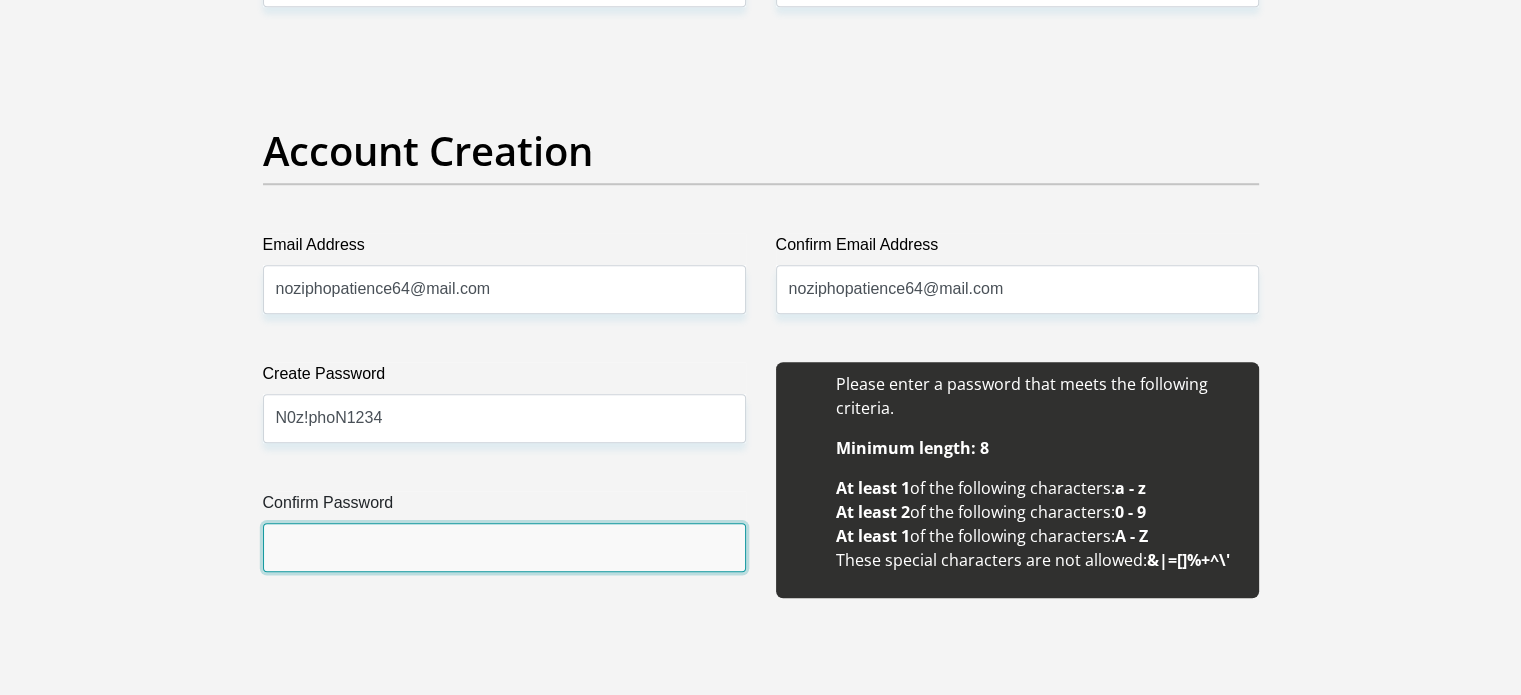 click on "Confirm Password" at bounding box center [504, 547] 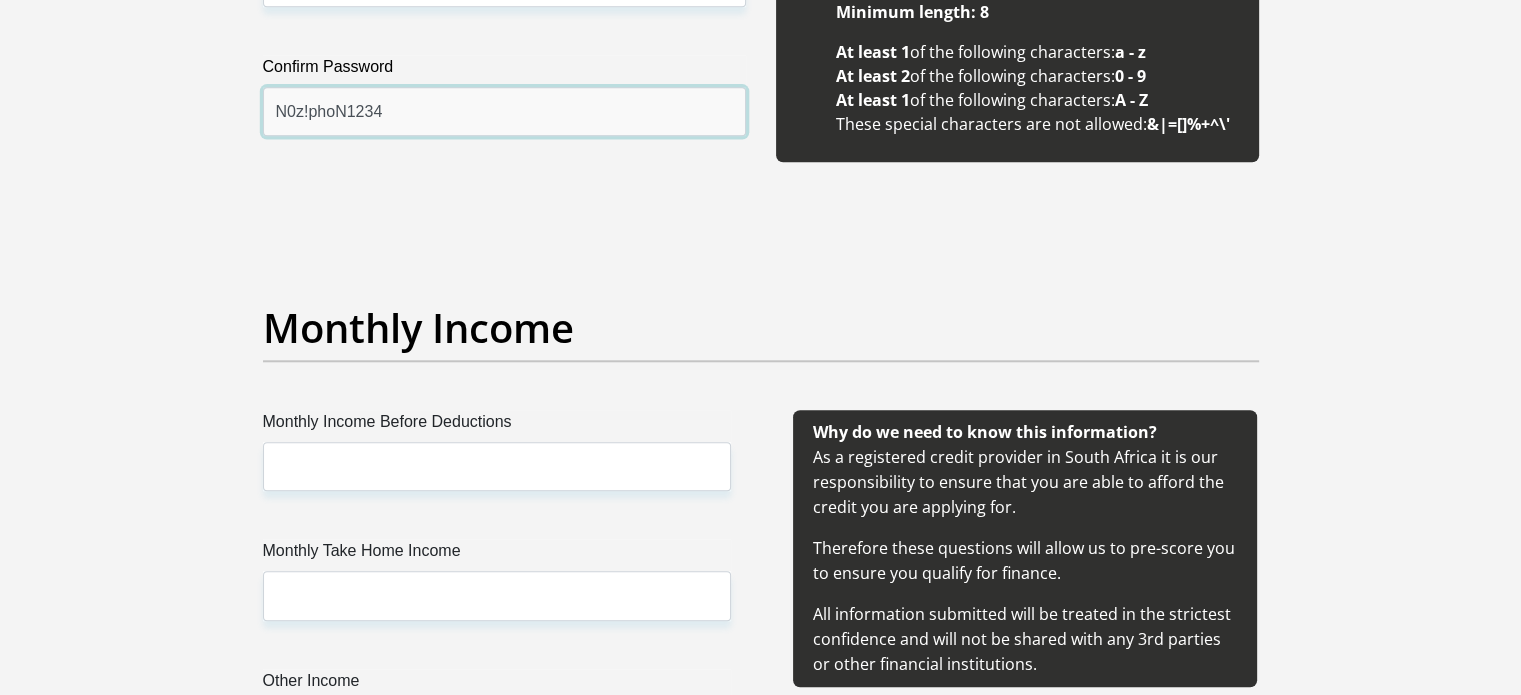 scroll, scrollTop: 2100, scrollLeft: 0, axis: vertical 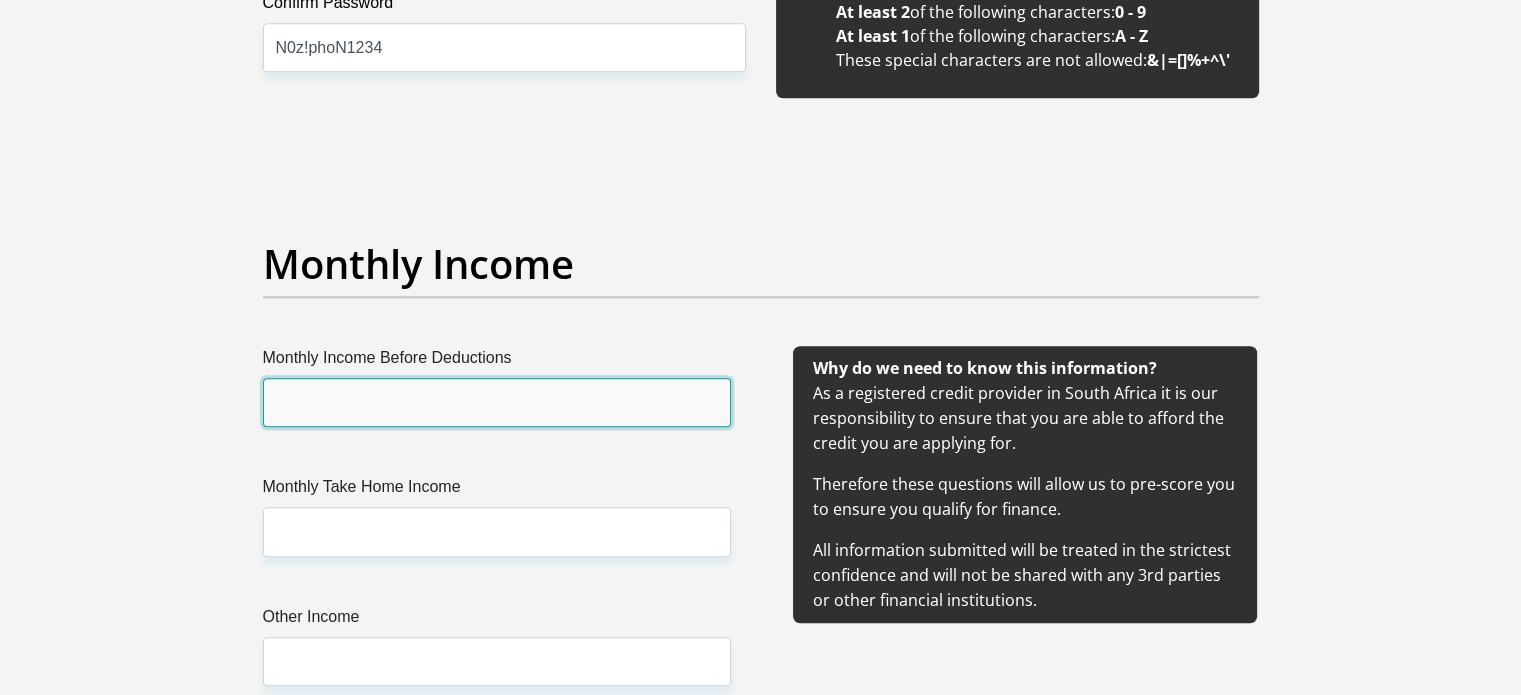 click on "Monthly Income Before Deductions" at bounding box center (497, 402) 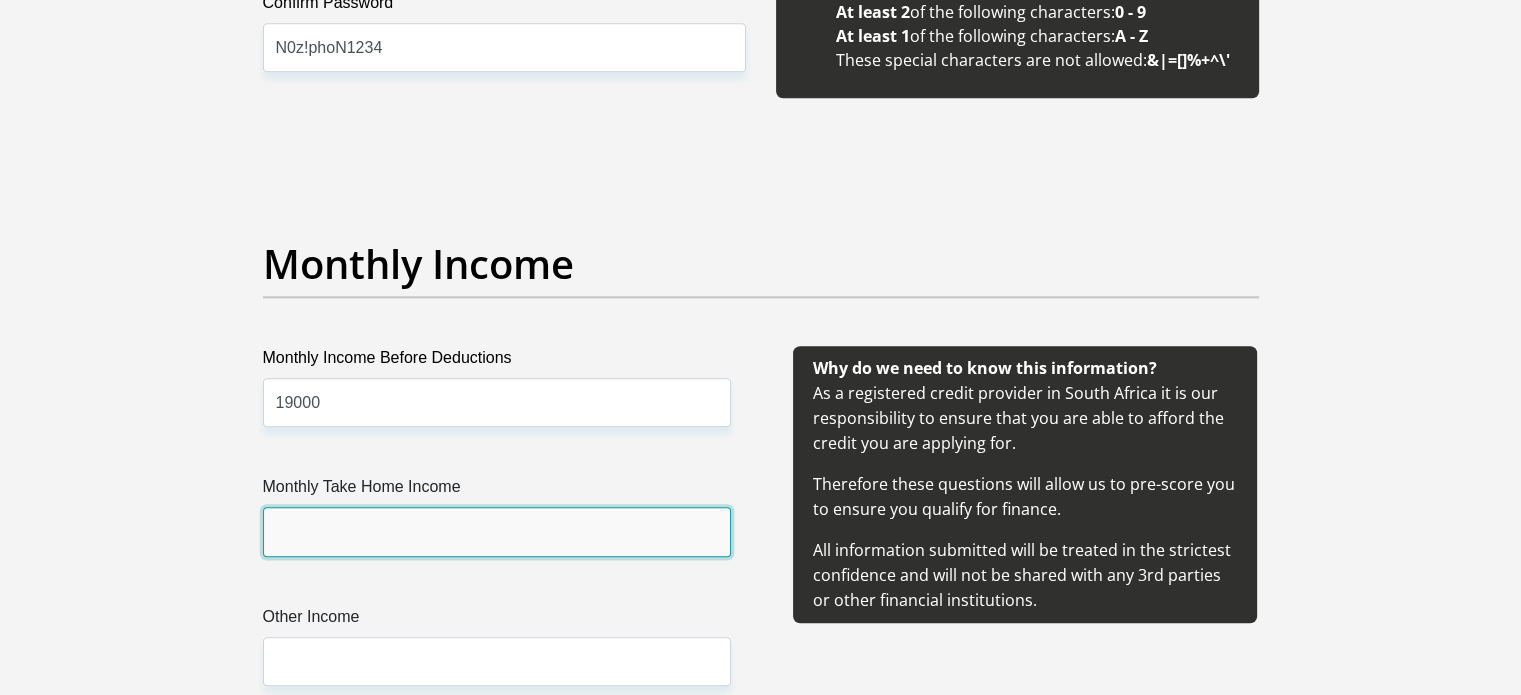 click on "Monthly Take Home Income" at bounding box center [497, 531] 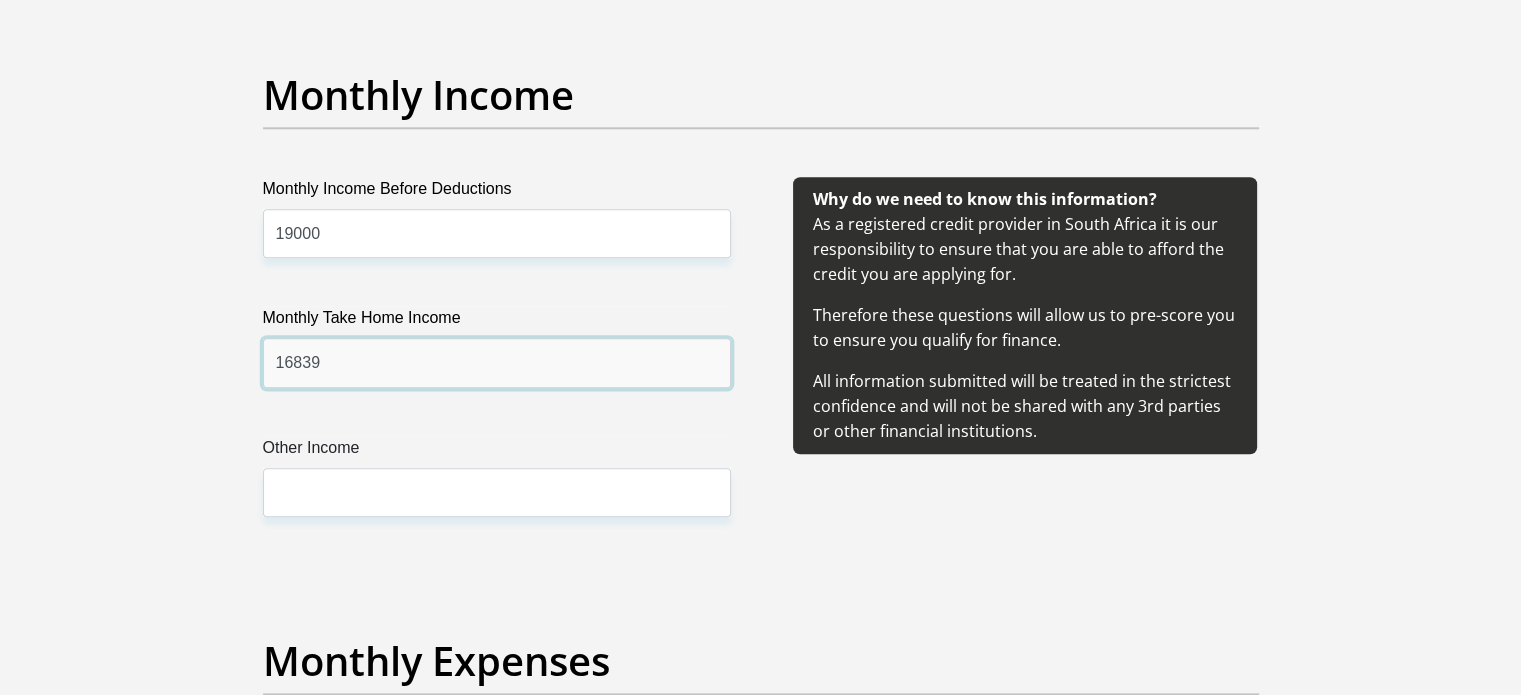 scroll, scrollTop: 2400, scrollLeft: 0, axis: vertical 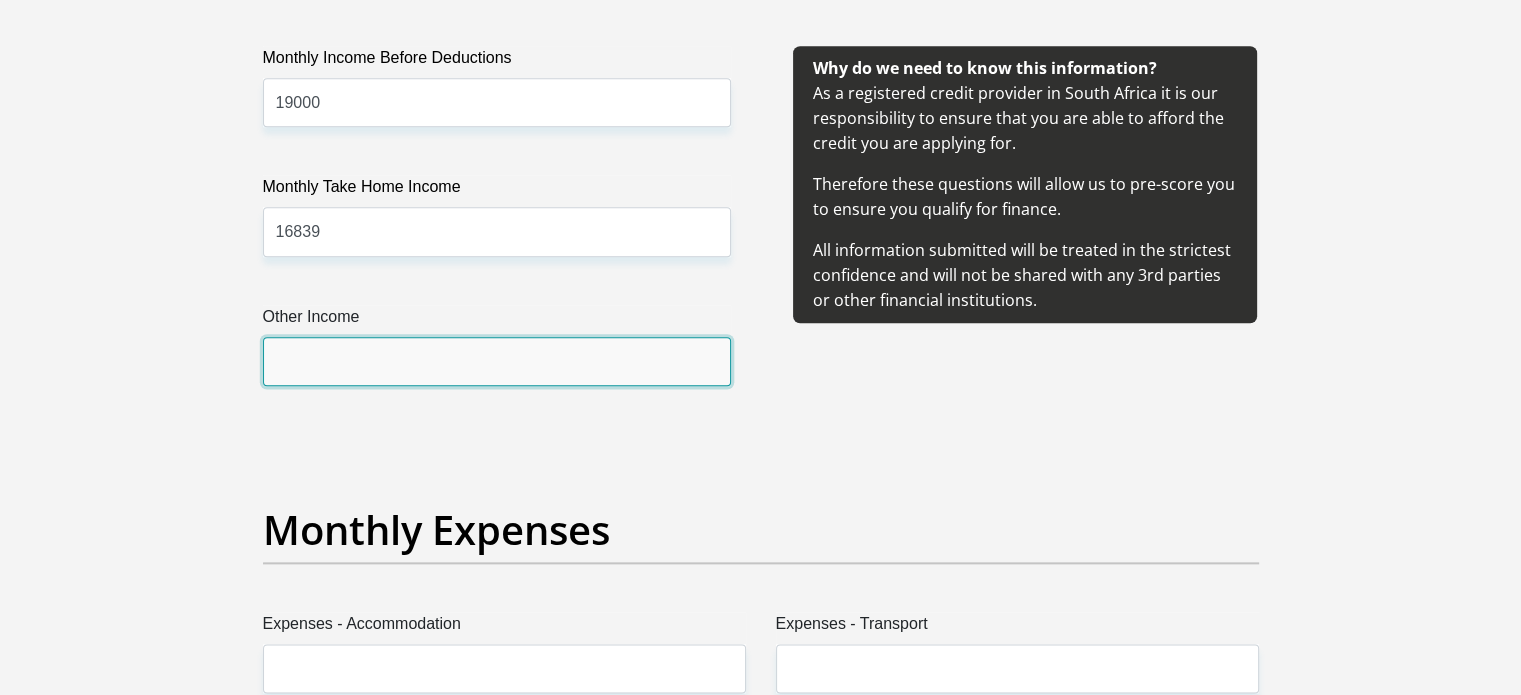 click on "Other Income" at bounding box center [497, 361] 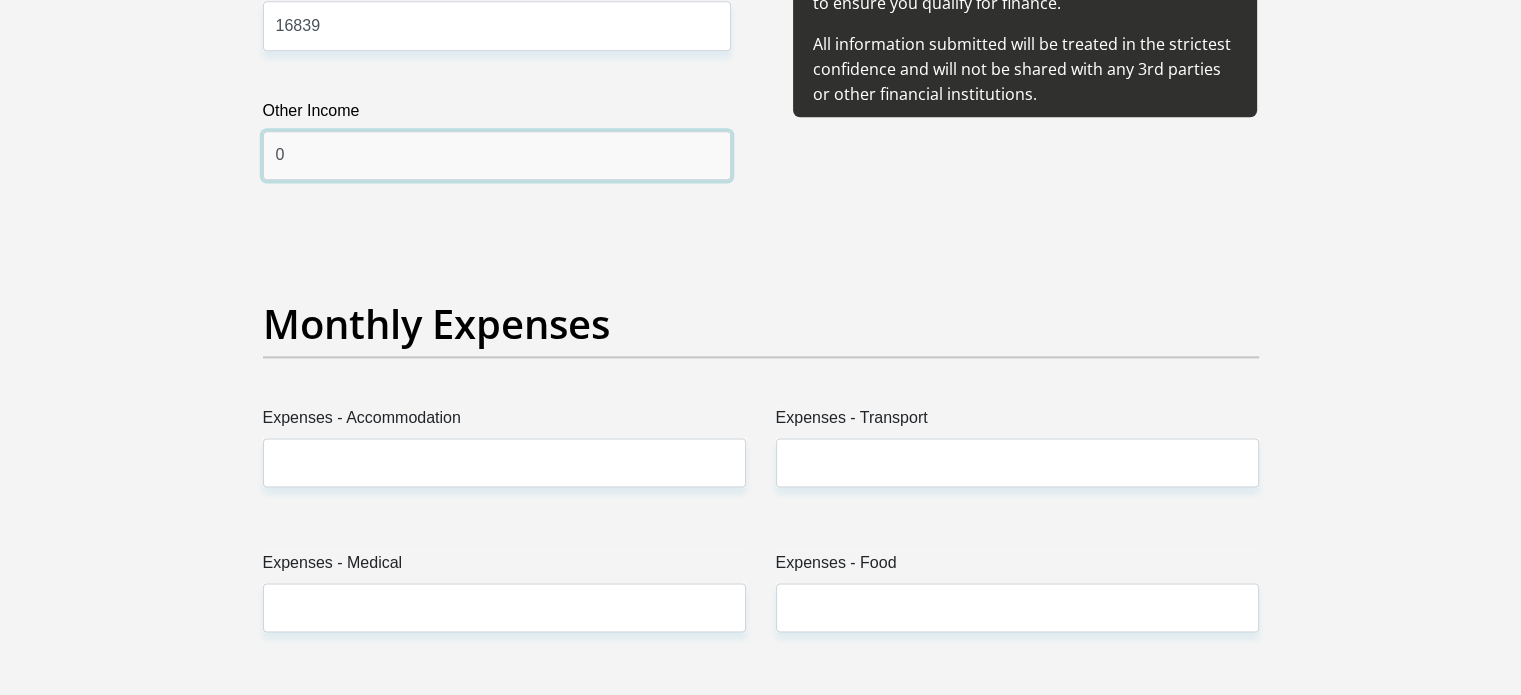 scroll, scrollTop: 2700, scrollLeft: 0, axis: vertical 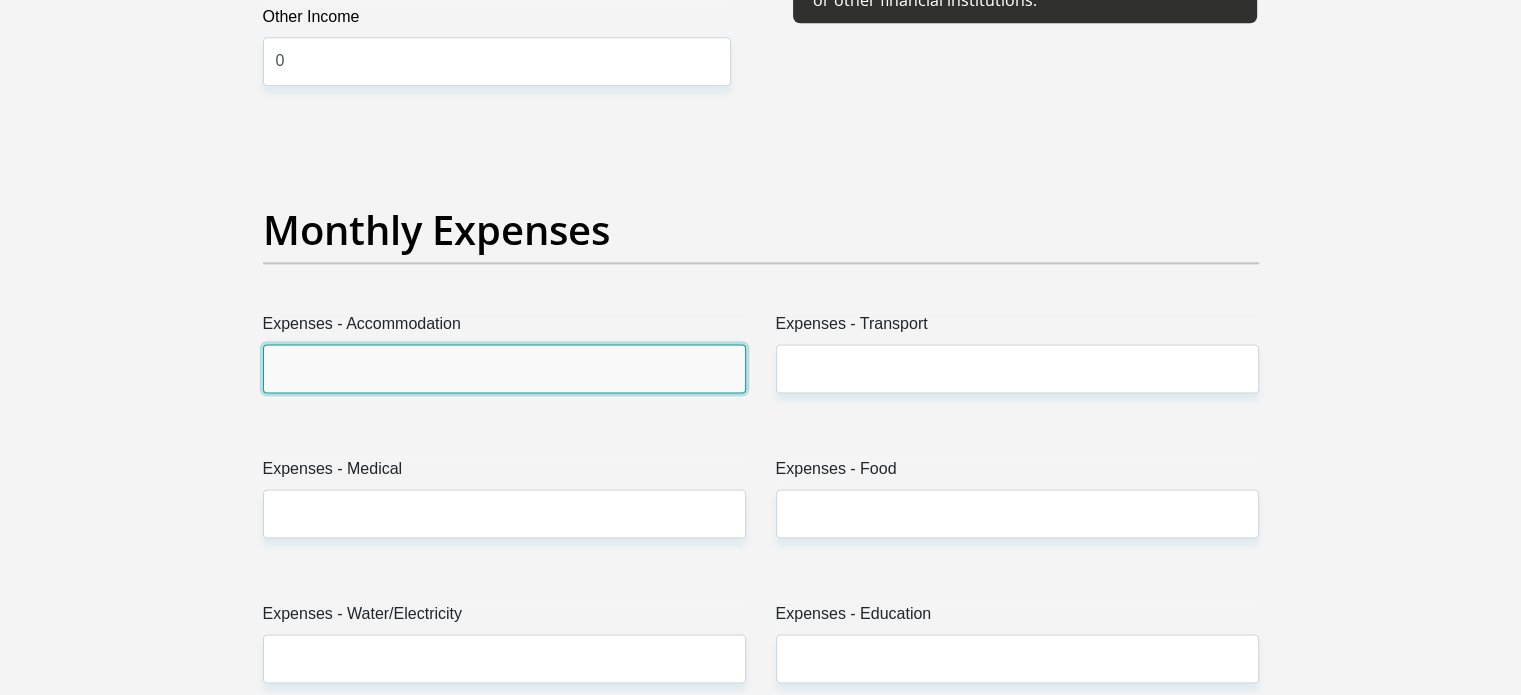 click on "Expenses - Accommodation" at bounding box center (504, 368) 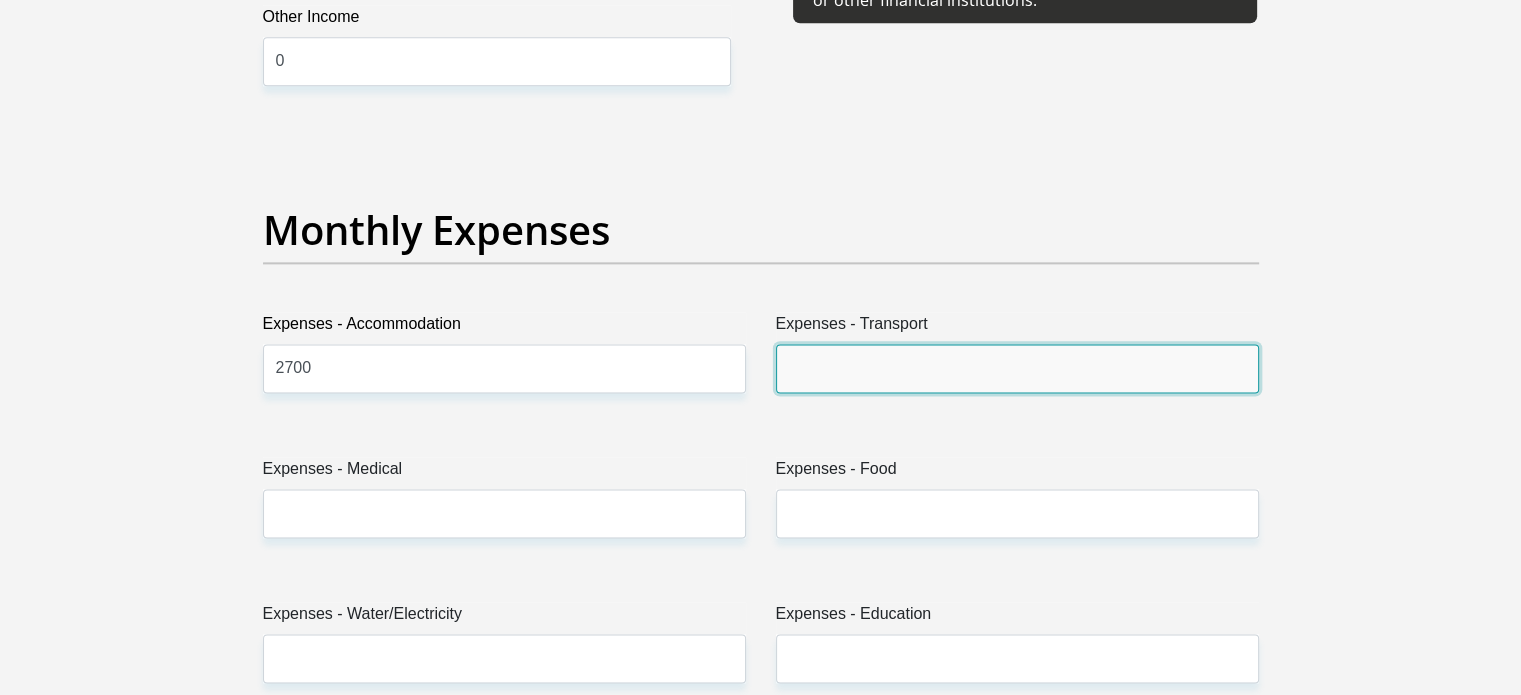 click on "Expenses - Transport" at bounding box center (1017, 368) 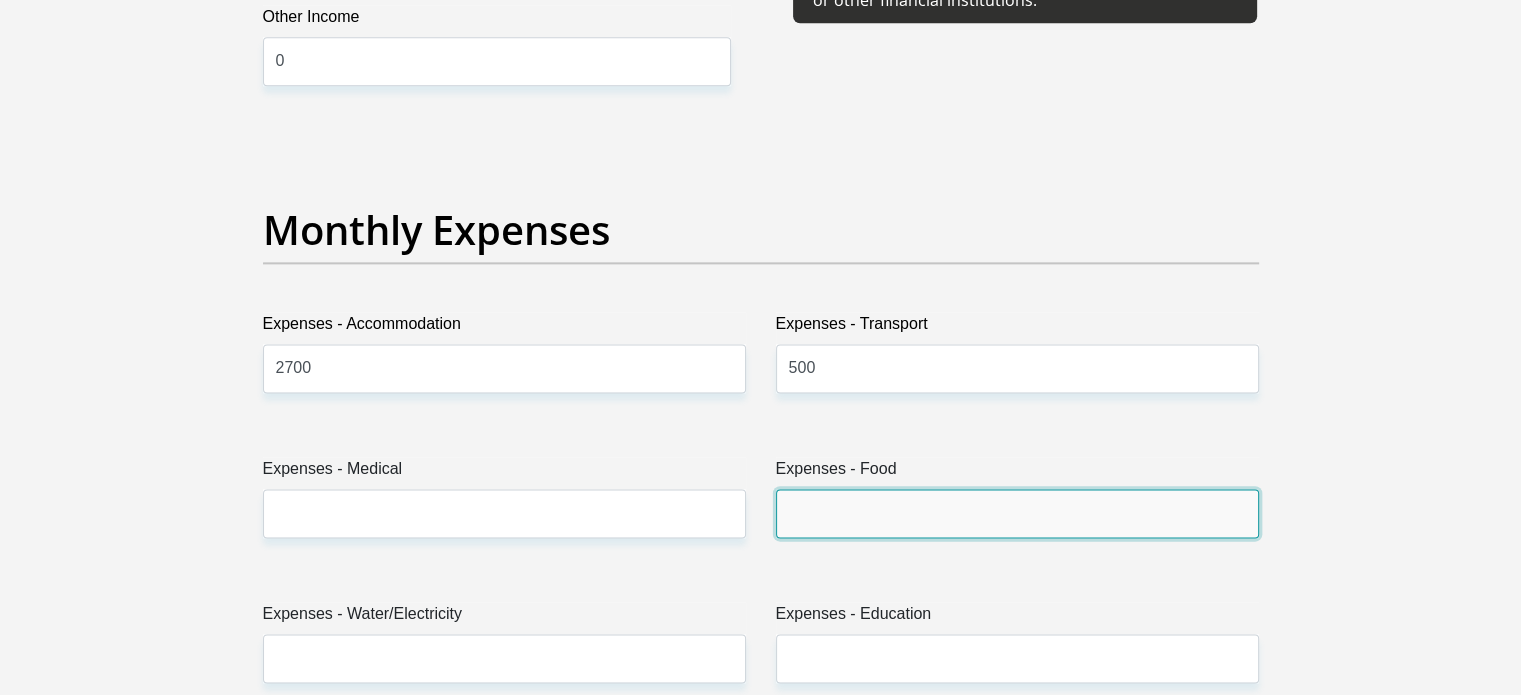 click on "Expenses - Food" at bounding box center [1017, 513] 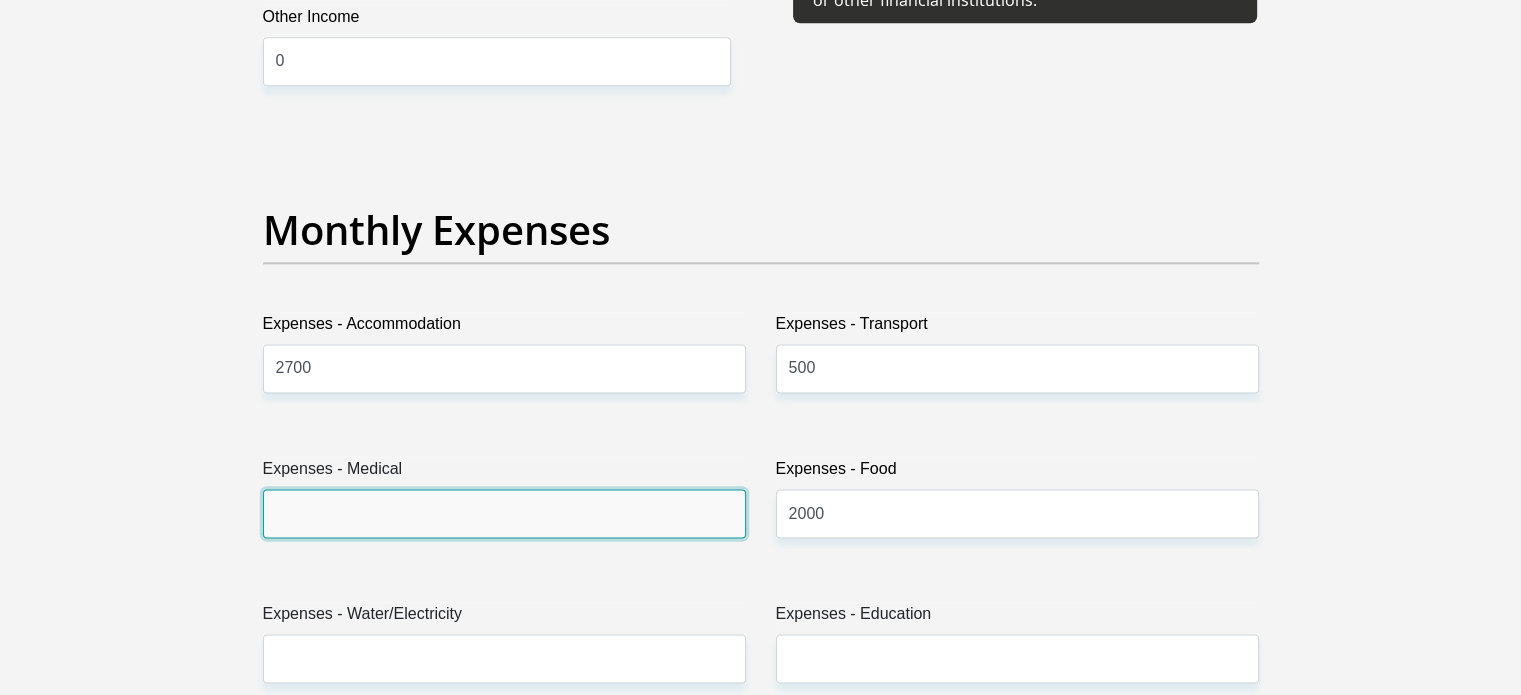 click on "Expenses - Medical" at bounding box center [504, 513] 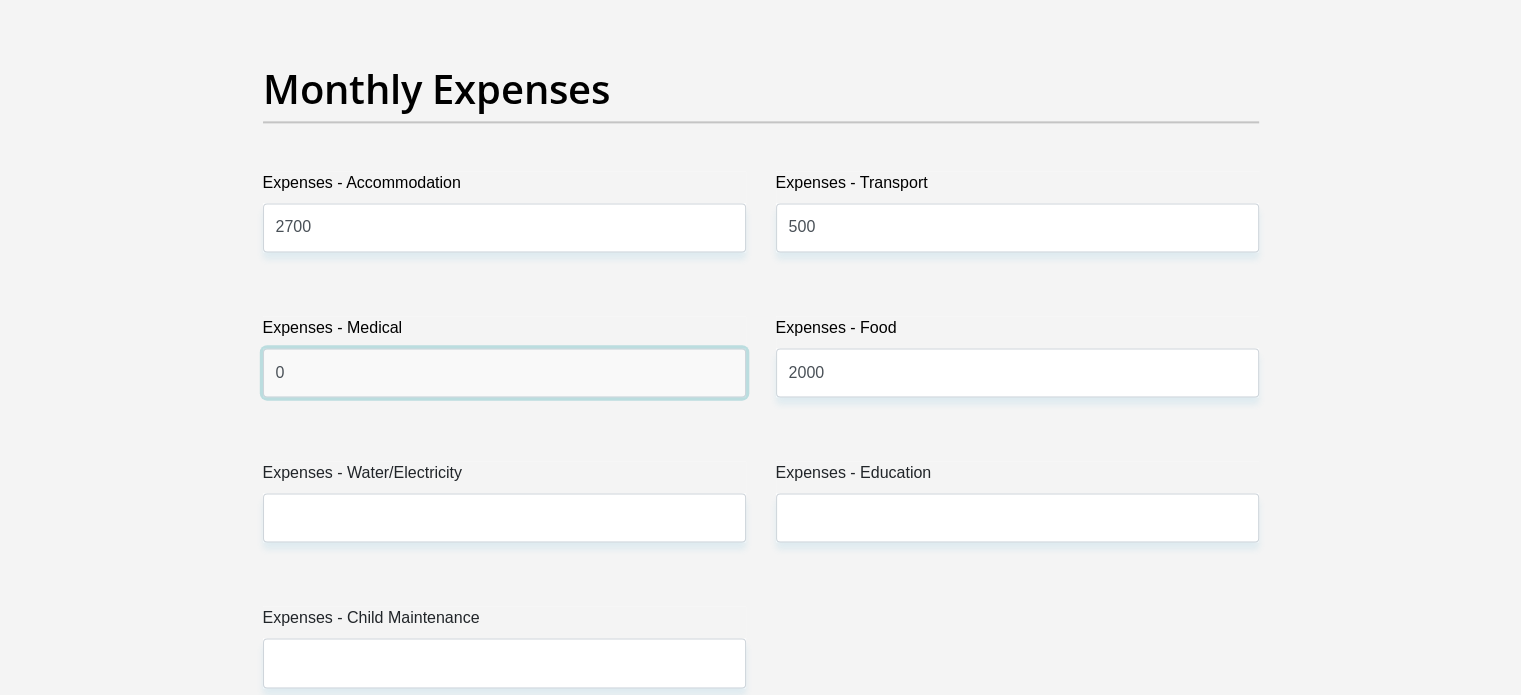 scroll, scrollTop: 2900, scrollLeft: 0, axis: vertical 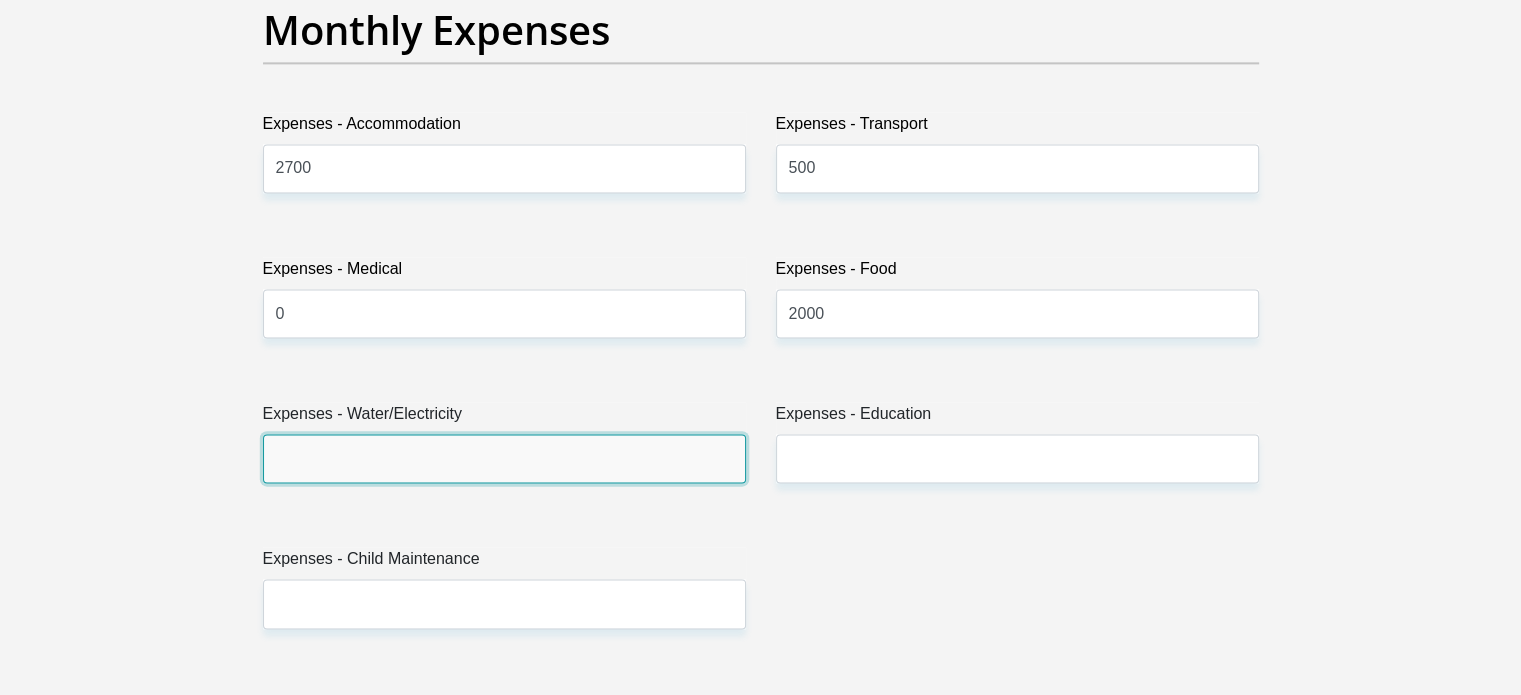 click on "Expenses - Water/Electricity" at bounding box center [504, 458] 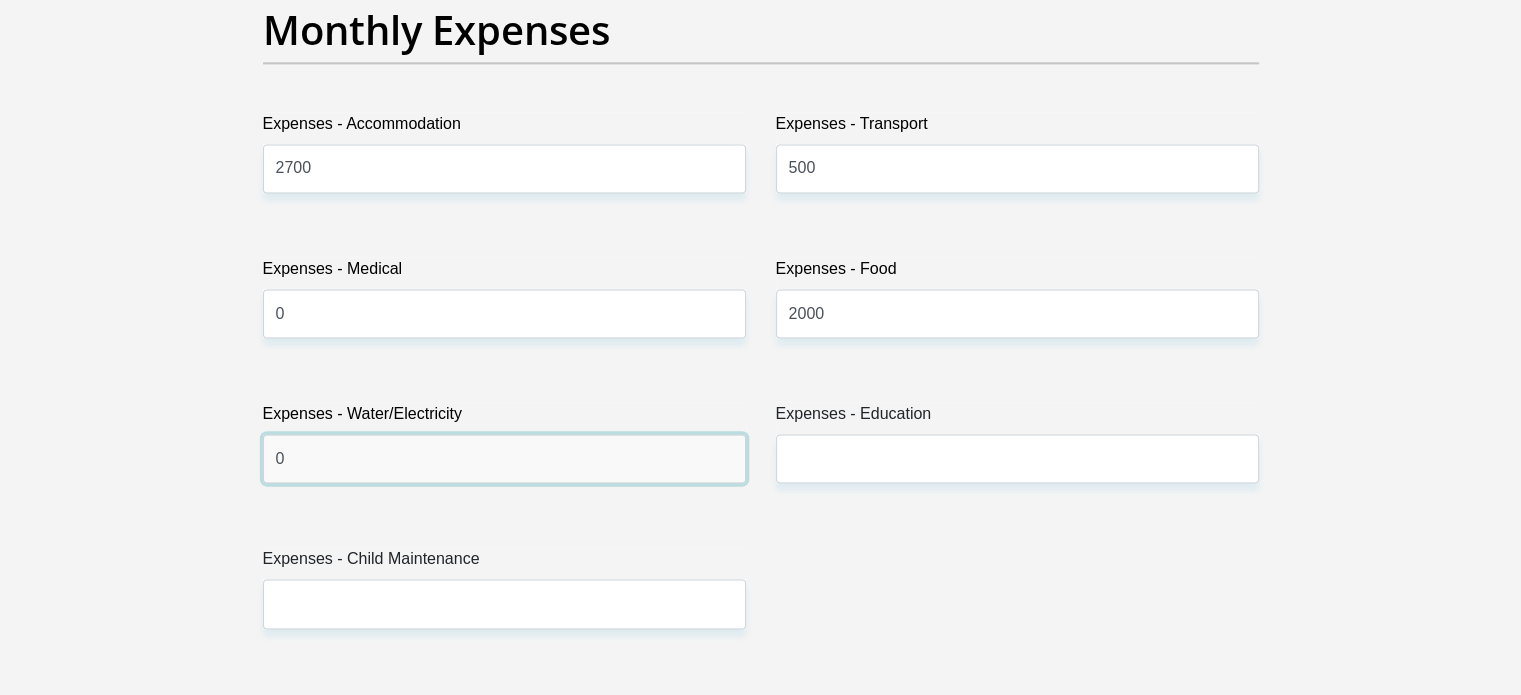 type on "0" 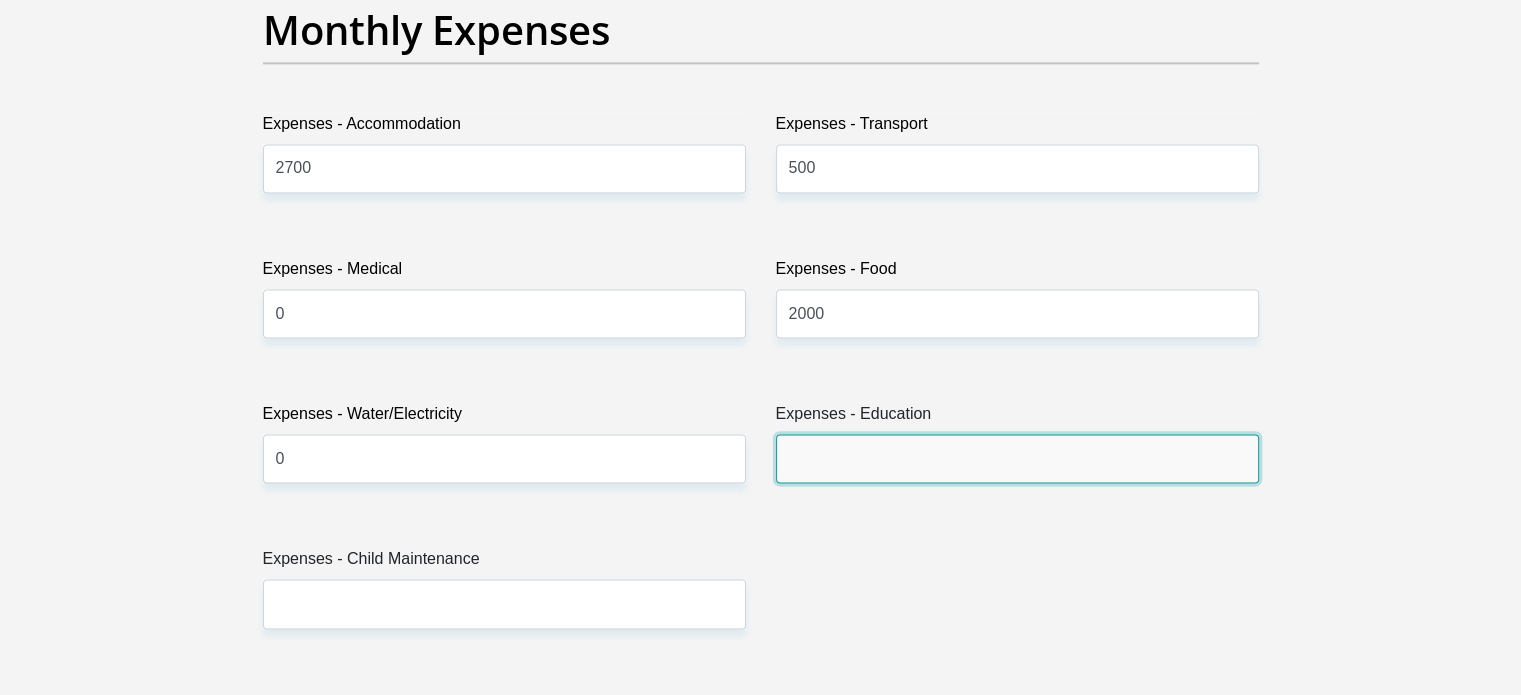 click on "Expenses - Education" at bounding box center [1017, 458] 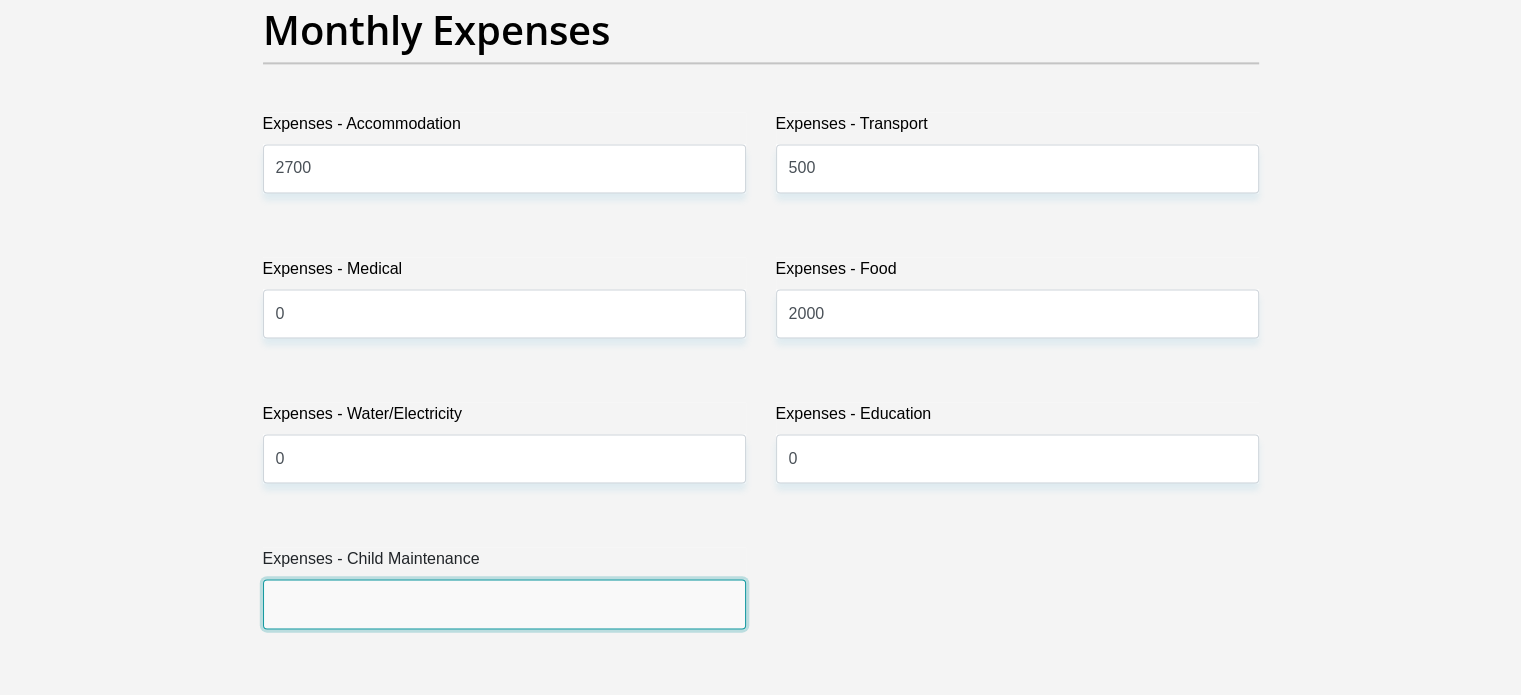 click on "Expenses - Child Maintenance" at bounding box center [504, 603] 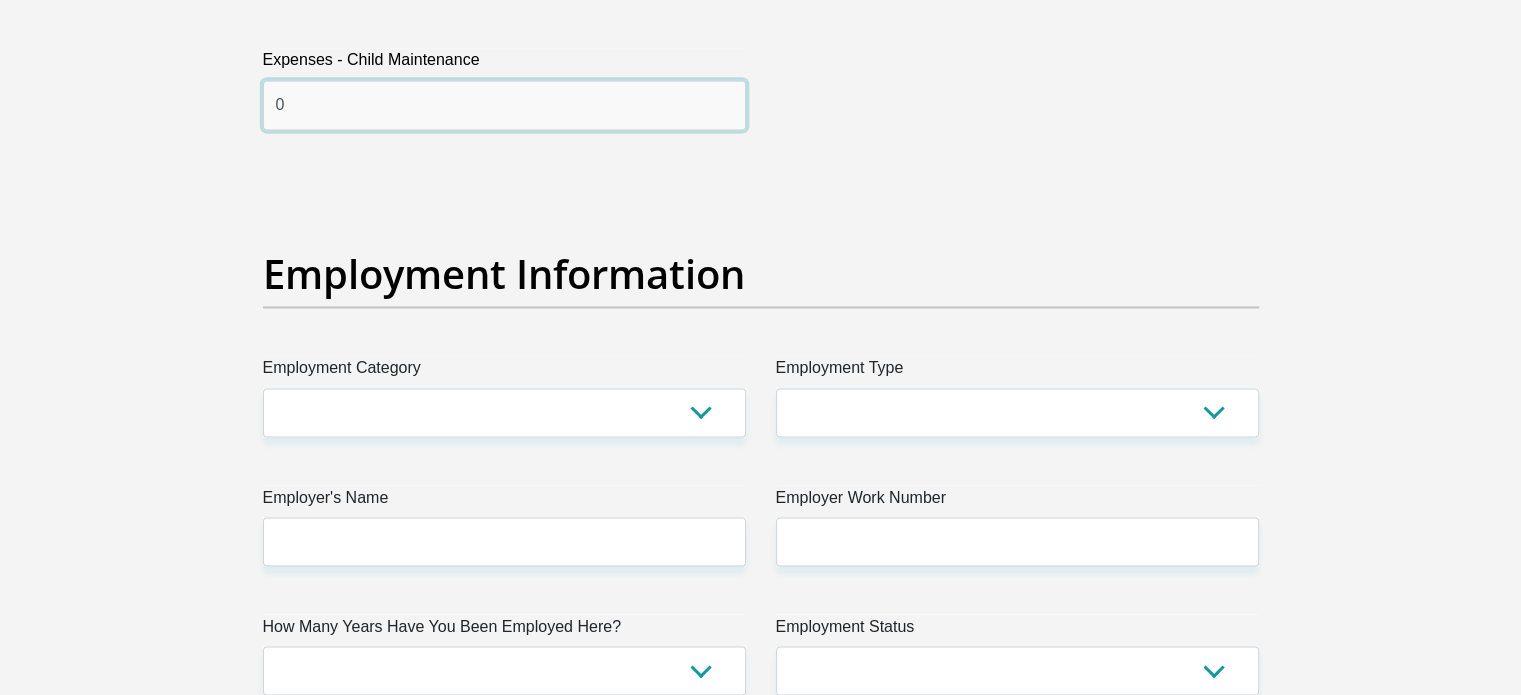 scroll, scrollTop: 3400, scrollLeft: 0, axis: vertical 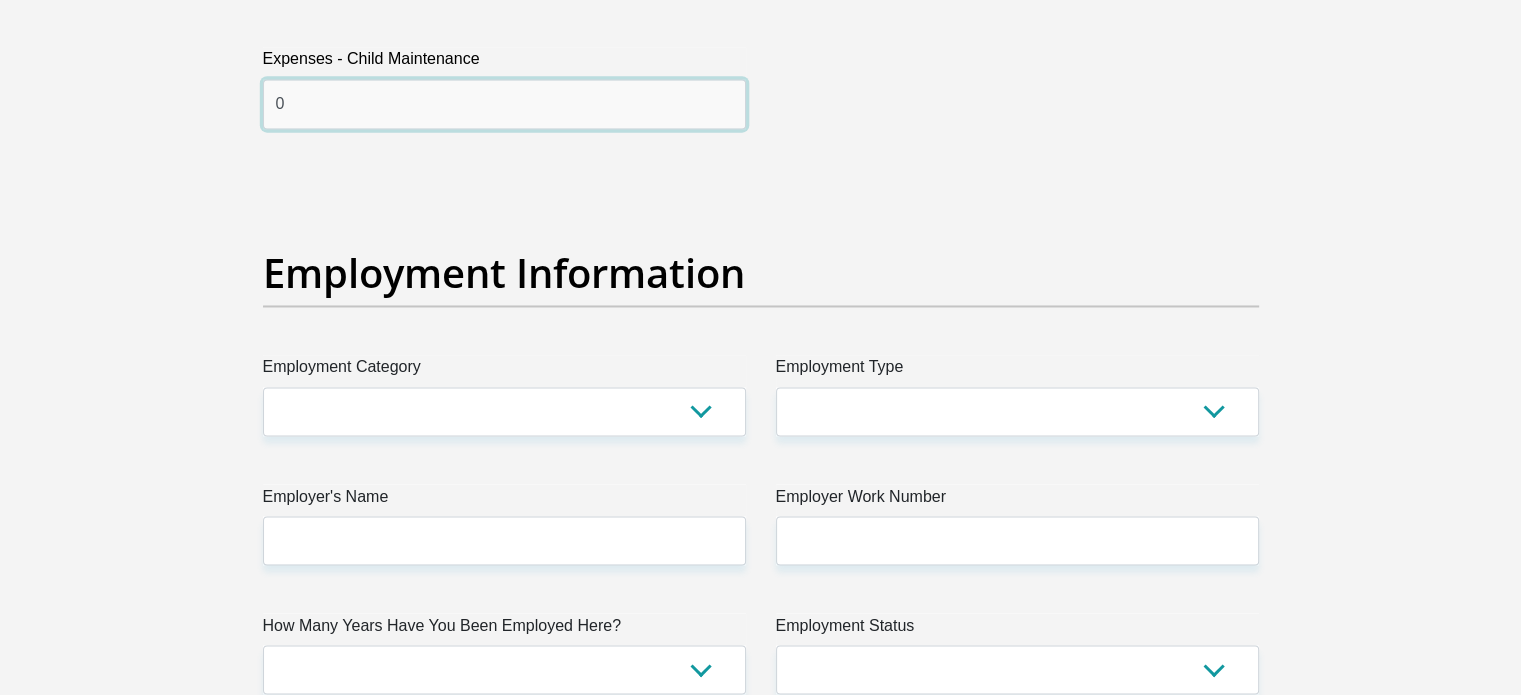 type on "0" 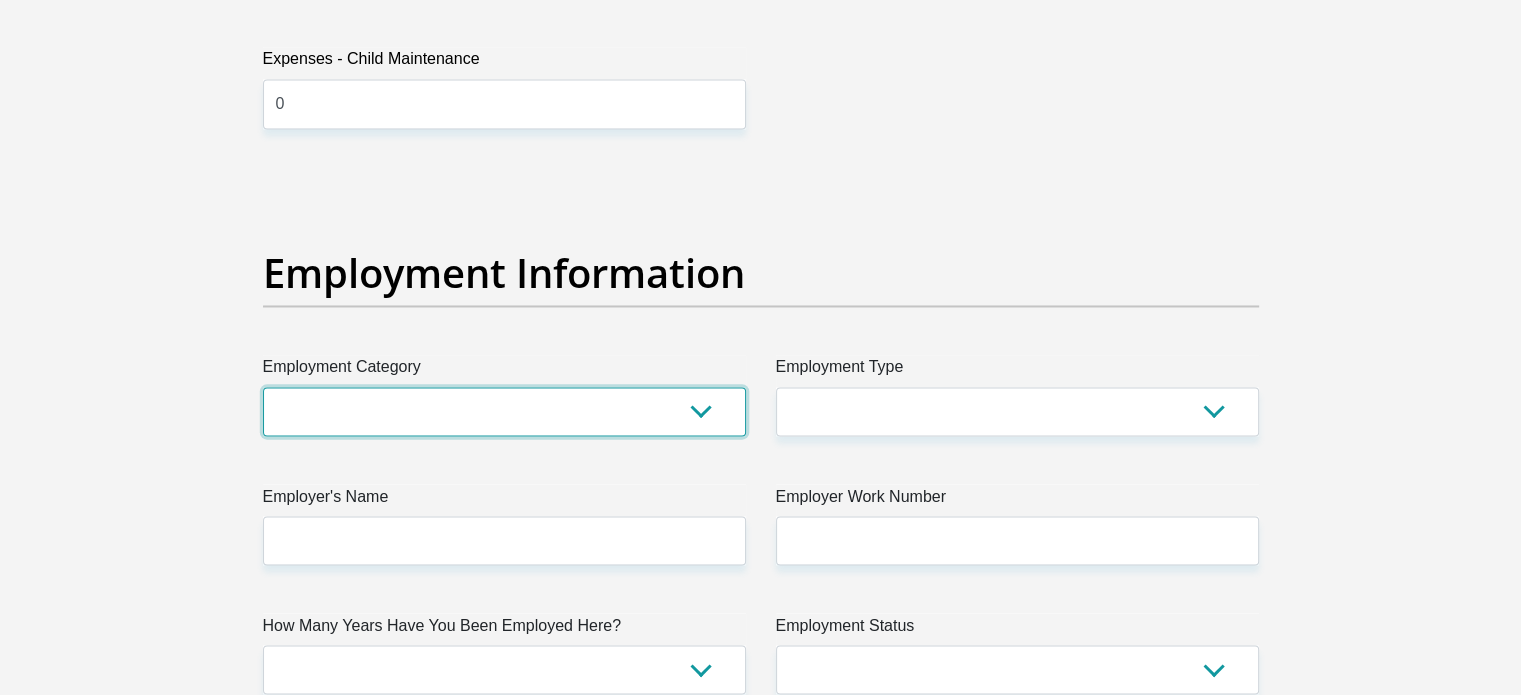click on "AGRICULTURE
ALCOHOL & TOBACCO
CONSTRUCTION MATERIALS
METALLURGY
EQUIPMENT FOR RENEWABLE ENERGY
SPECIALIZED CONTRACTORS
CAR
GAMING (INCL. INTERNET
OTHER WHOLESALE
UNLICENSED PHARMACEUTICALS
CURRENCY EXCHANGE HOUSES
OTHER FINANCIAL INSTITUTIONS & INSURANCE
REAL ESTATE AGENTS
OIL & GAS
OTHER MATERIALS (E.G. IRON ORE)
PRECIOUS STONES & PRECIOUS METALS
POLITICAL ORGANIZATIONS
RELIGIOUS ORGANIZATIONS(NOT SECTS)
ACTI. HAVING BUSINESS DEAL WITH PUBLIC ADMINISTRATION
LAUNDROMATS" at bounding box center [504, 411] 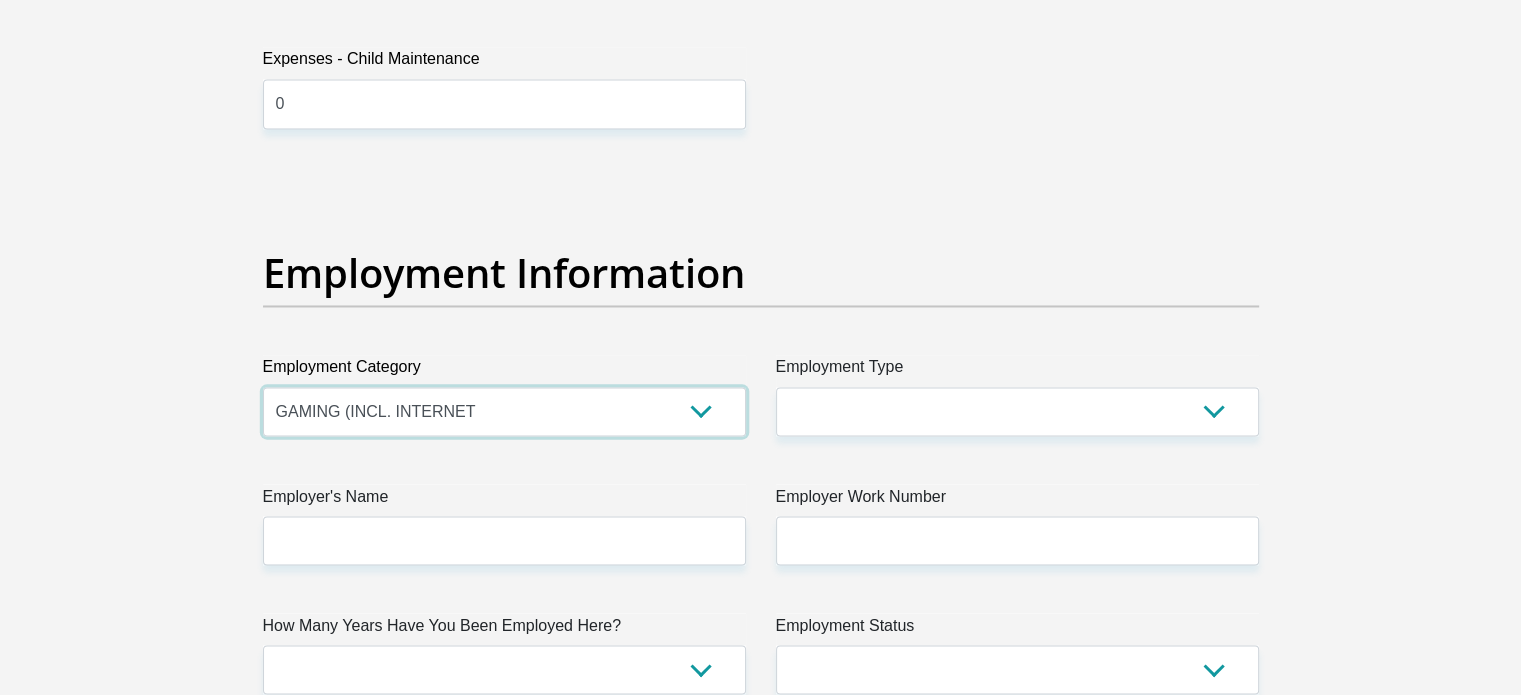 click on "AGRICULTURE
ALCOHOL & TOBACCO
CONSTRUCTION MATERIALS
METALLURGY
EQUIPMENT FOR RENEWABLE ENERGY
SPECIALIZED CONTRACTORS
CAR
GAMING (INCL. INTERNET
OTHER WHOLESALE
UNLICENSED PHARMACEUTICALS
CURRENCY EXCHANGE HOUSES
OTHER FINANCIAL INSTITUTIONS & INSURANCE
REAL ESTATE AGENTS
OIL & GAS
OTHER MATERIALS (E.G. IRON ORE)
PRECIOUS STONES & PRECIOUS METALS
POLITICAL ORGANIZATIONS
RELIGIOUS ORGANIZATIONS(NOT SECTS)
ACTI. HAVING BUSINESS DEAL WITH PUBLIC ADMINISTRATION
LAUNDROMATS" at bounding box center (504, 411) 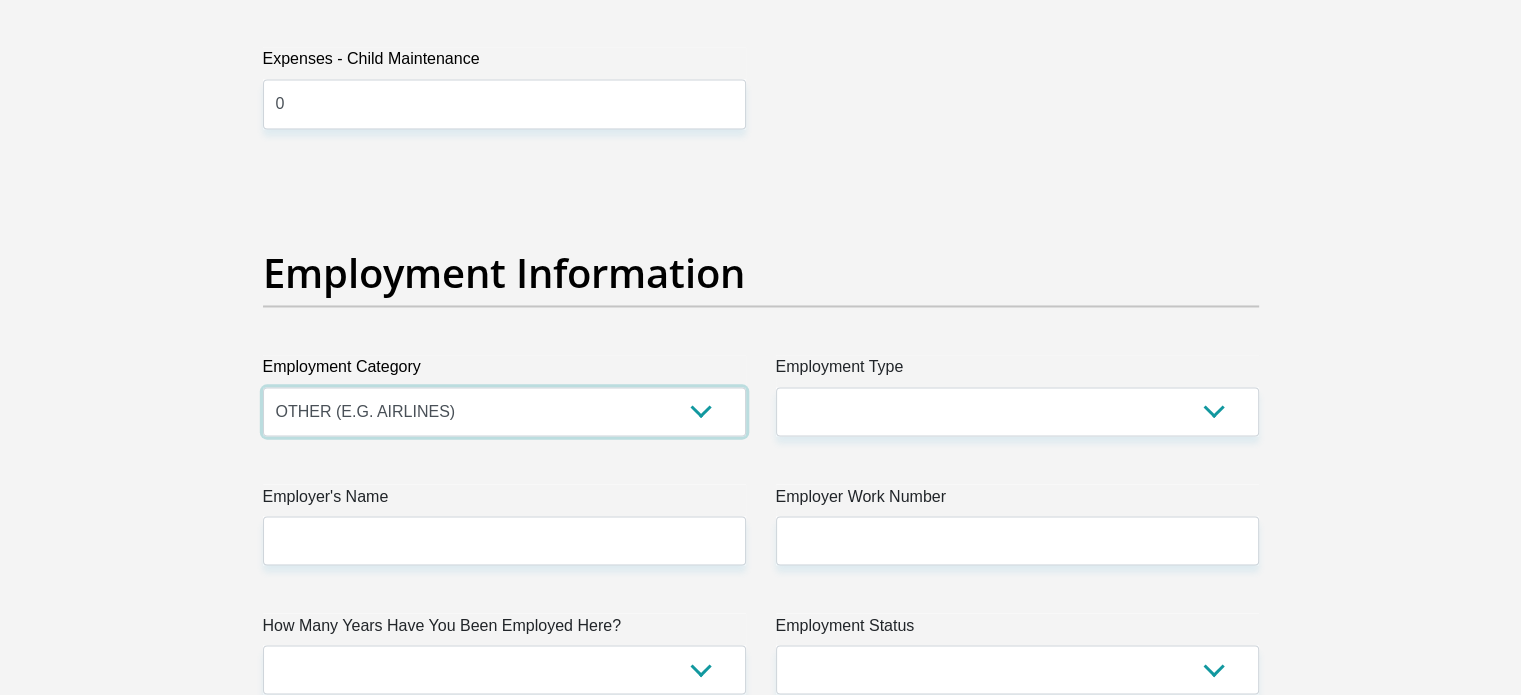 click on "AGRICULTURE
ALCOHOL & TOBACCO
CONSTRUCTION MATERIALS
METALLURGY
EQUIPMENT FOR RENEWABLE ENERGY
SPECIALIZED CONTRACTORS
CAR
GAMING (INCL. INTERNET
OTHER WHOLESALE
UNLICENSED PHARMACEUTICALS
CURRENCY EXCHANGE HOUSES
OTHER FINANCIAL INSTITUTIONS & INSURANCE
REAL ESTATE AGENTS
OIL & GAS
OTHER MATERIALS (E.G. IRON ORE)
PRECIOUS STONES & PRECIOUS METALS
POLITICAL ORGANIZATIONS
RELIGIOUS ORGANIZATIONS(NOT SECTS)
ACTI. HAVING BUSINESS DEAL WITH PUBLIC ADMINISTRATION
LAUNDROMATS" at bounding box center (504, 411) 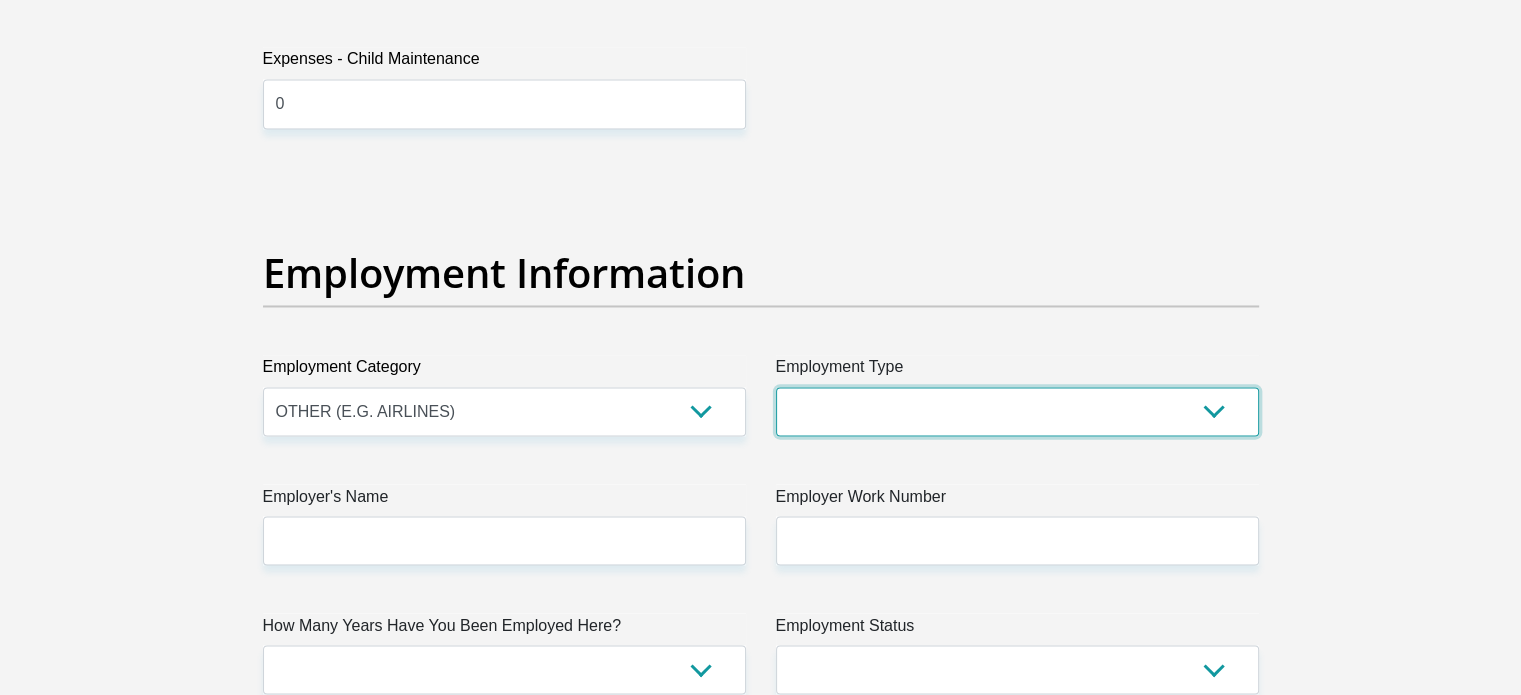 click on "College/Lecturer
Craft Seller
Creative
Driver
Executive
Farmer
Forces - Non Commissioned
Forces - Officer
Hawker
Housewife
Labourer
Licenced Professional
Manager
Miner
Non Licenced Professional
Office Staff/Clerk
Outside Worker
Pensioner
Permanent Teacher
Production/Manufacturing
Sales
Self-Employed
Semi-Professional Worker
Service Industry  Social Worker  Student" at bounding box center [1017, 411] 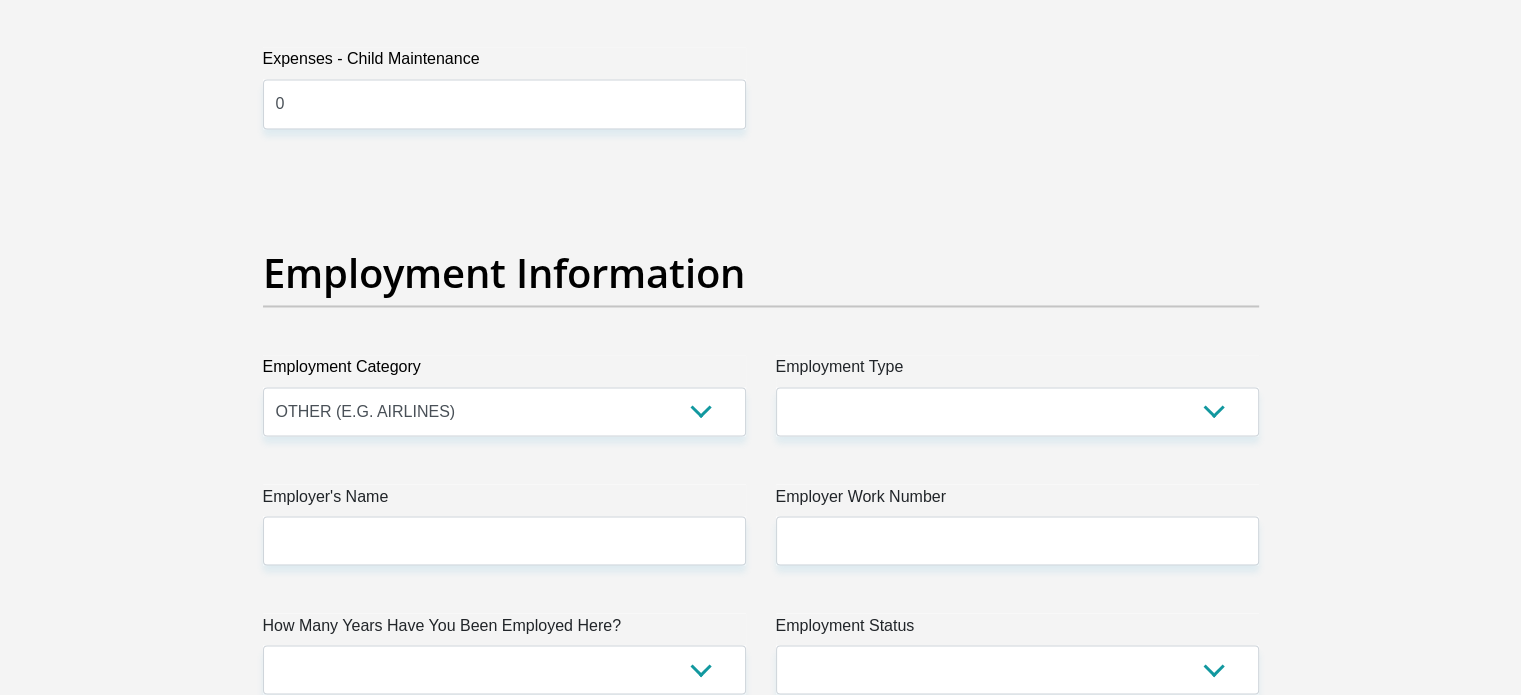 click on "Title
Mr
Ms
Mrs
Dr
Other
First Name
Nozipho
Surname
NTONIBELA
ID Number
0201180938080
Please input valid ID number
Race
Black
Coloured
Indian
White
Other
Contact Number
0624336264
Please input valid contact number
Nationality
South Africa
Afghanistan
Aland Islands  Albania  Angola" at bounding box center (761, 167) 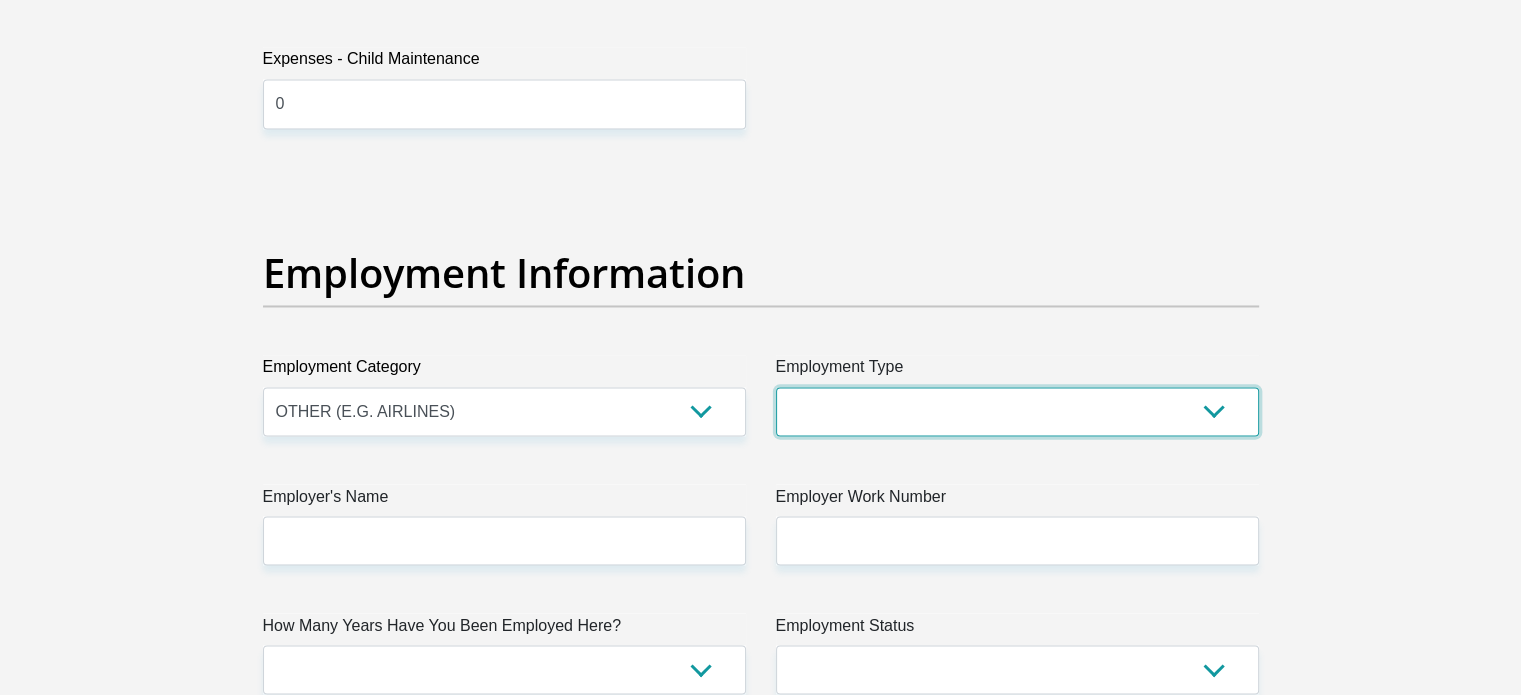 click on "College/Lecturer
Craft Seller
Creative
Driver
Executive
Farmer
Forces - Non Commissioned
Forces - Officer
Hawker
Housewife
Labourer
Licenced Professional
Manager
Miner
Non Licenced Professional
Office Staff/Clerk
Outside Worker
Pensioner
Permanent Teacher
Production/Manufacturing
Sales
Self-Employed
Semi-Professional Worker
Service Industry  Social Worker  Student" at bounding box center [1017, 411] 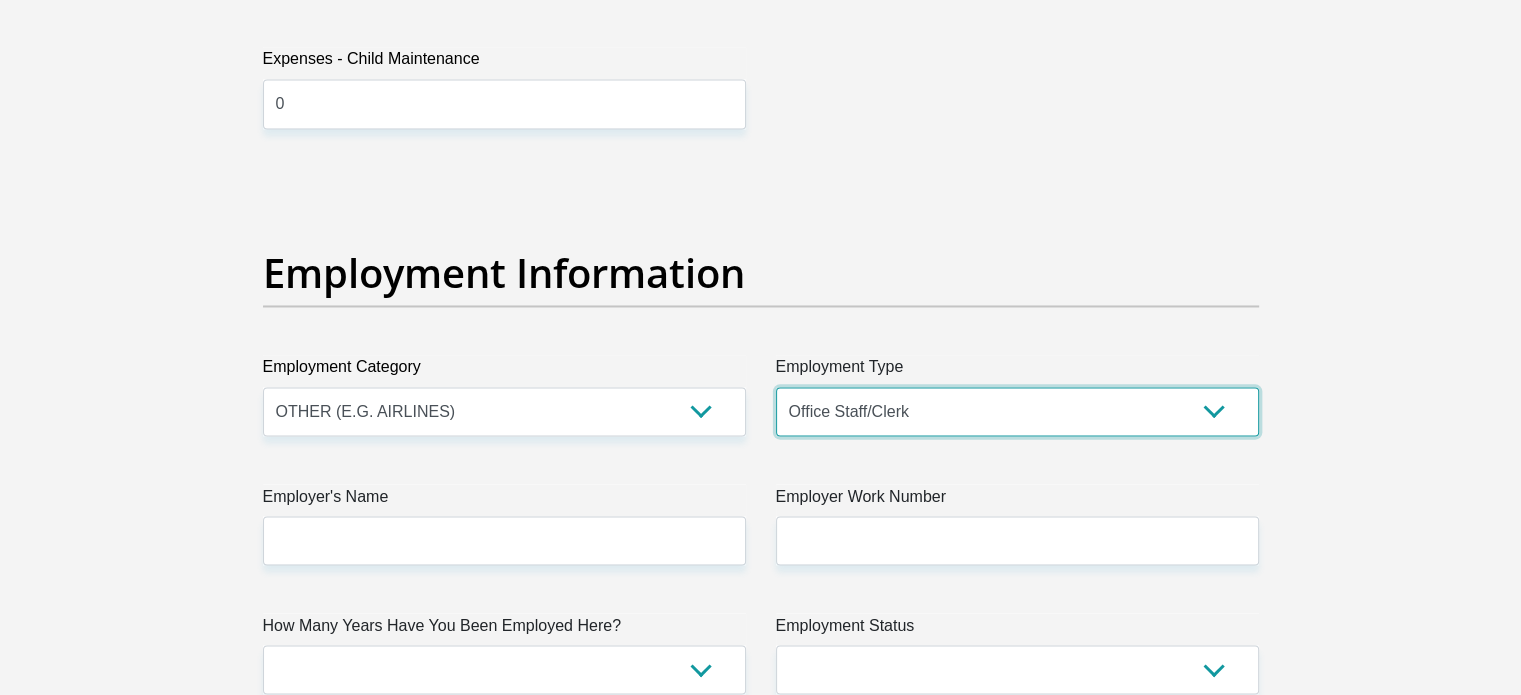 click on "College/Lecturer
Craft Seller
Creative
Driver
Executive
Farmer
Forces - Non Commissioned
Forces - Officer
Hawker
Housewife
Labourer
Licenced Professional
Manager
Miner
Non Licenced Professional
Office Staff/Clerk
Outside Worker
Pensioner
Permanent Teacher
Production/Manufacturing
Sales
Self-Employed
Semi-Professional Worker
Service Industry  Social Worker  Student" at bounding box center (1017, 411) 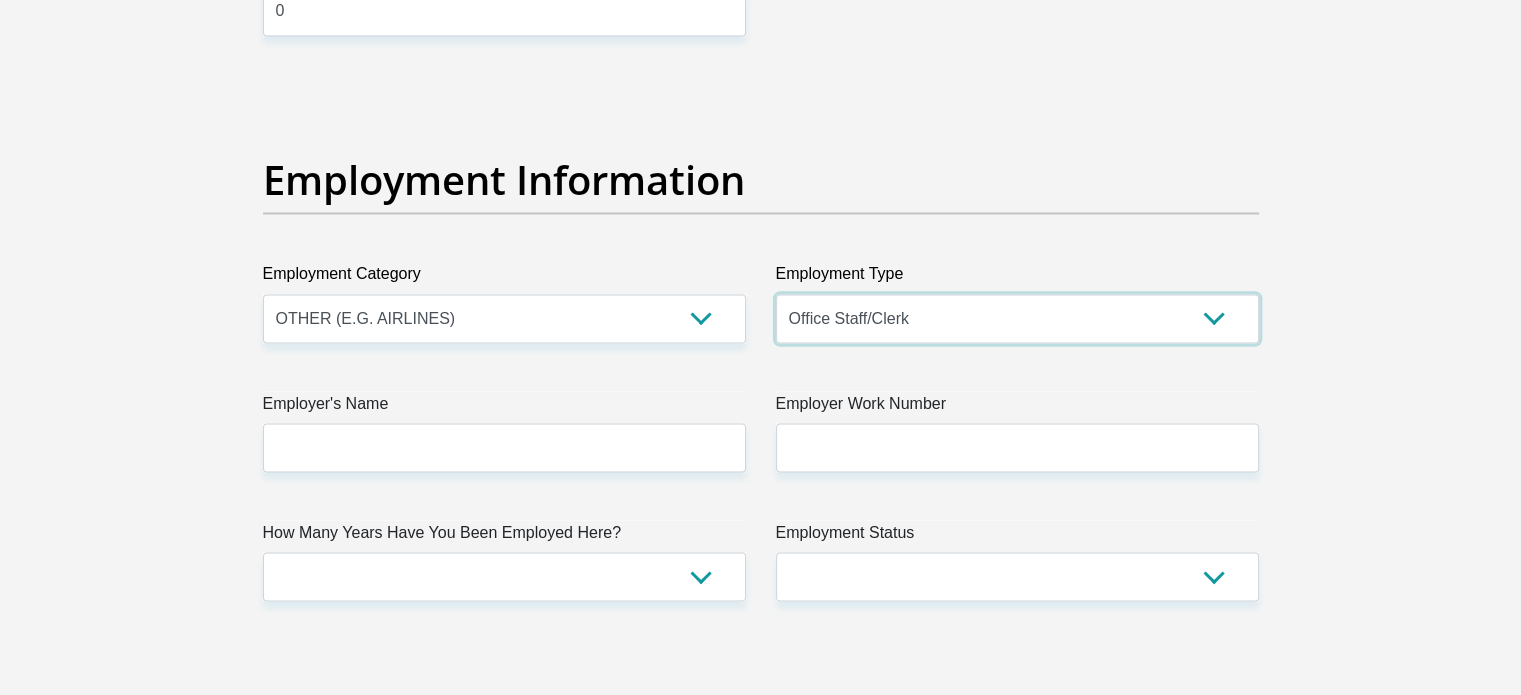 scroll, scrollTop: 3500, scrollLeft: 0, axis: vertical 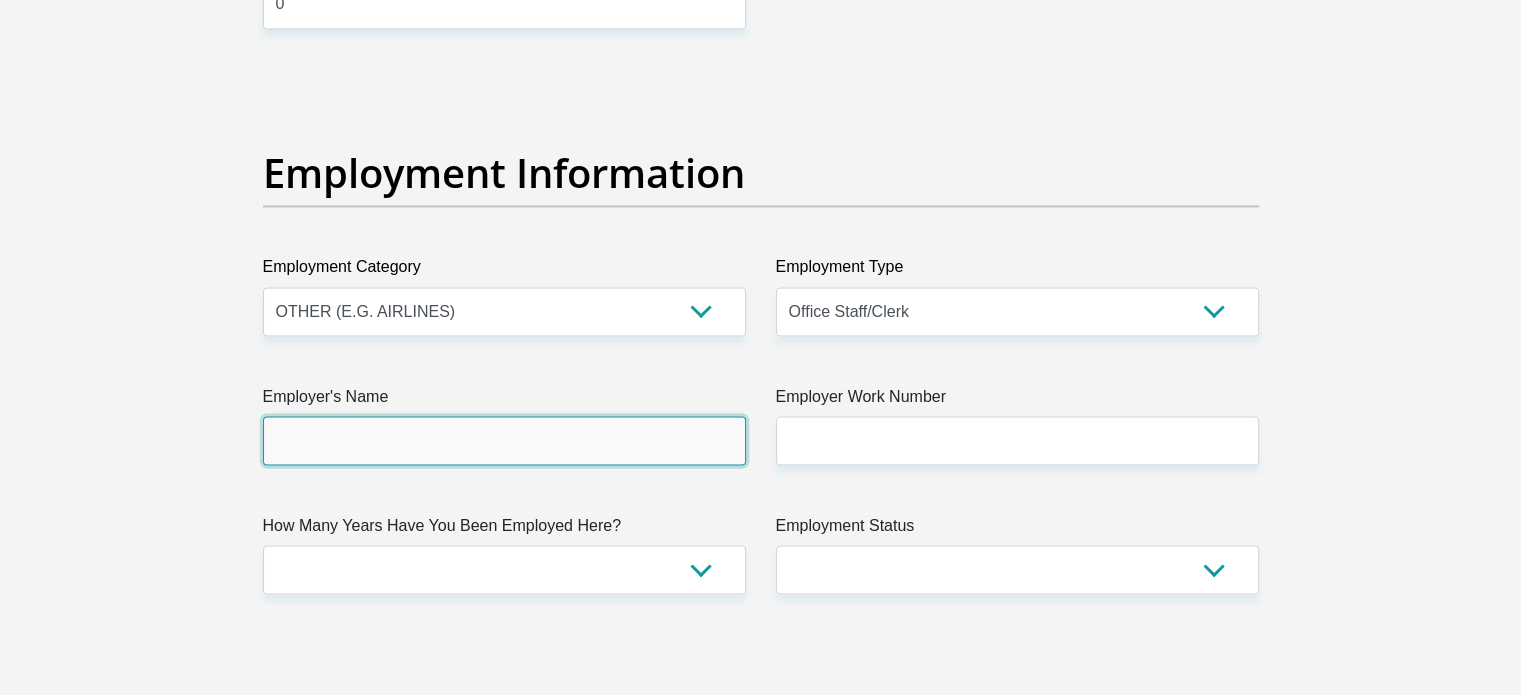 click on "Employer's Name" at bounding box center (504, 440) 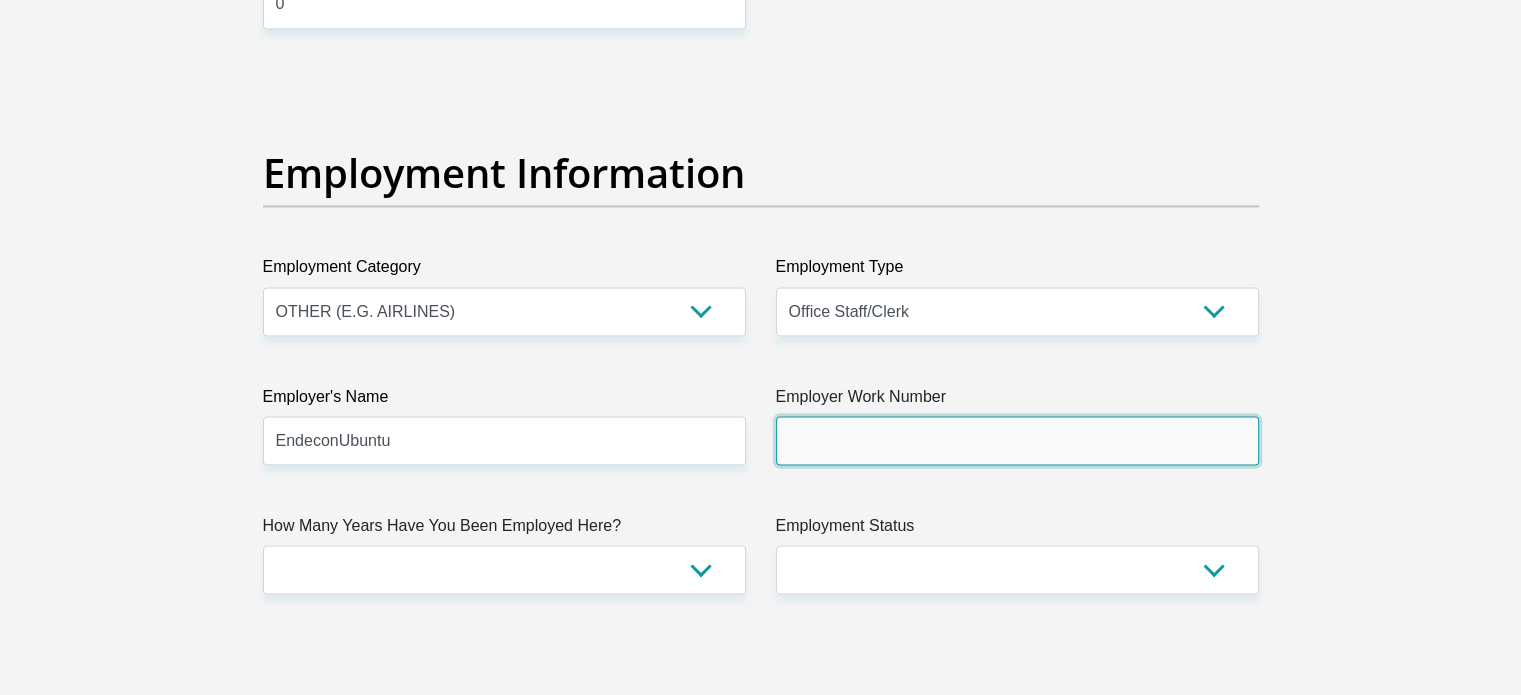click on "Employer Work Number" at bounding box center (1017, 440) 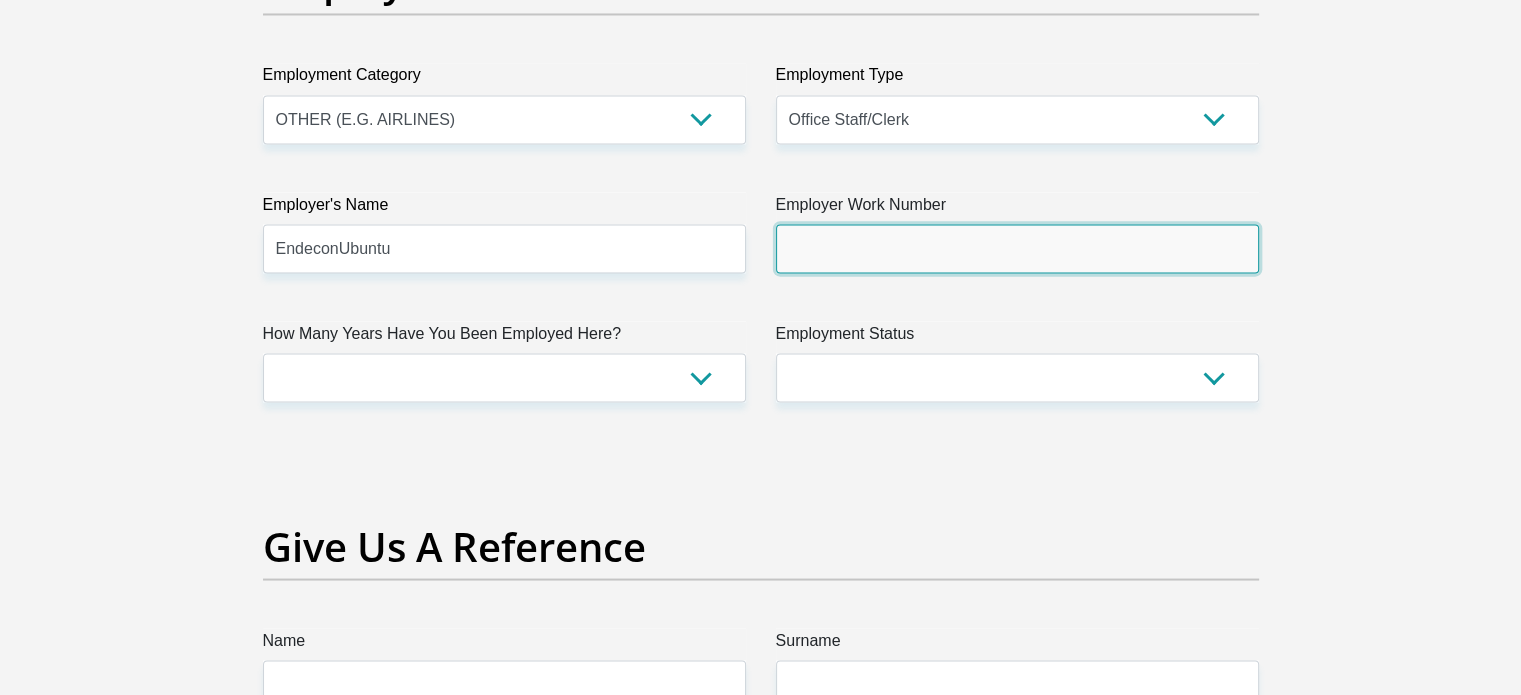 scroll, scrollTop: 3700, scrollLeft: 0, axis: vertical 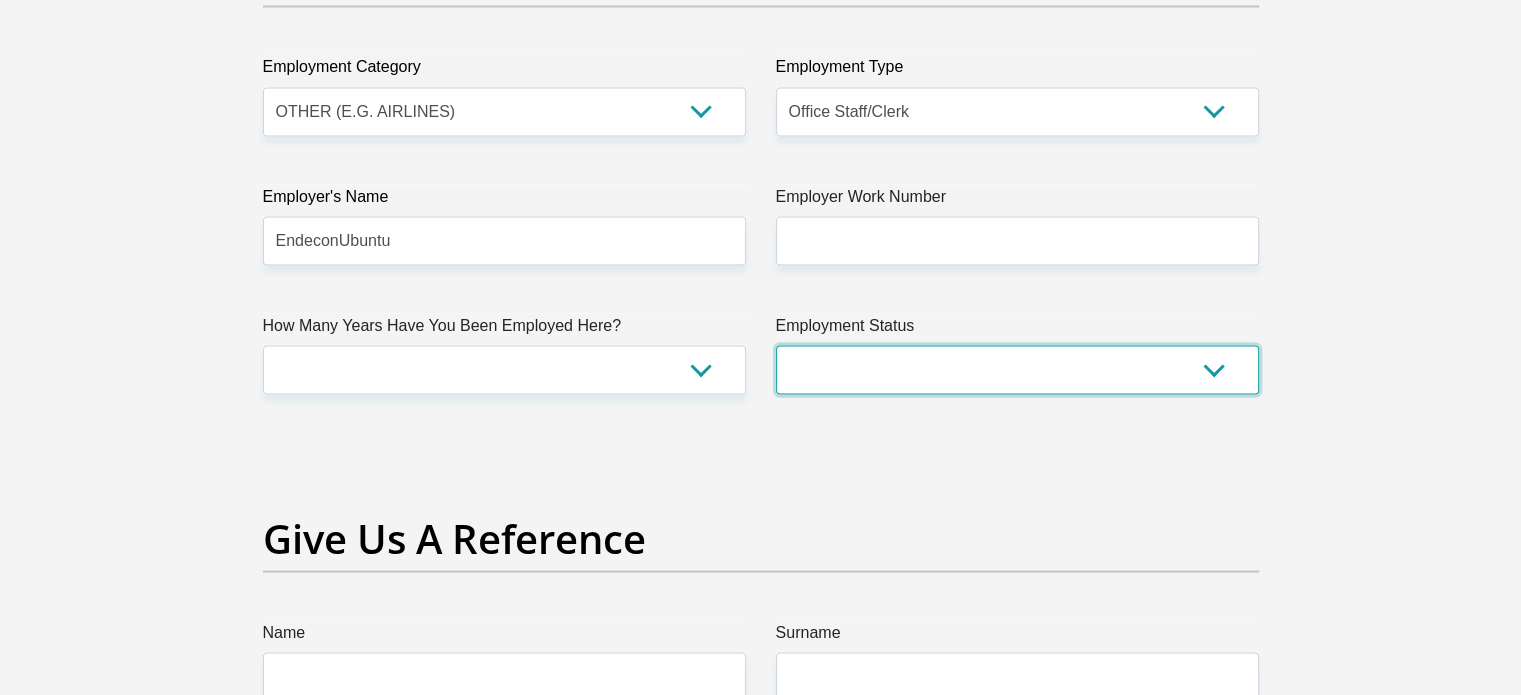 click on "Permanent/Full-time
Part-time/Casual
Contract Worker
Self-Employed
Housewife
Retired
Student
Medically Boarded
Disability
Unemployed" at bounding box center (1017, 369) 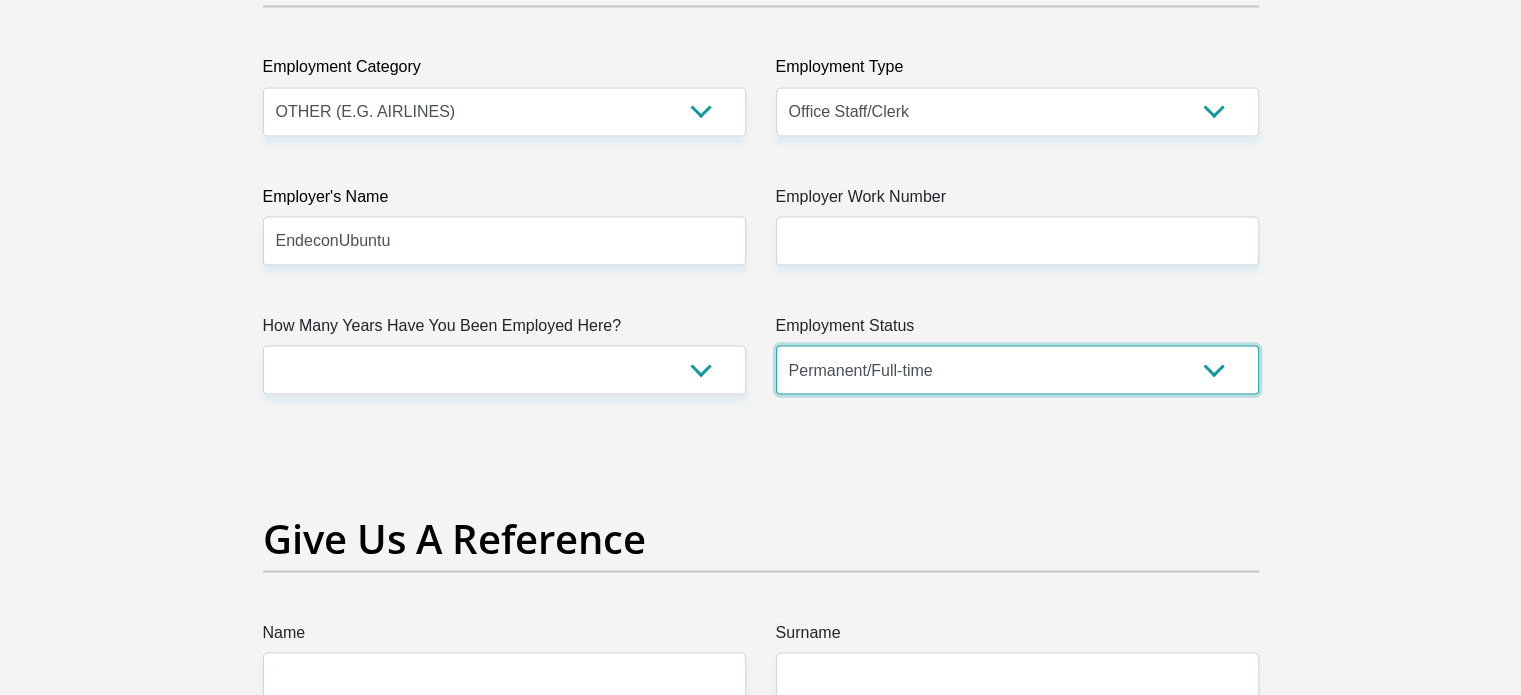 click on "Permanent/Full-time
Part-time/Casual
Contract Worker
Self-Employed
Housewife
Retired
Student
Medically Boarded
Disability
Unemployed" at bounding box center (1017, 369) 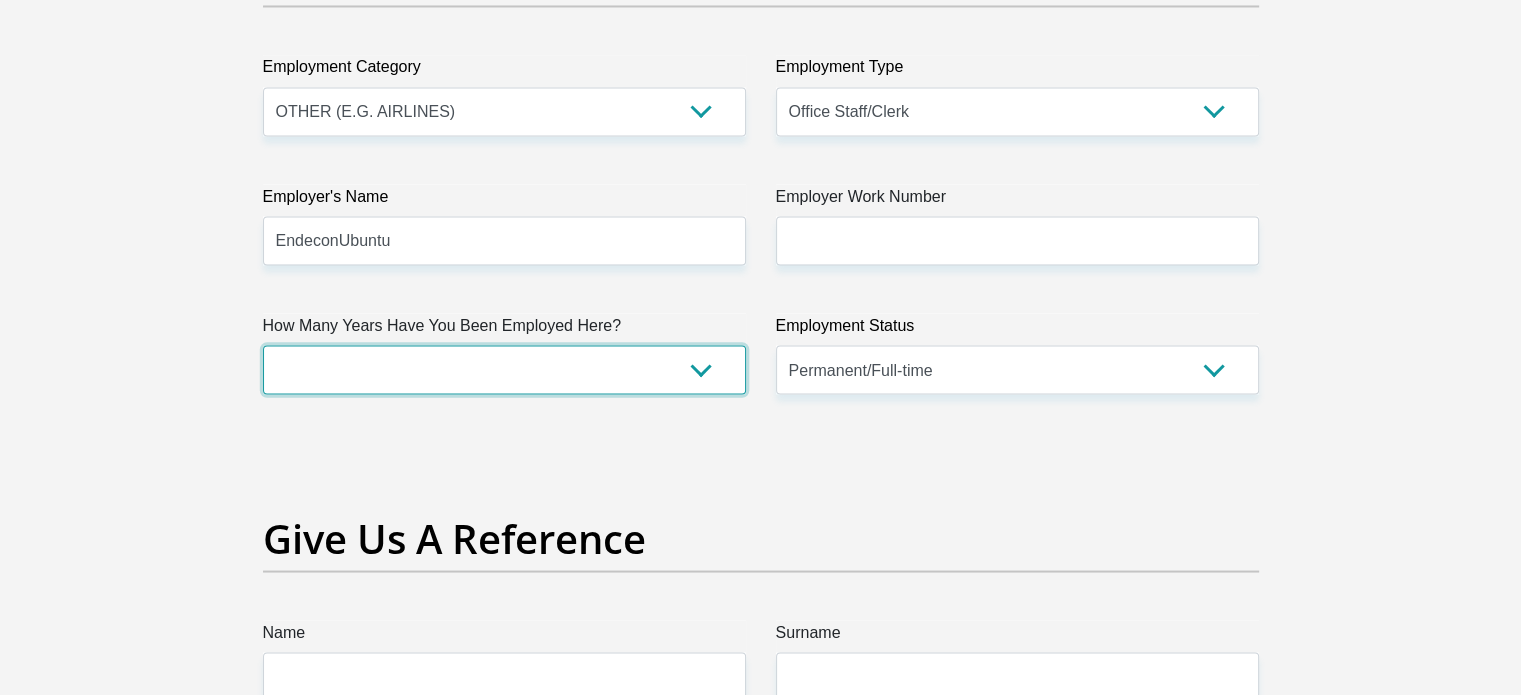 click on "less than 1 year
1-3 years
3-5 years
5+ years" at bounding box center (504, 369) 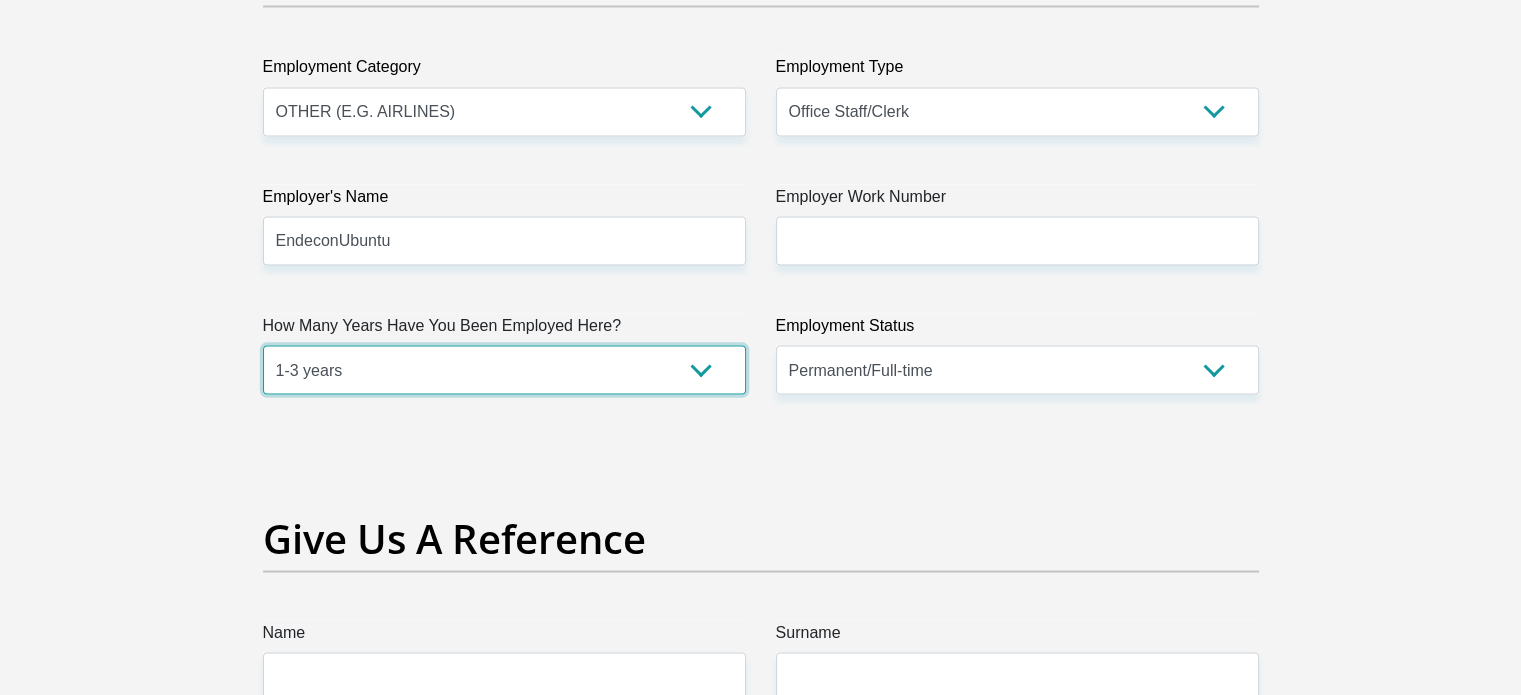 click on "less than 1 year
1-3 years
3-5 years
5+ years" at bounding box center (504, 369) 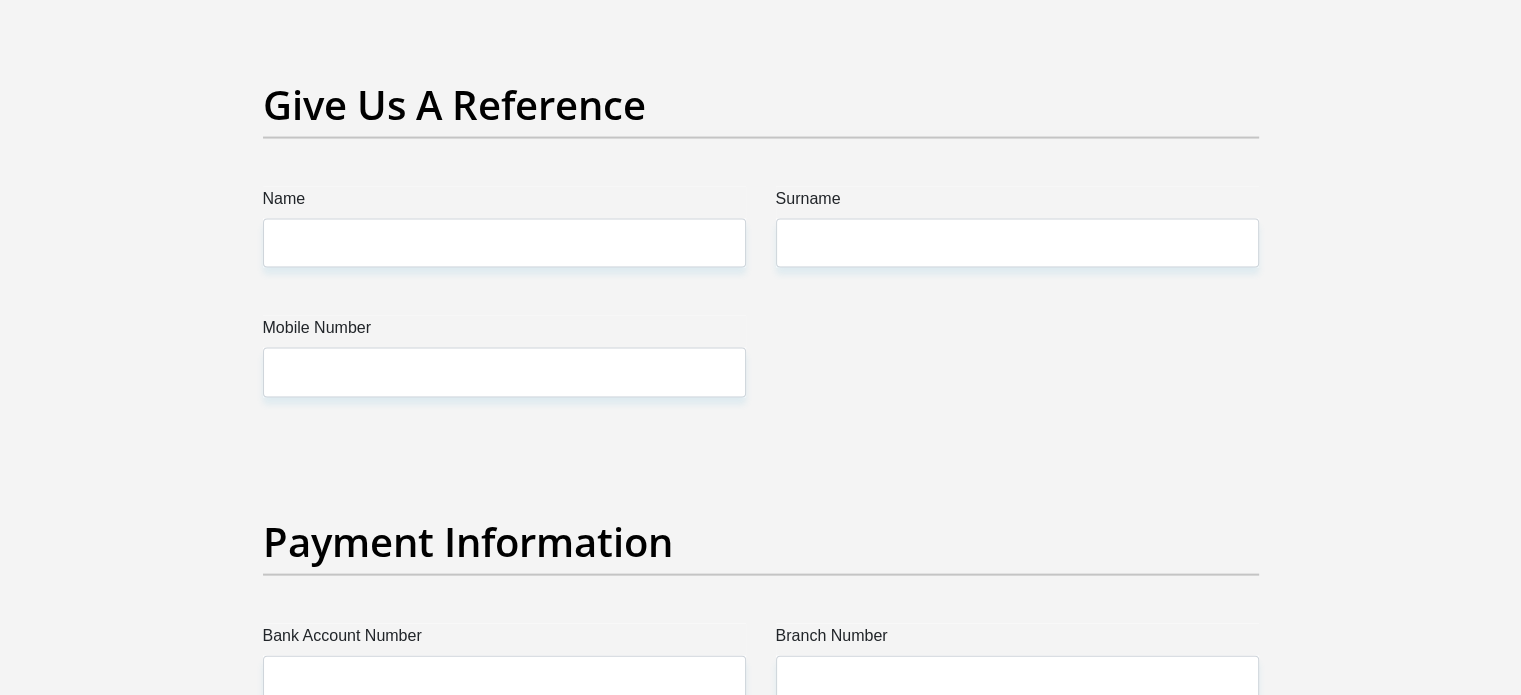 scroll, scrollTop: 4200, scrollLeft: 0, axis: vertical 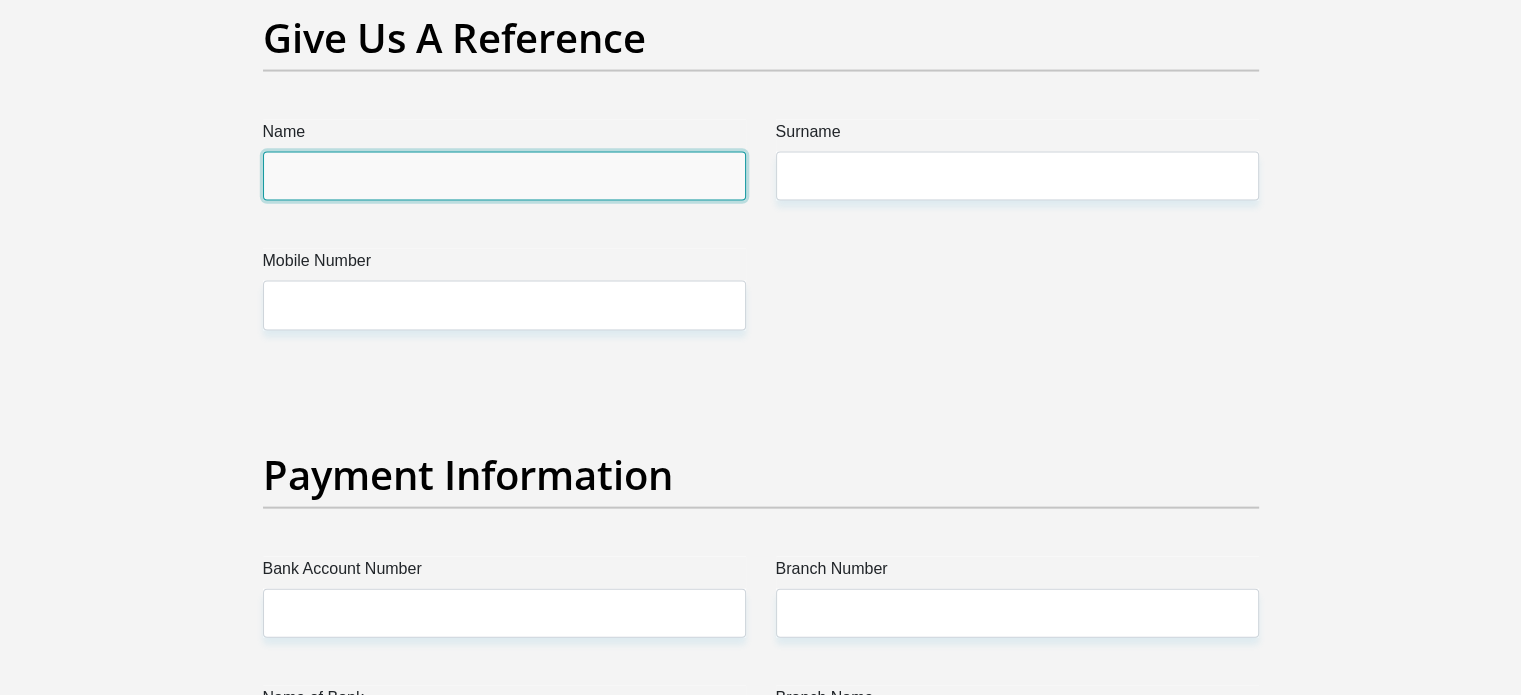 click on "Name" at bounding box center (504, 176) 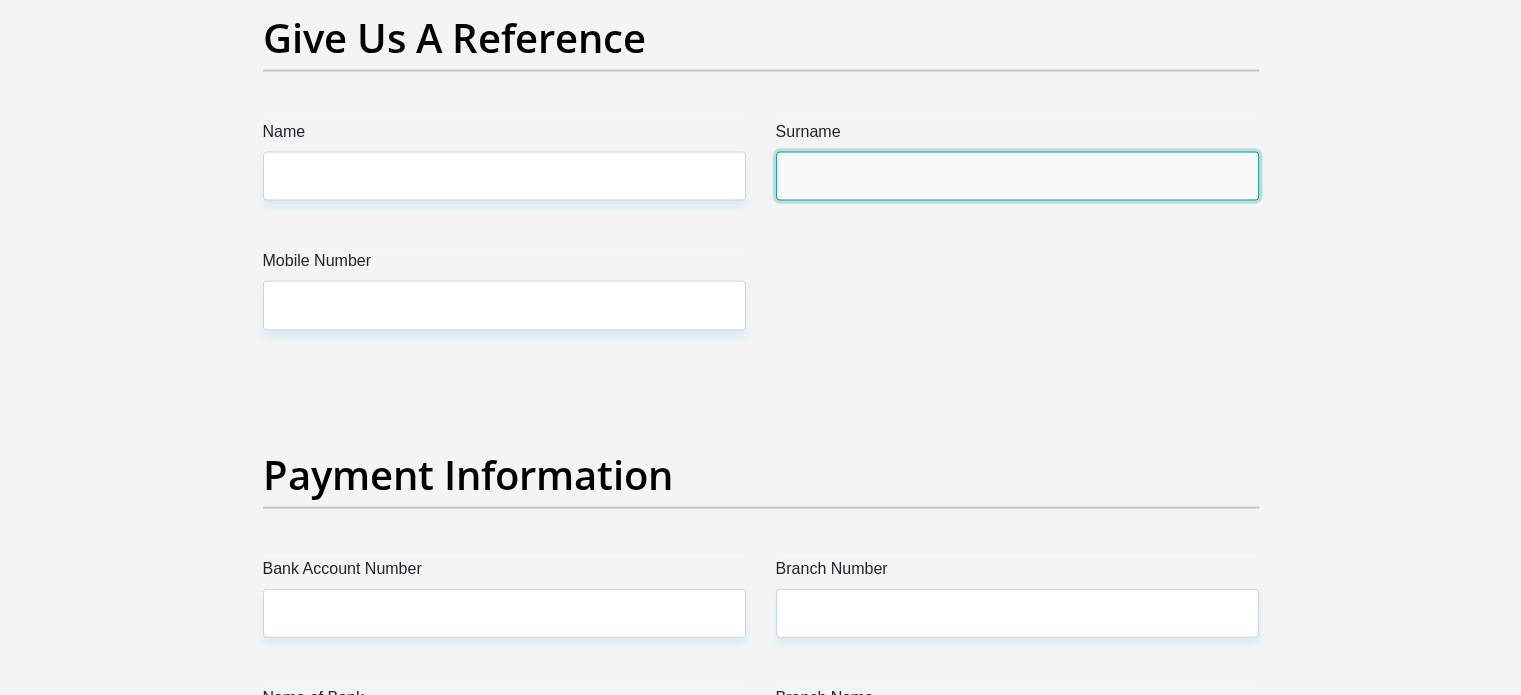 click on "Surname" at bounding box center (1017, 176) 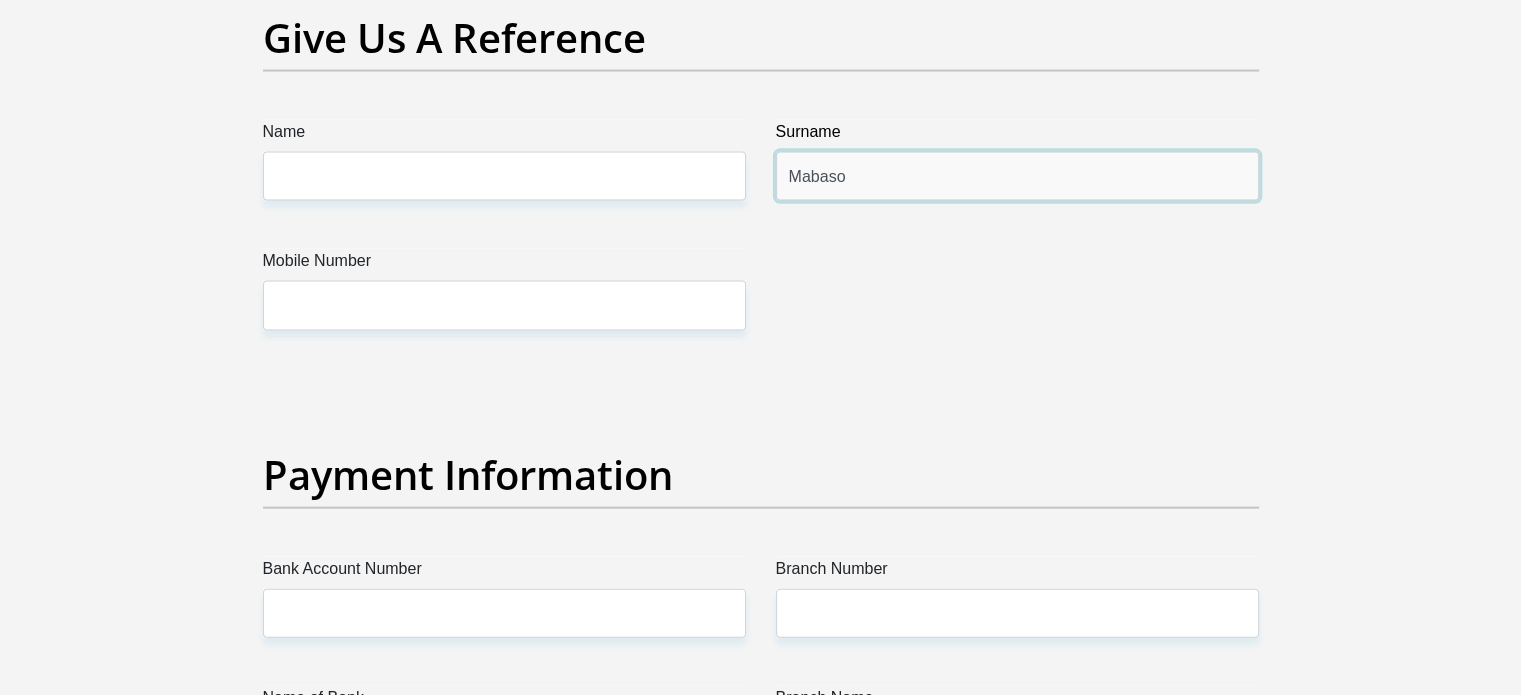 type on "Mabaso" 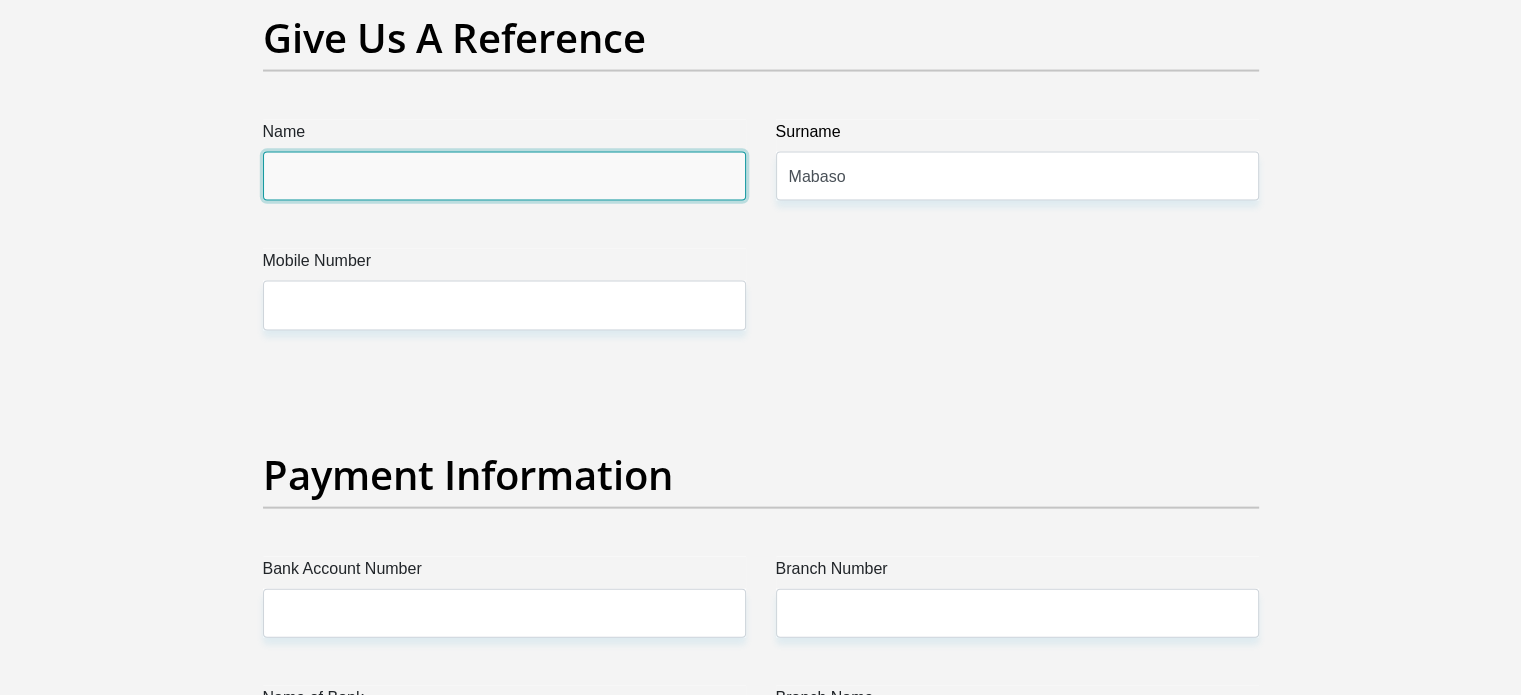 click on "Name" at bounding box center (504, 176) 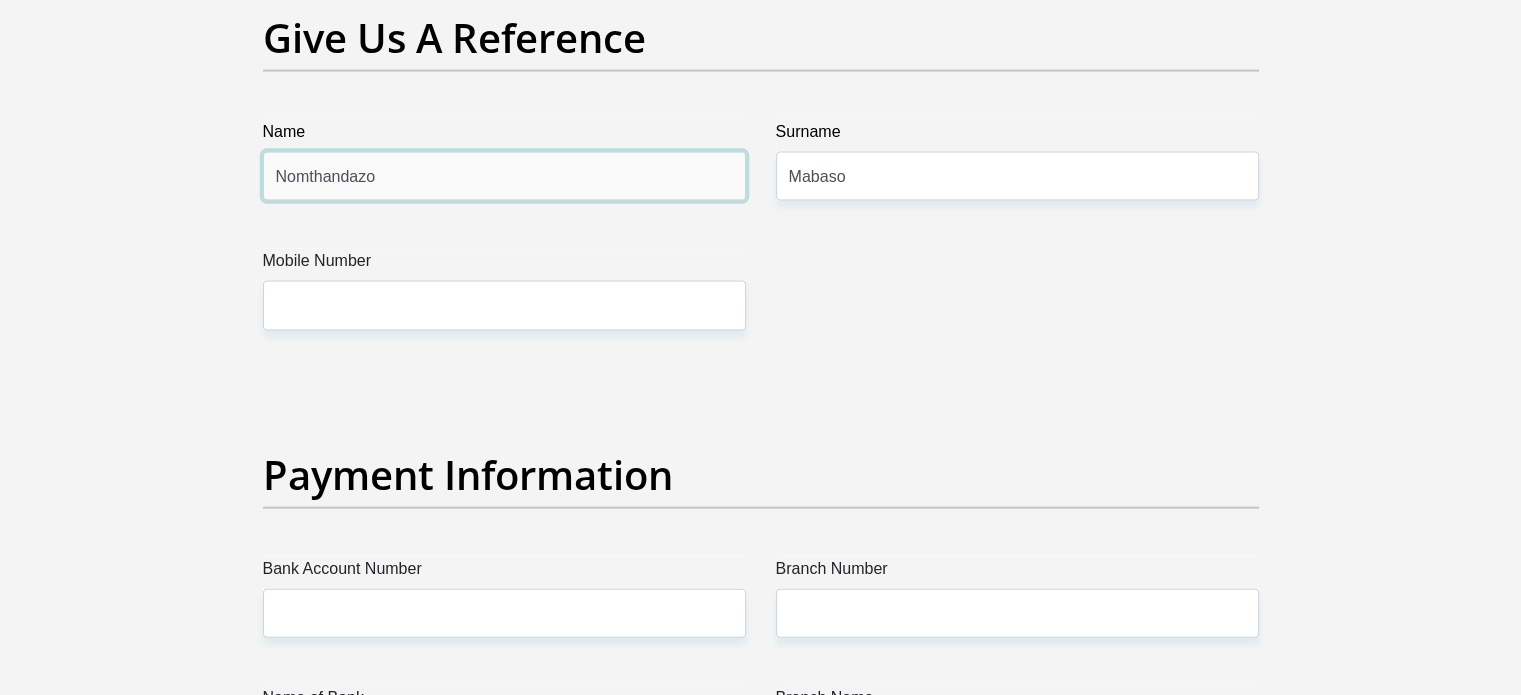type on "Nomthandazo" 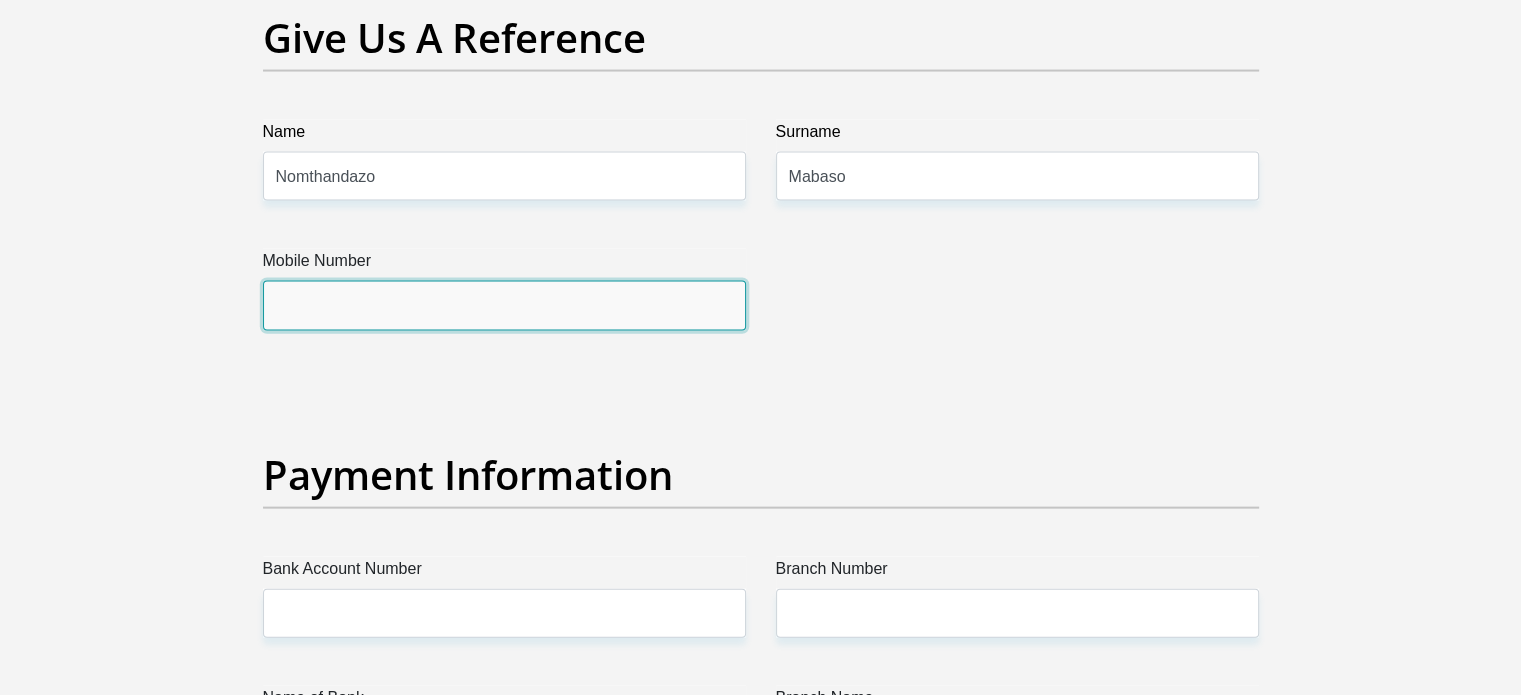 click on "Mobile Number" at bounding box center (504, 305) 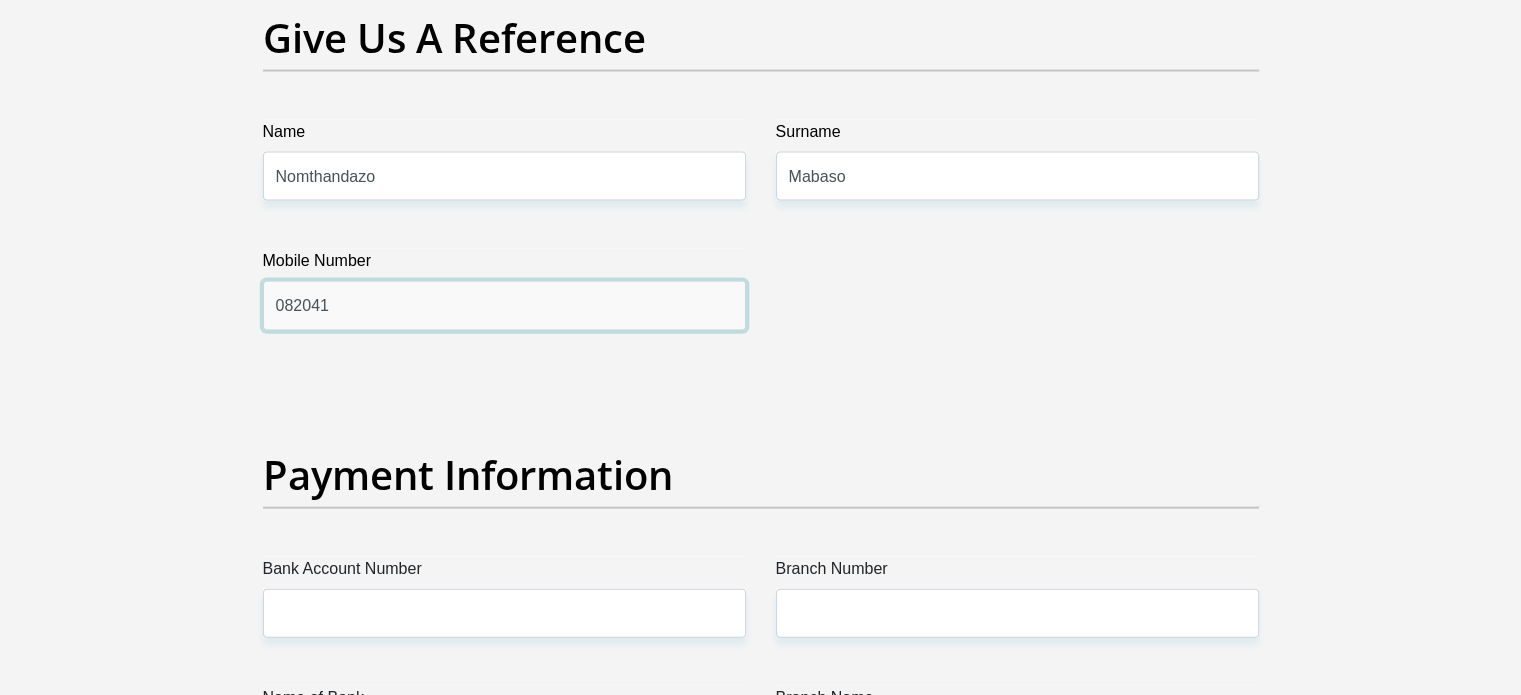 type on "0820415560" 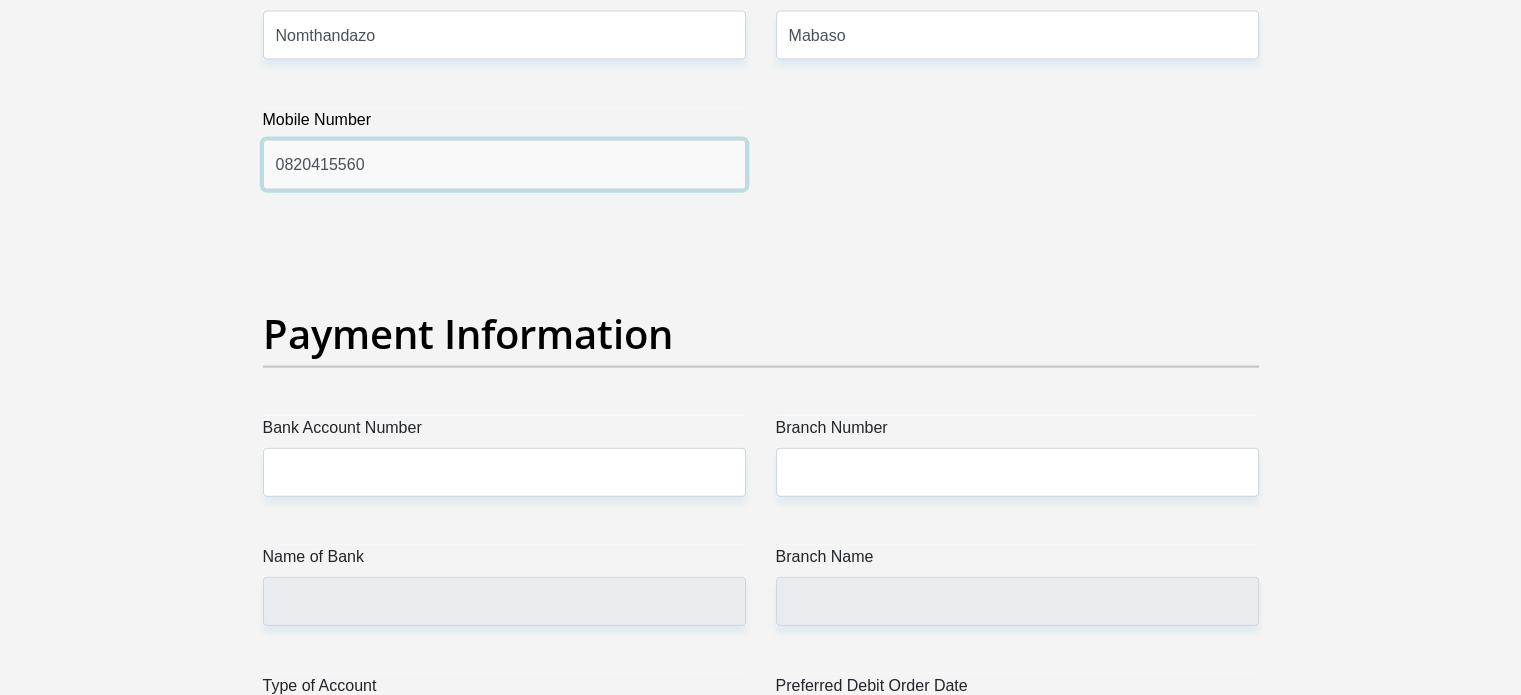 scroll, scrollTop: 4400, scrollLeft: 0, axis: vertical 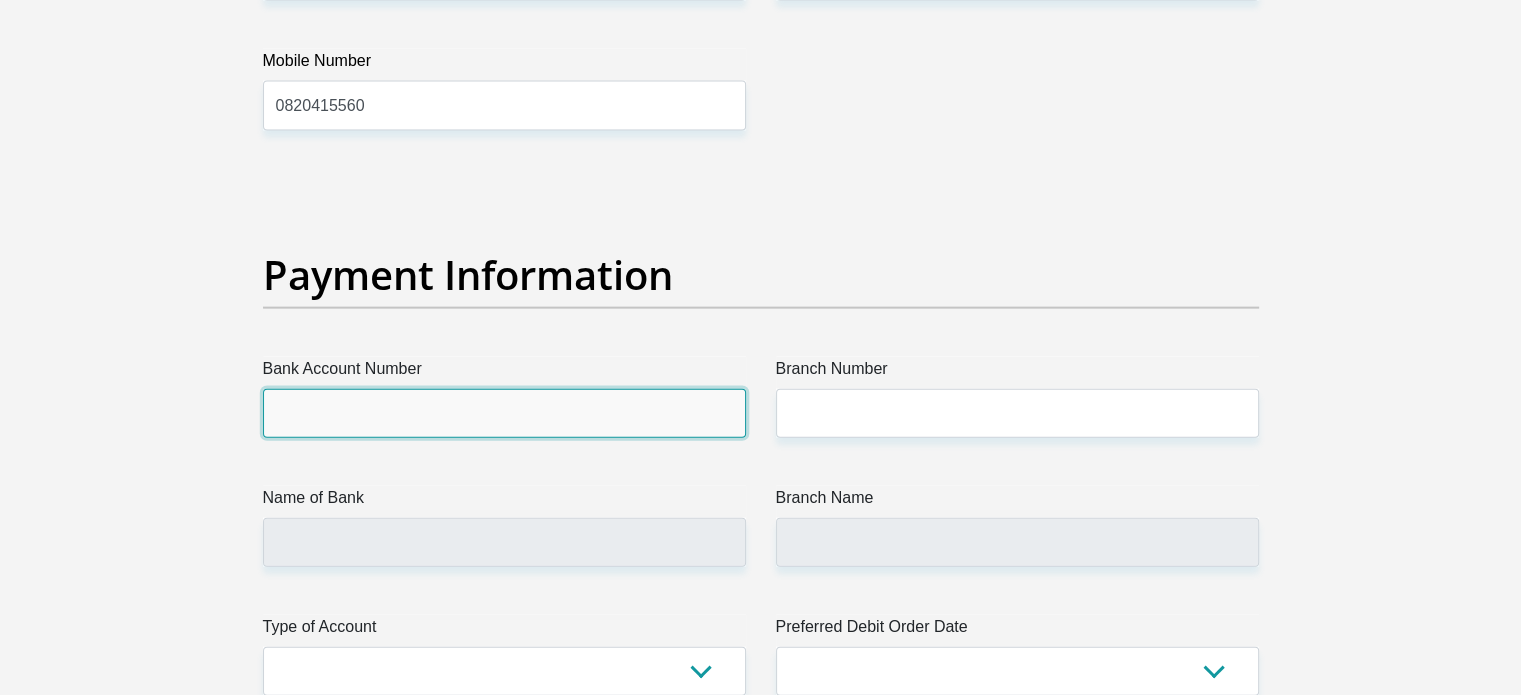 click on "Bank Account Number" at bounding box center (504, 413) 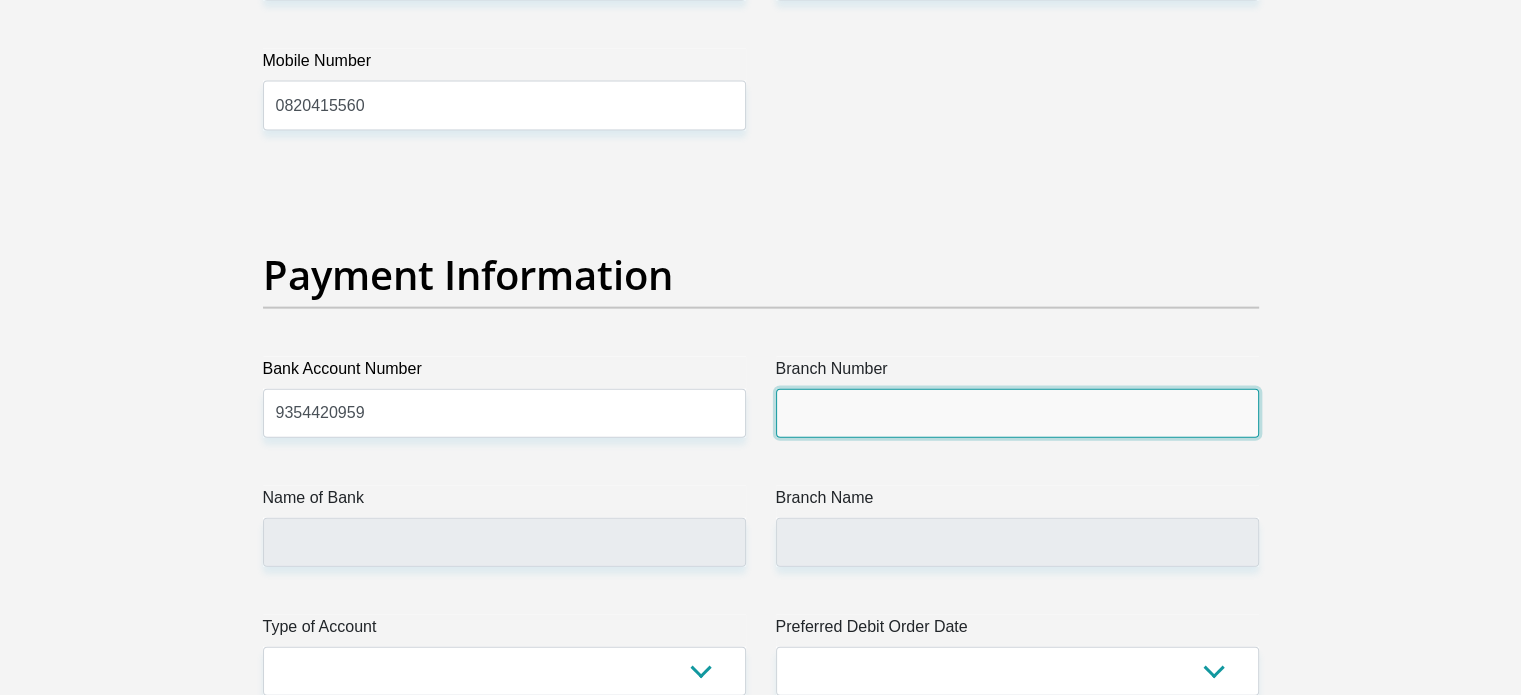 click on "Branch Number" at bounding box center [1017, 413] 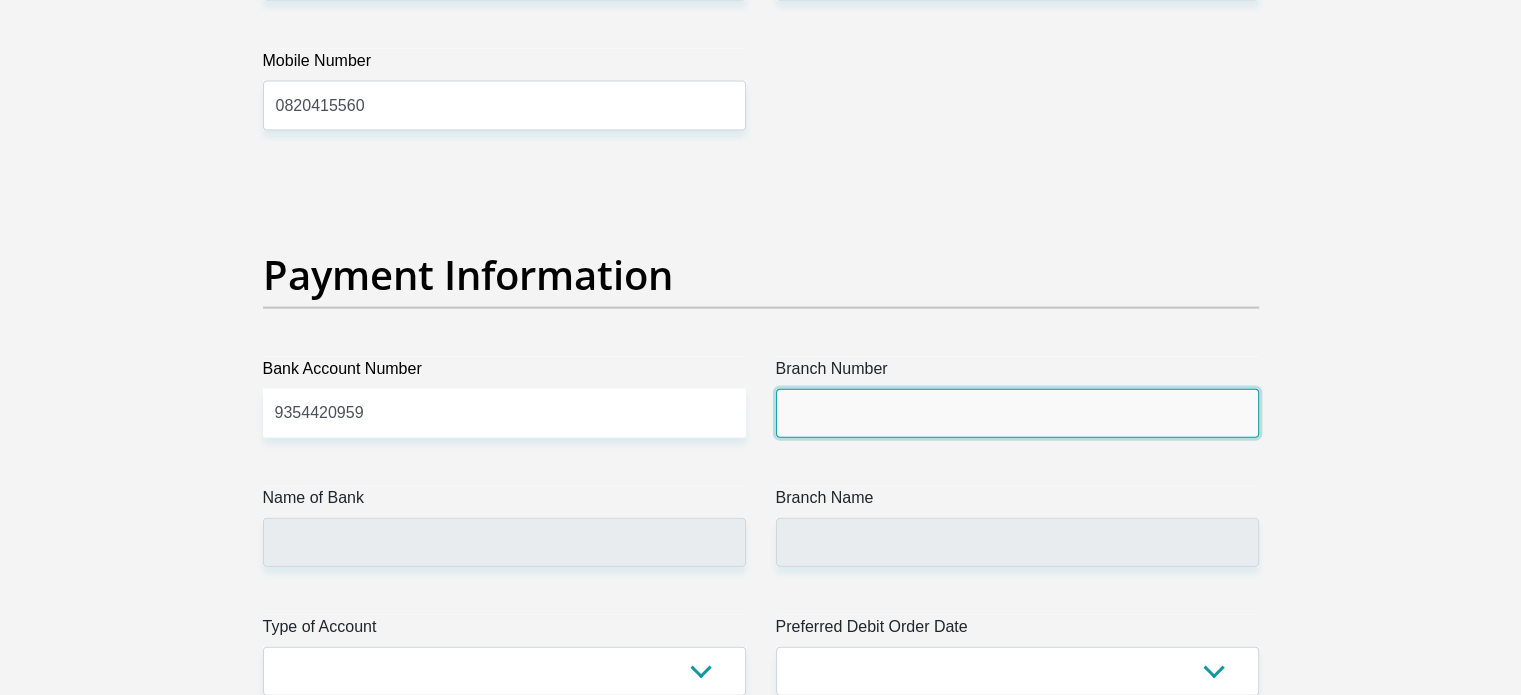 type on "632005" 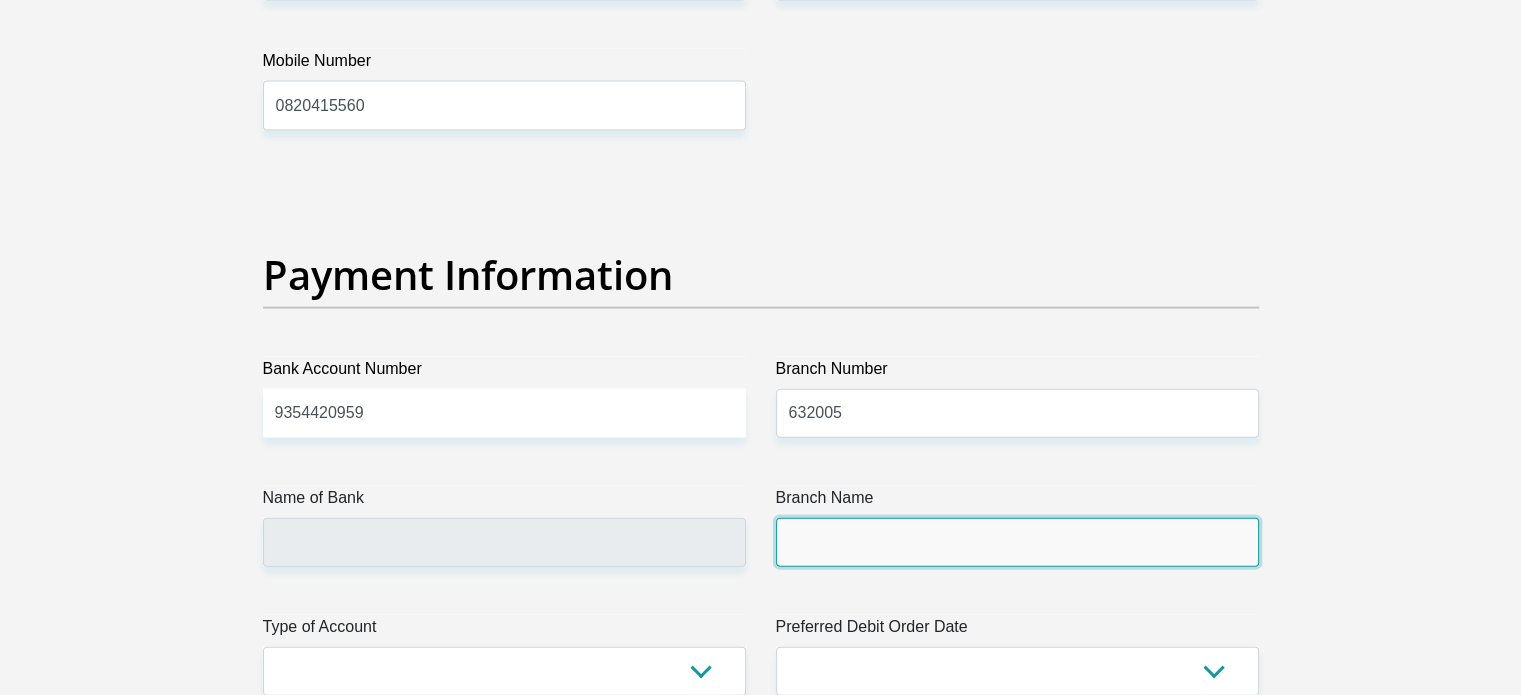 click on "Branch Name" at bounding box center [1017, 542] 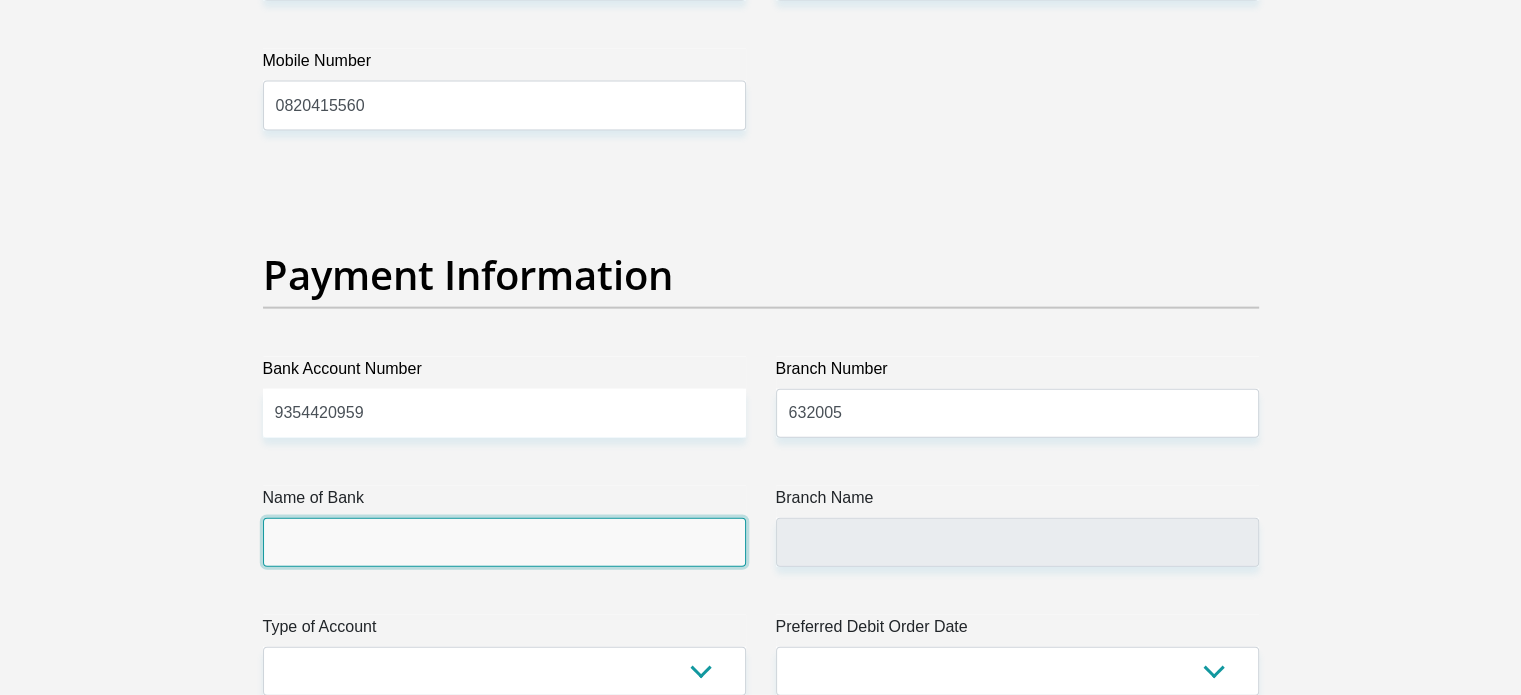 click on "Name of Bank" at bounding box center [504, 542] 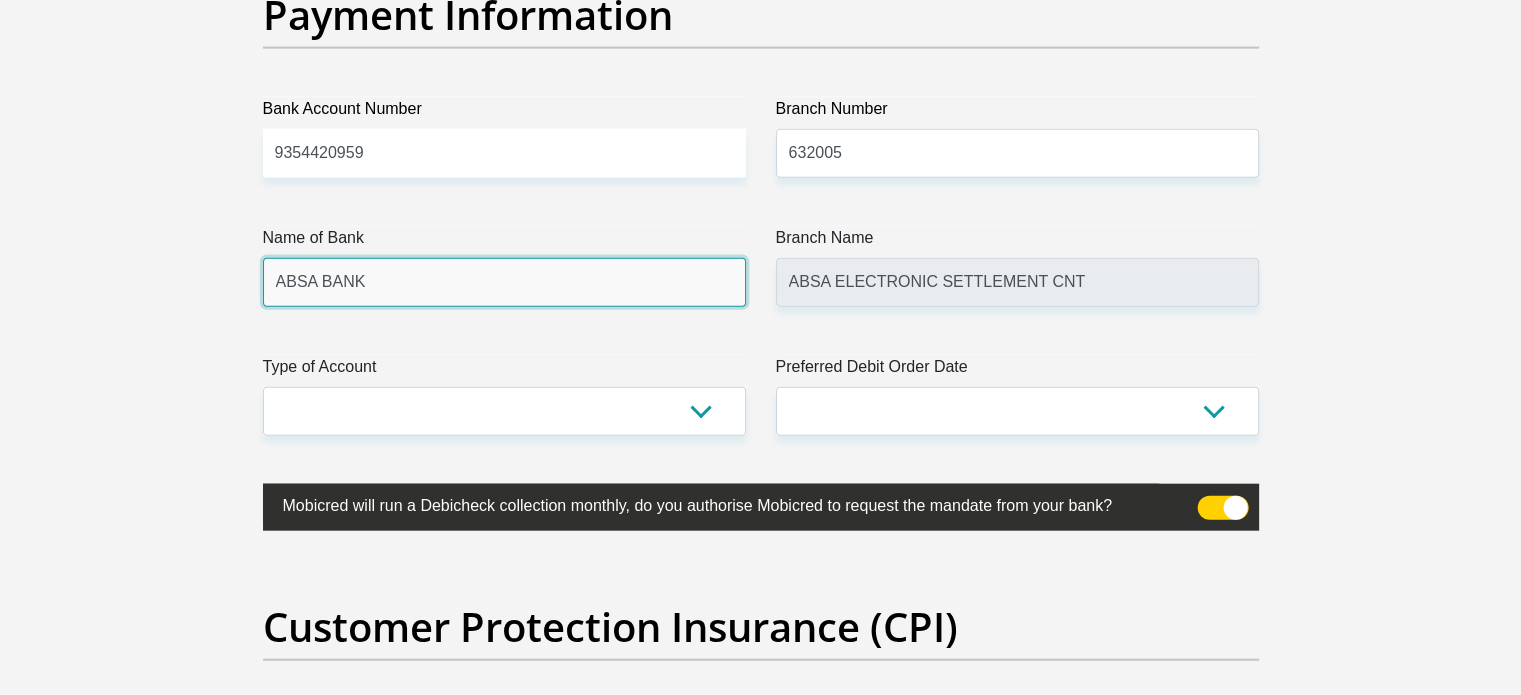 scroll, scrollTop: 4700, scrollLeft: 0, axis: vertical 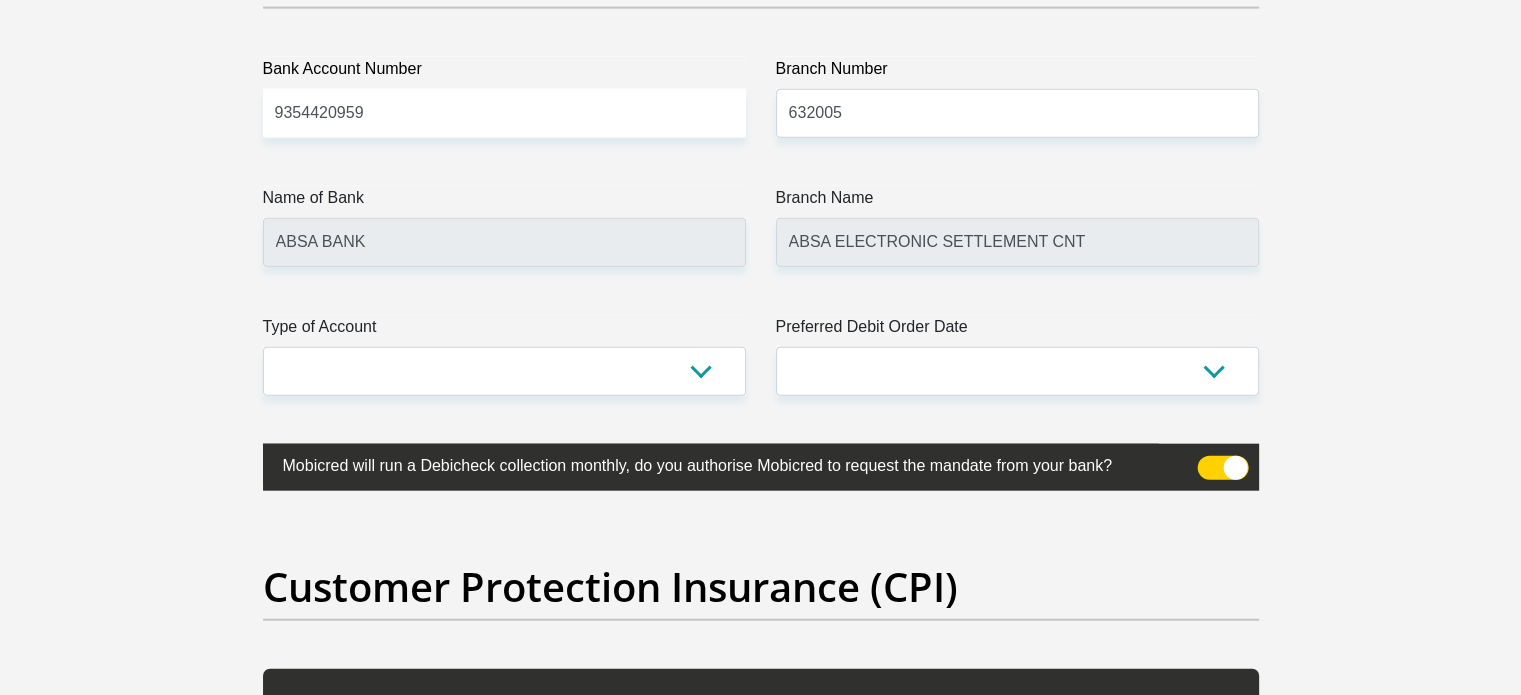 click on "Personal Details
Title
Mr
Ms
Mrs
Dr
Other
First Name
Nozipho
Surname
NTONIBELA
ID Number
0201180938080
Please input valid ID number
Race
Black
Coloured
Indian
White
Other
Contact Number
0624336264
Please input valid contact number" at bounding box center [760, -1127] 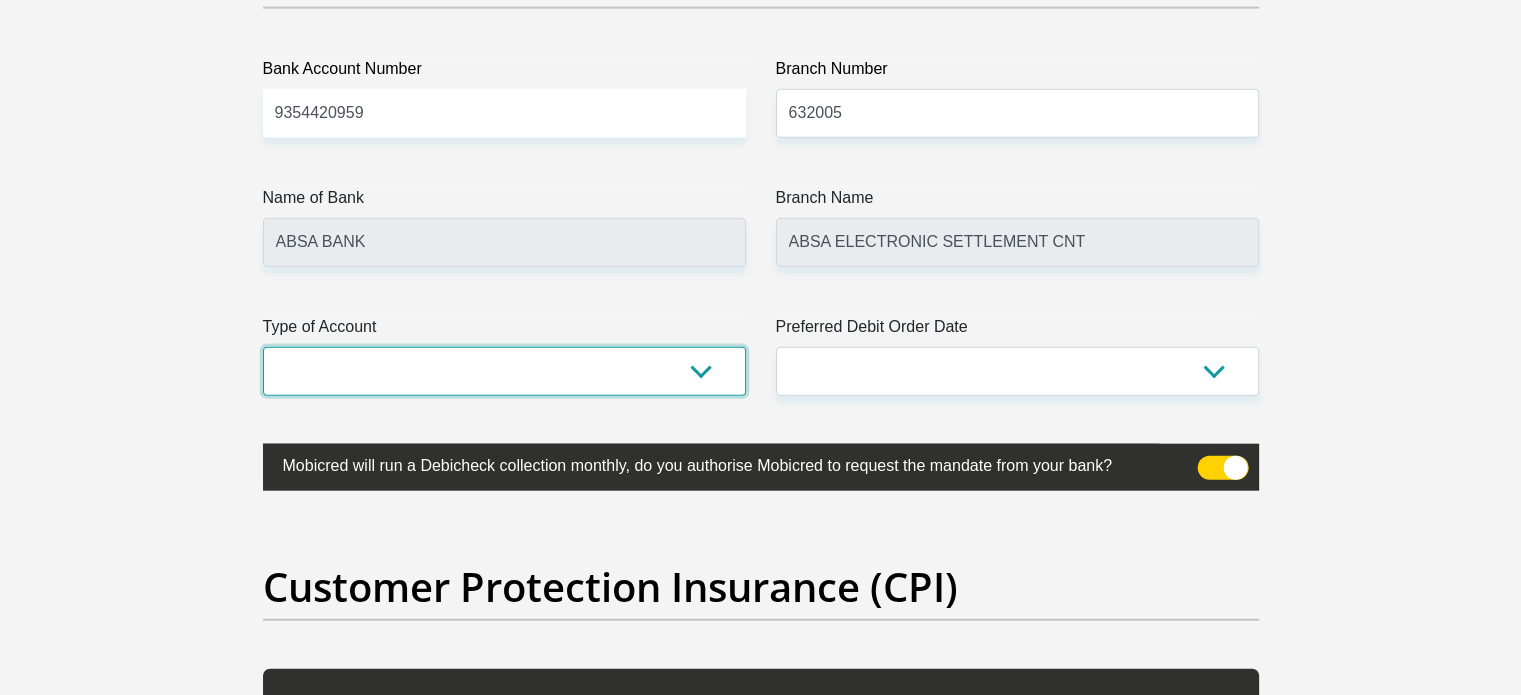 click on "Cheque
Savings" at bounding box center [504, 371] 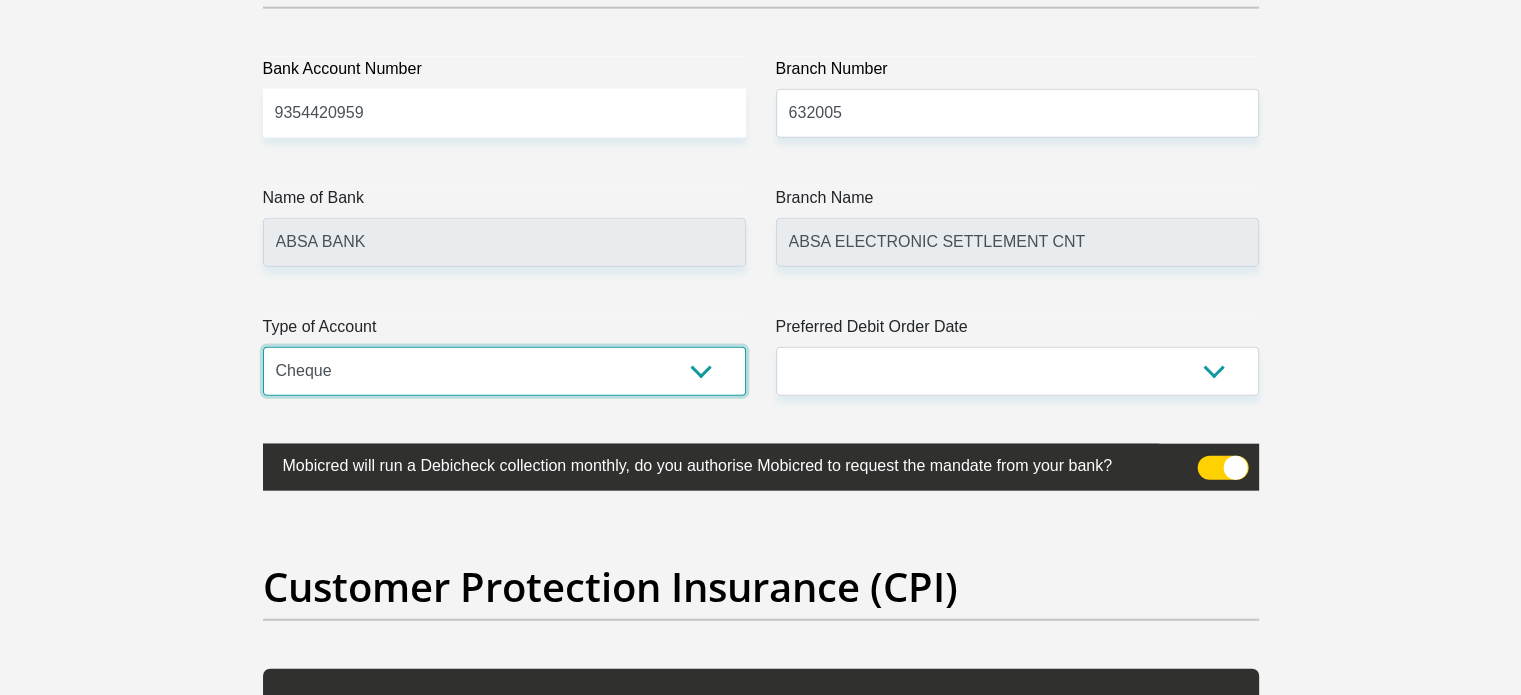 click on "Cheque
Savings" at bounding box center (504, 371) 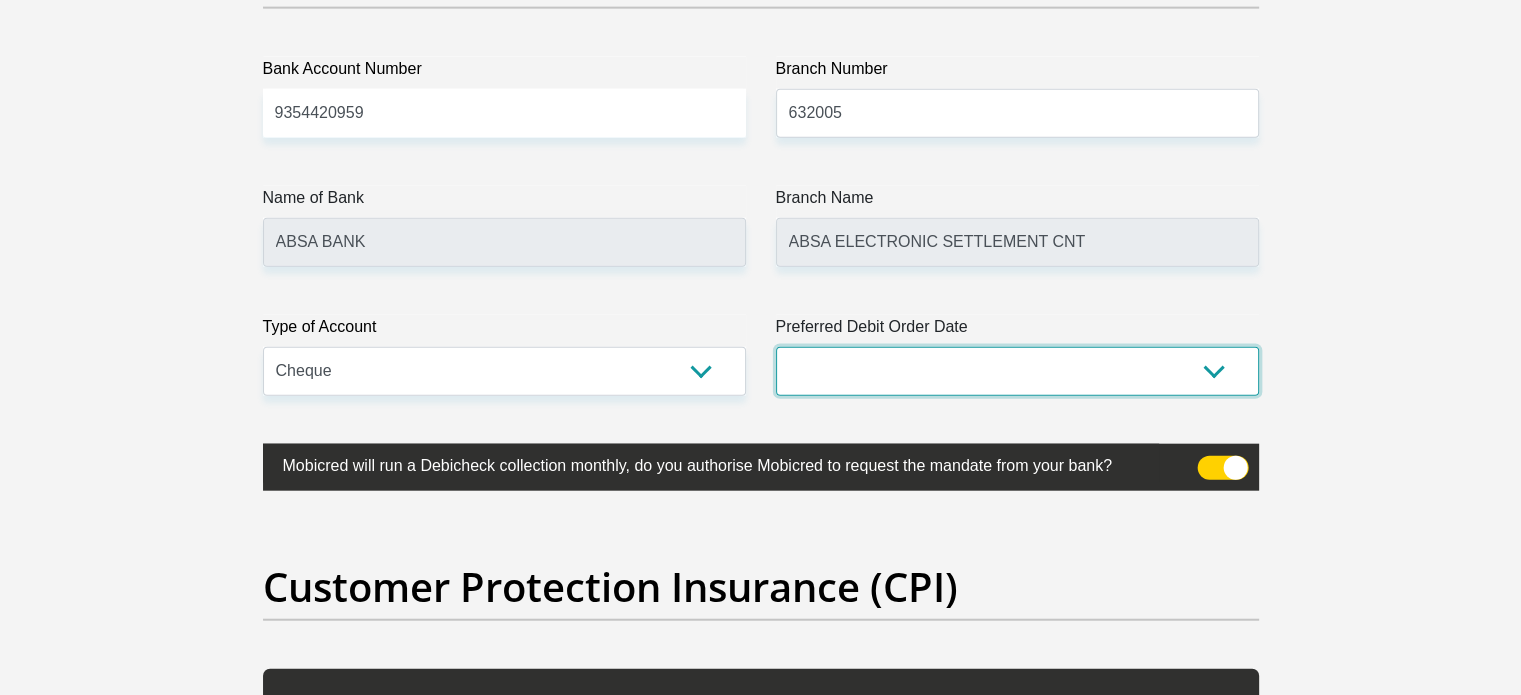 click on "1st
2nd
3rd
4th
5th
7th
18th
19th
20th
21st
22nd
23rd
24th
25th
26th
27th
28th
29th
30th" at bounding box center (1017, 371) 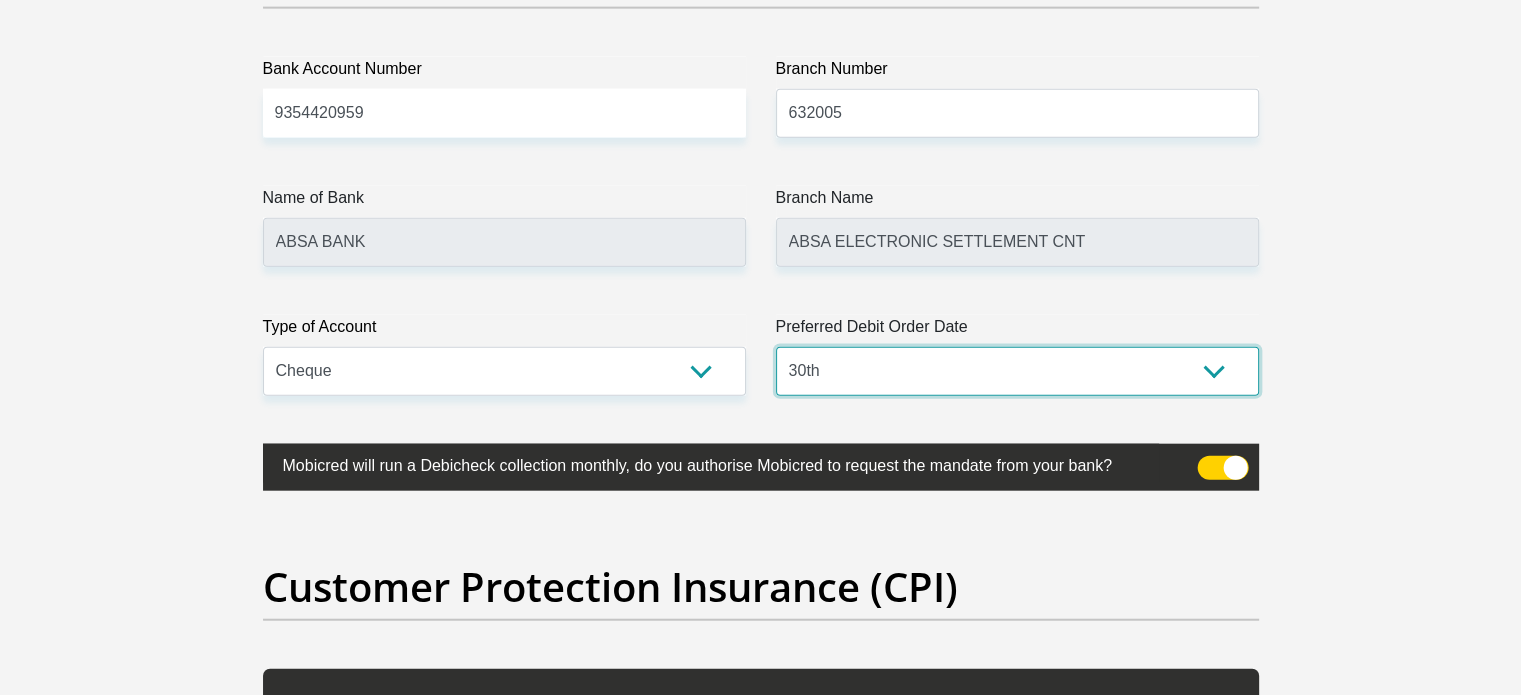 click on "1st
2nd
3rd
4th
5th
7th
18th
19th
20th
21st
22nd
23rd
24th
25th
26th
27th
28th
29th
30th" at bounding box center (1017, 371) 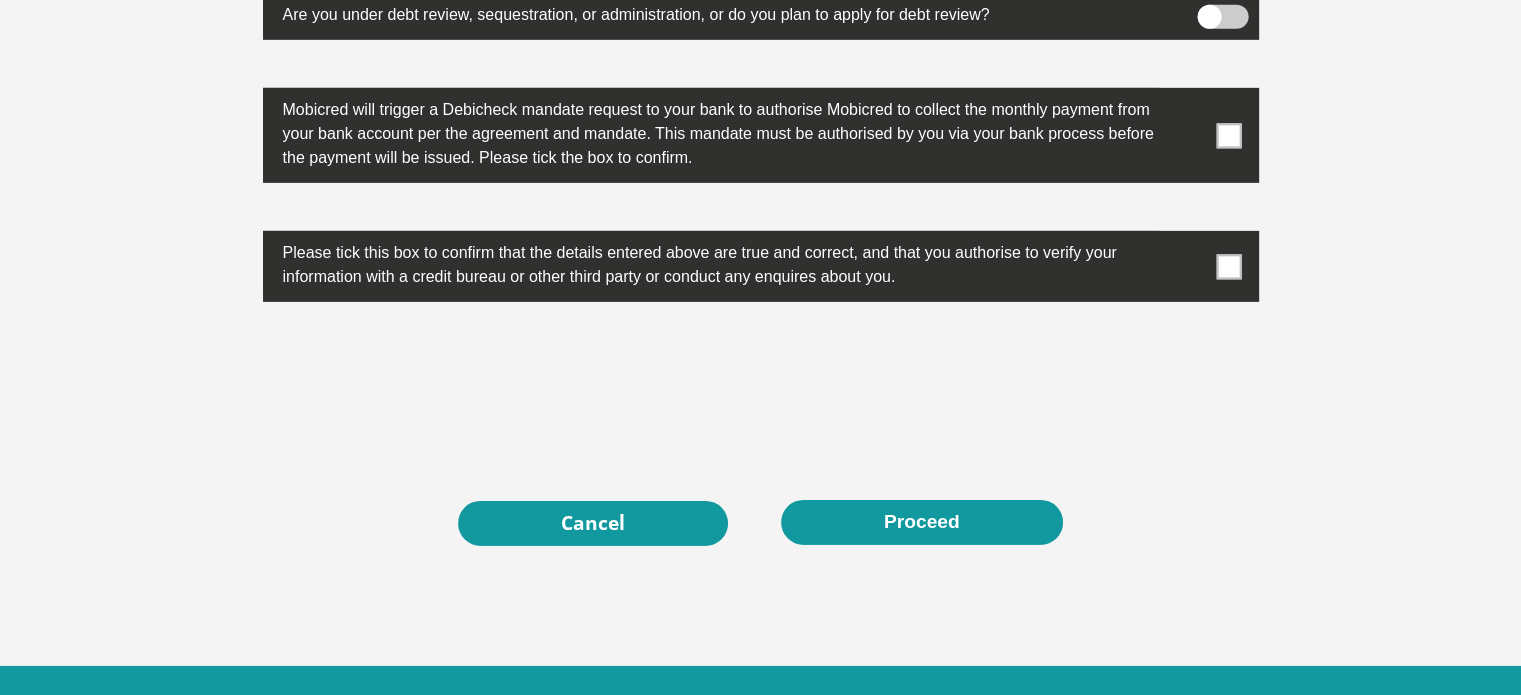 scroll, scrollTop: 6400, scrollLeft: 0, axis: vertical 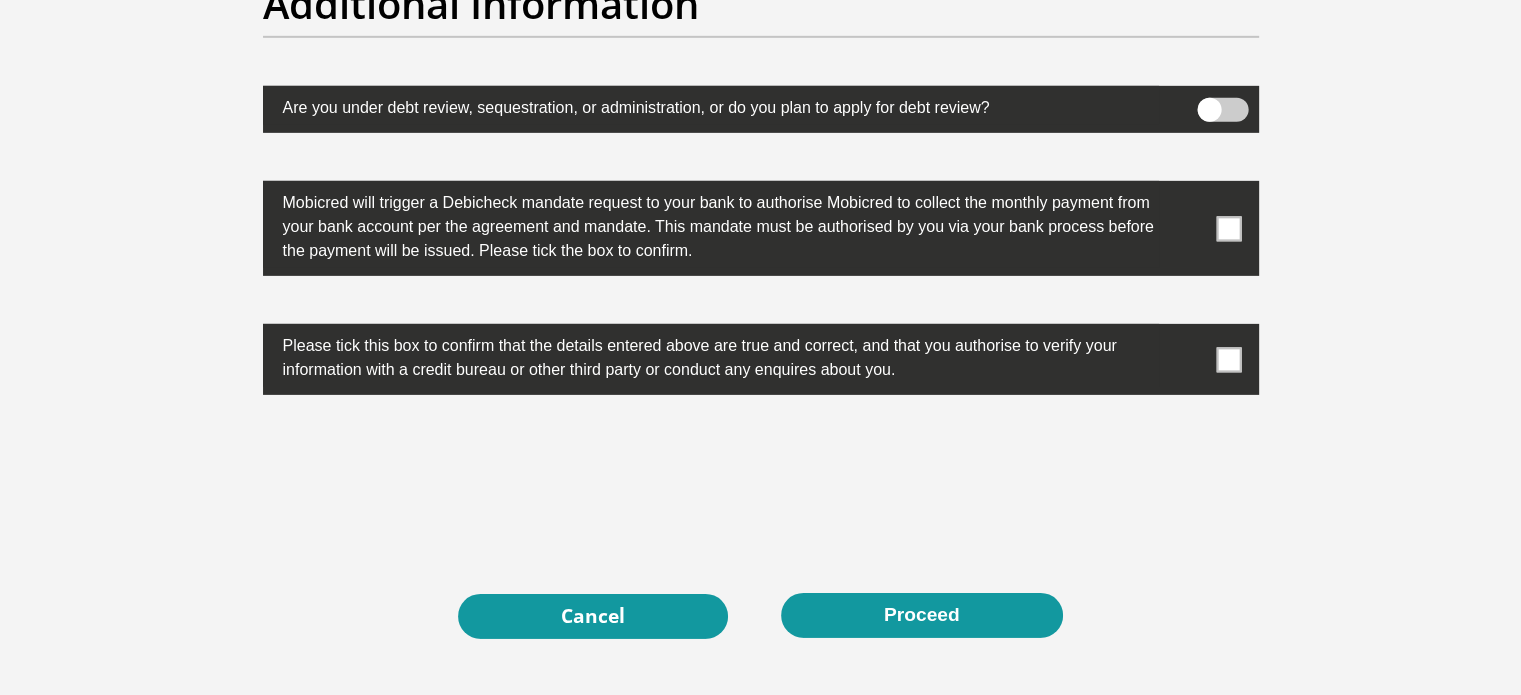 click at bounding box center (1228, 228) 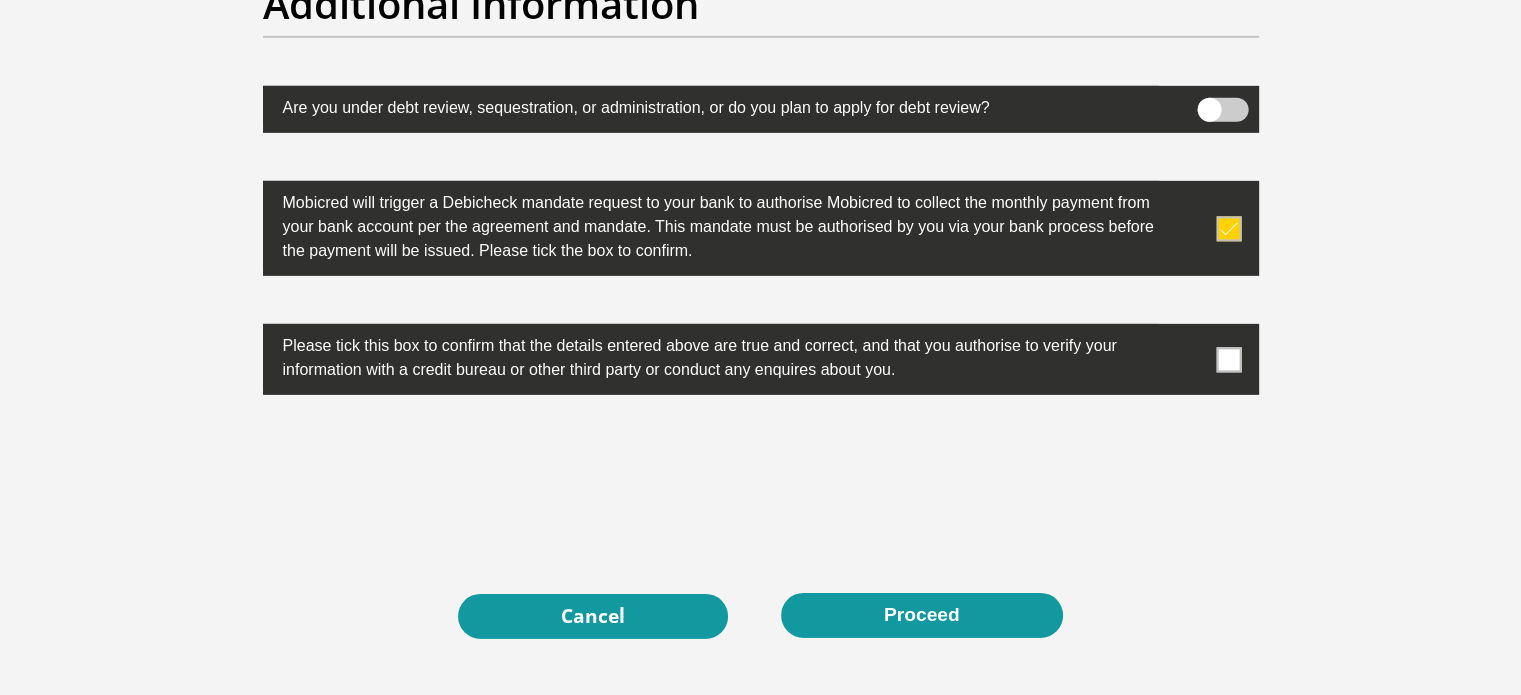 click at bounding box center [1228, 359] 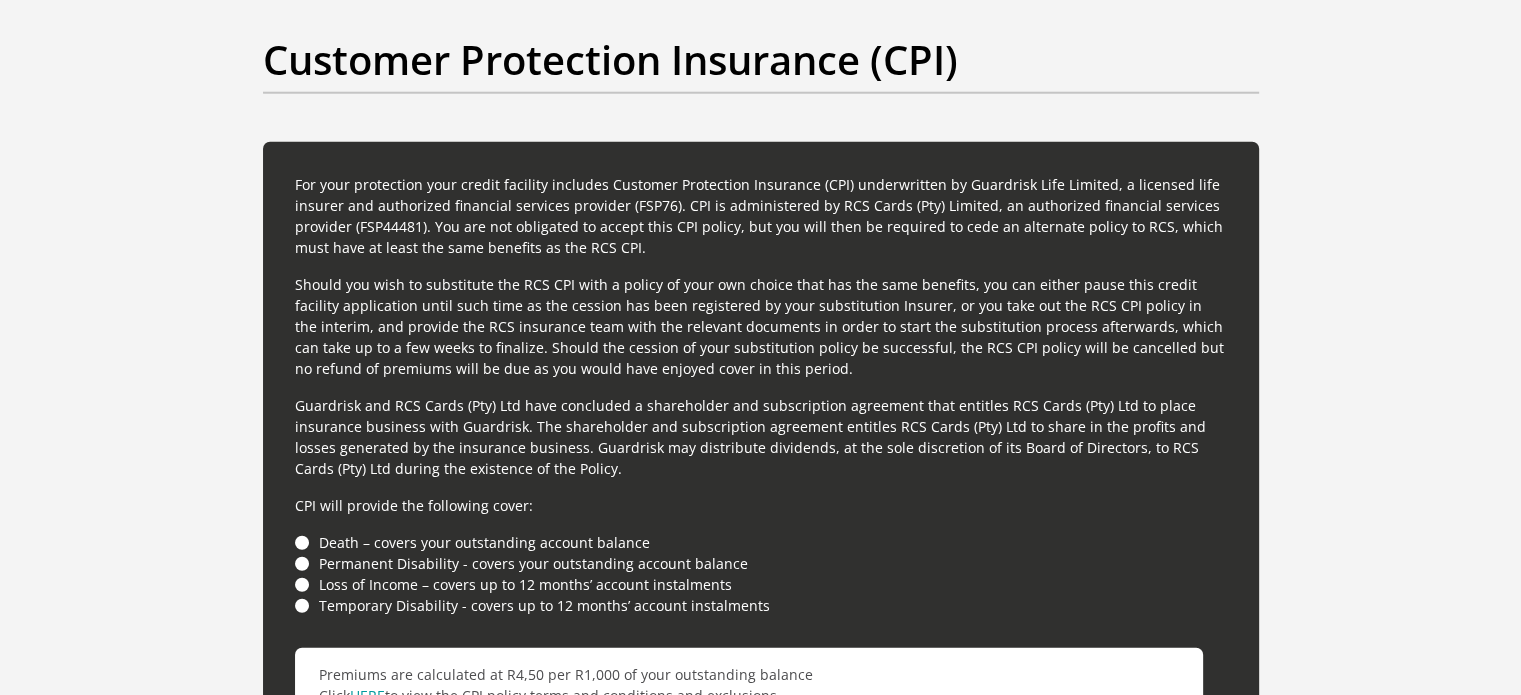 scroll, scrollTop: 5300, scrollLeft: 0, axis: vertical 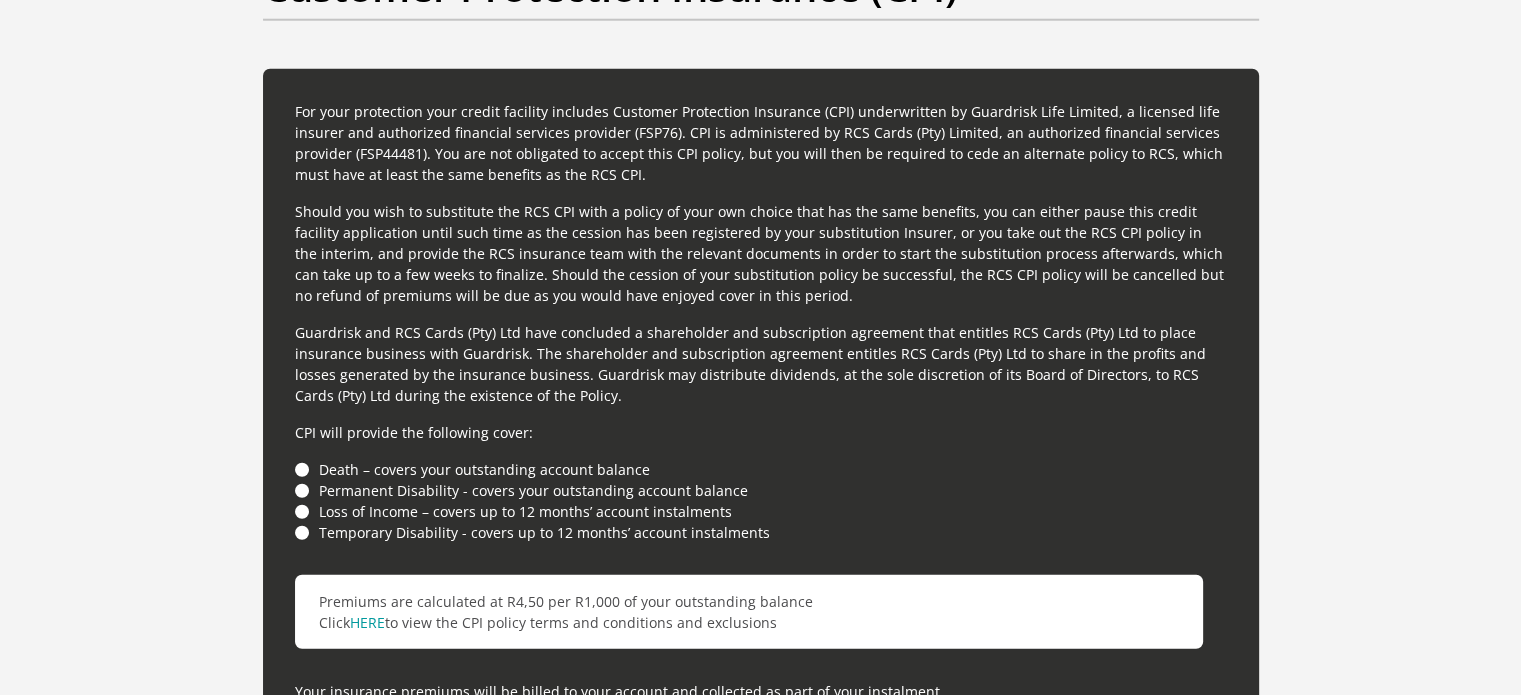 click on "Death – covers your outstanding account balance" at bounding box center [761, 469] 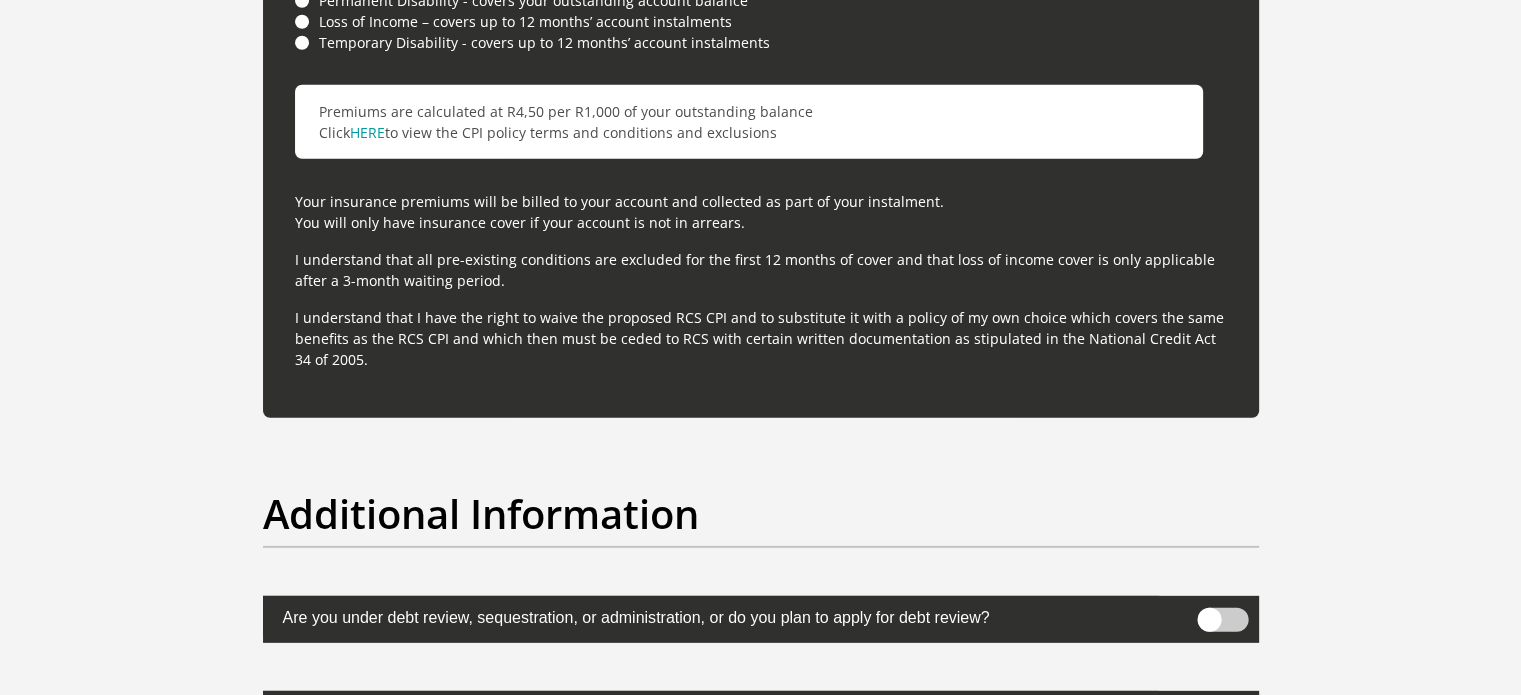 scroll, scrollTop: 5800, scrollLeft: 0, axis: vertical 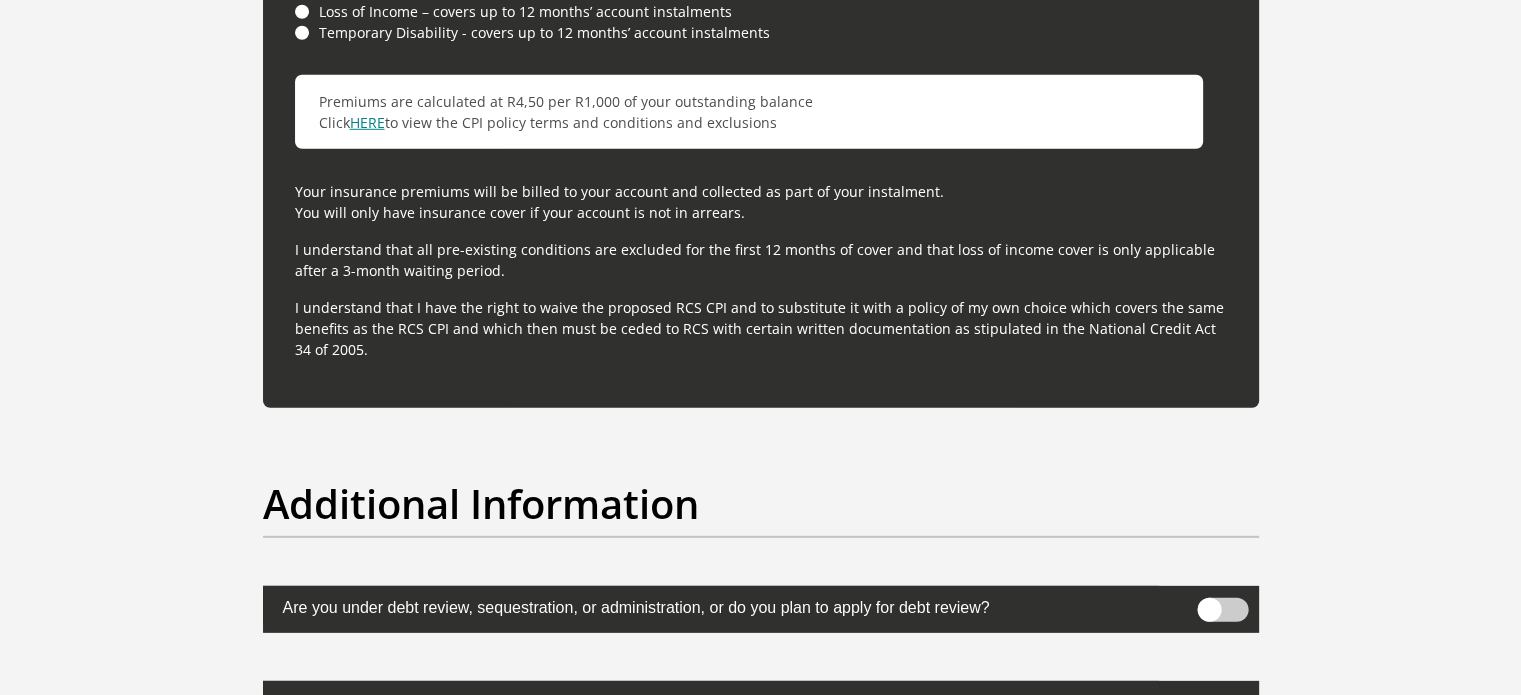 click on "HERE" at bounding box center [367, 122] 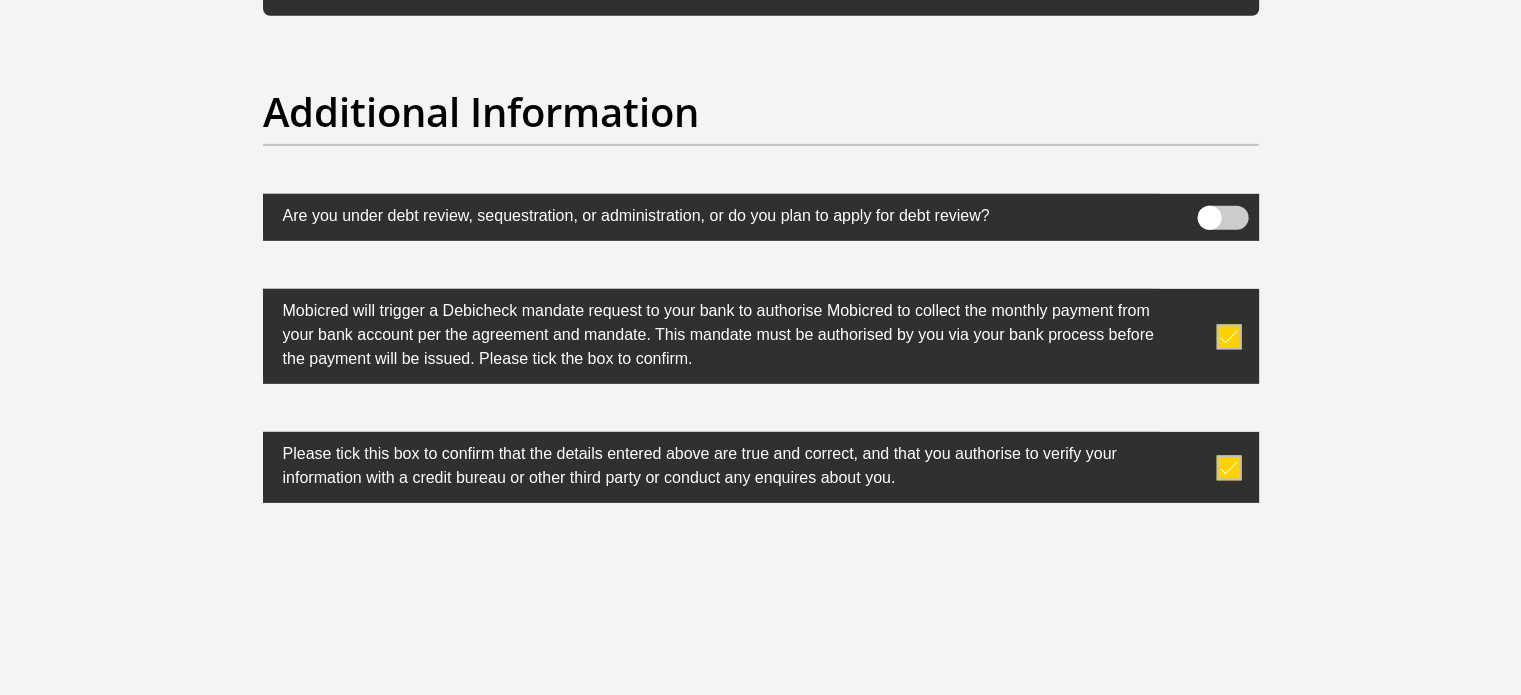 scroll, scrollTop: 6300, scrollLeft: 0, axis: vertical 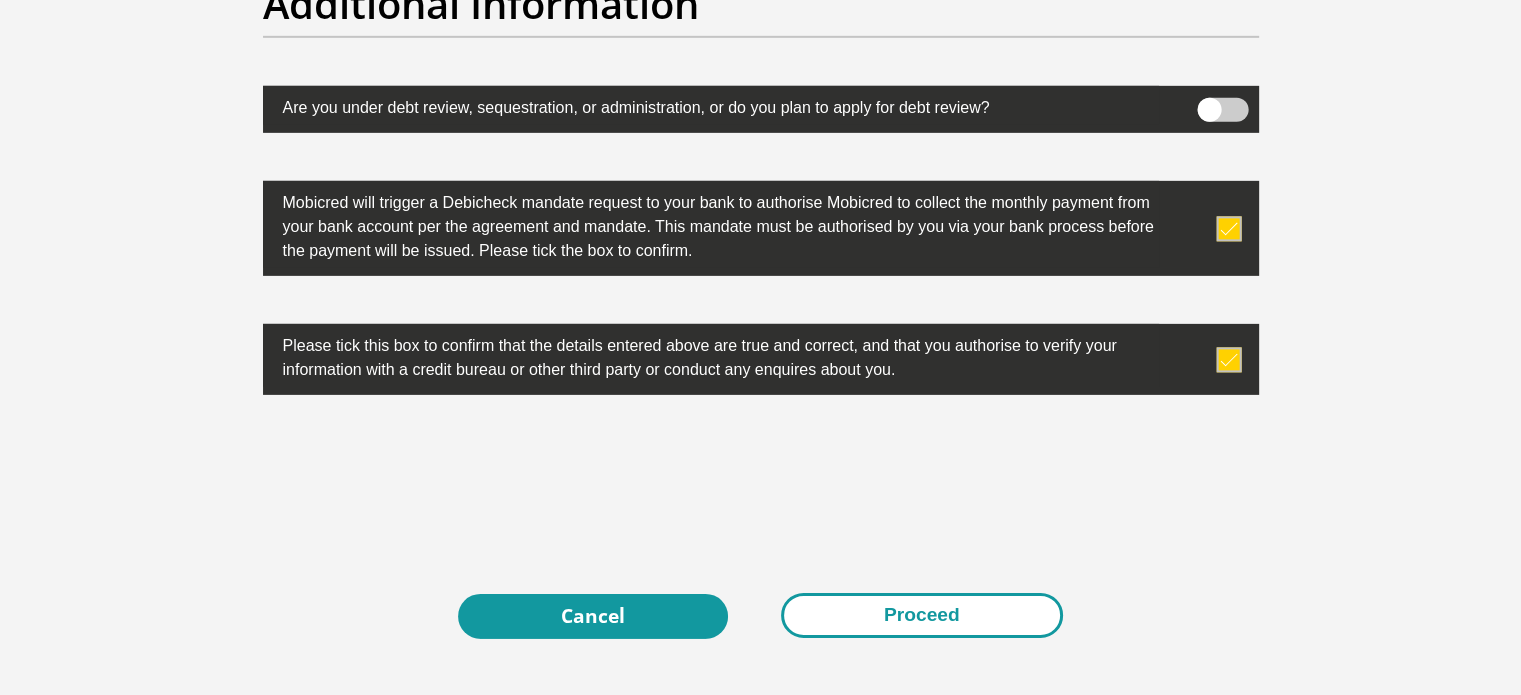 click on "Proceed" at bounding box center (922, 615) 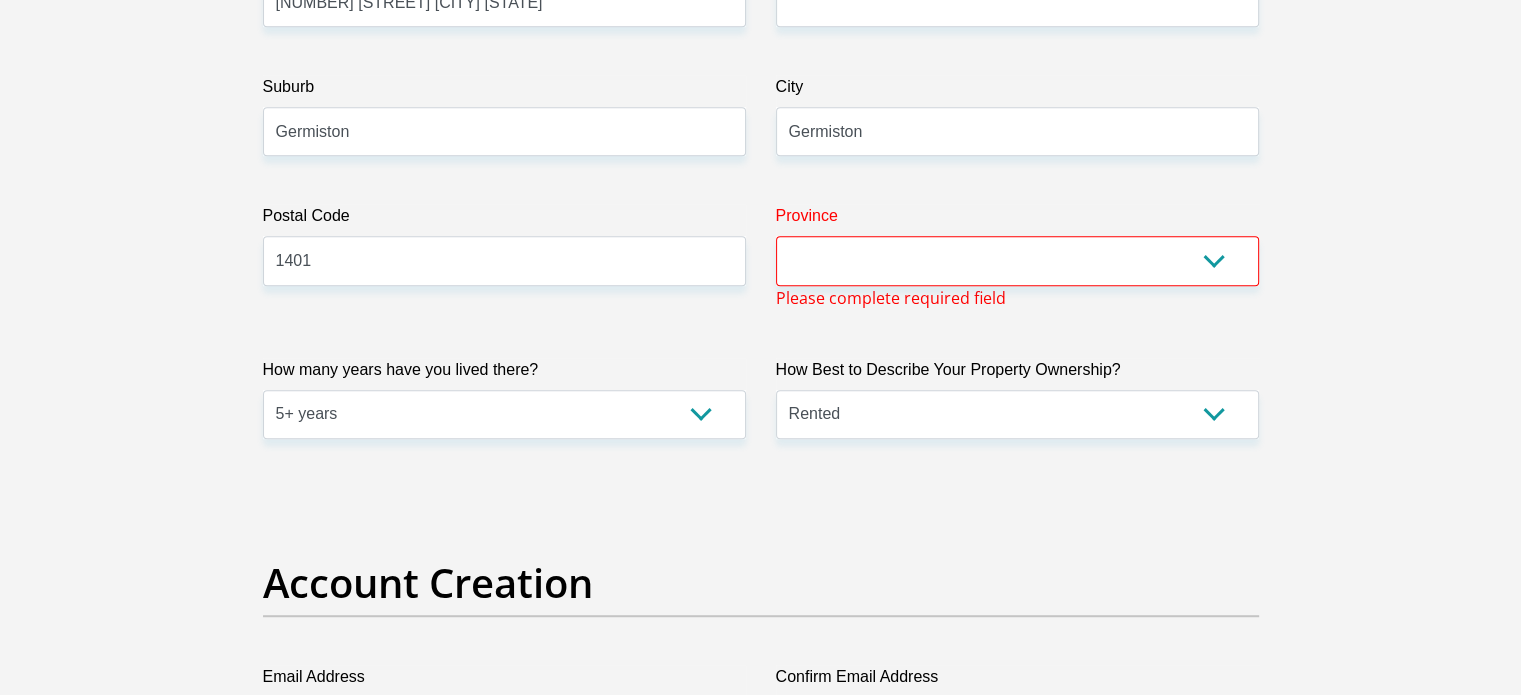 scroll, scrollTop: 1176, scrollLeft: 0, axis: vertical 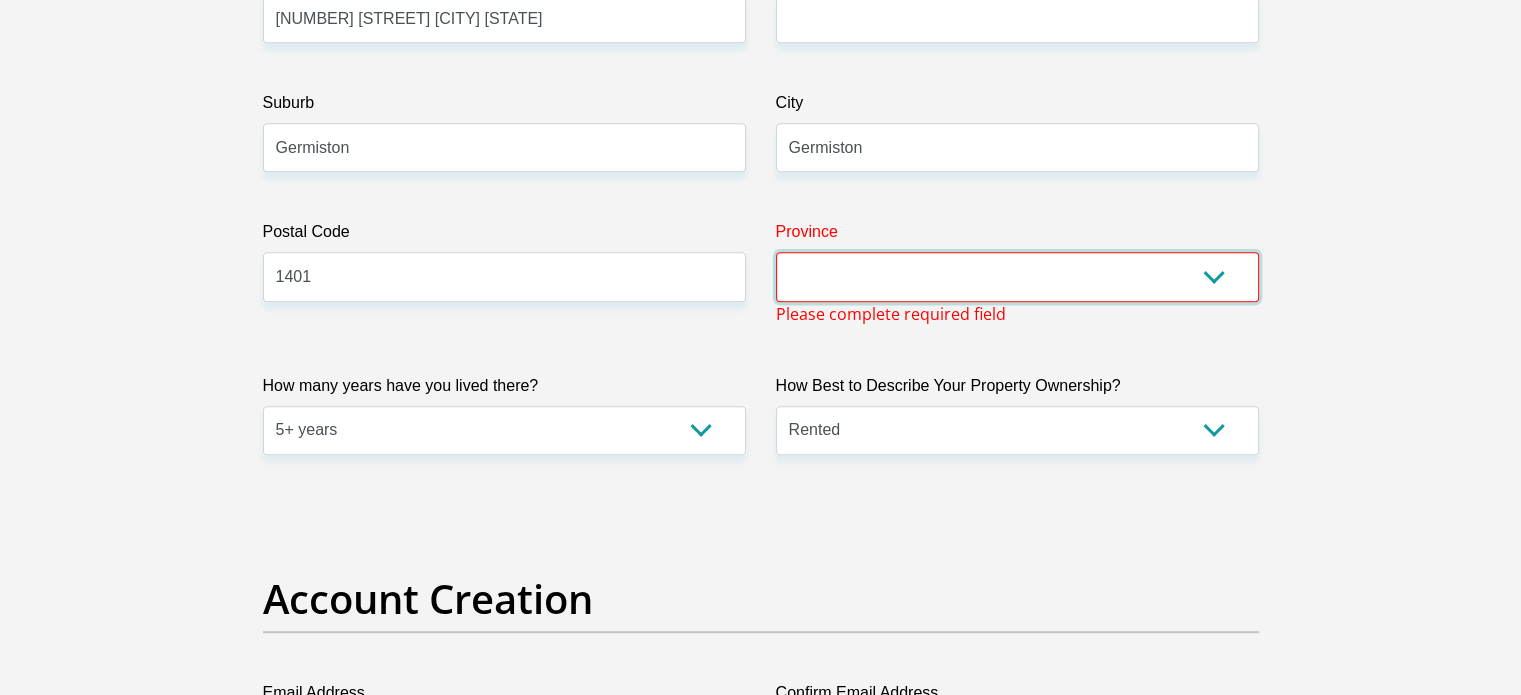 click on "Eastern Cape
Free State
Gauteng
KwaZulu-Natal
Limpopo
Mpumalanga
Northern Cape
North West
Western Cape" at bounding box center [1017, 276] 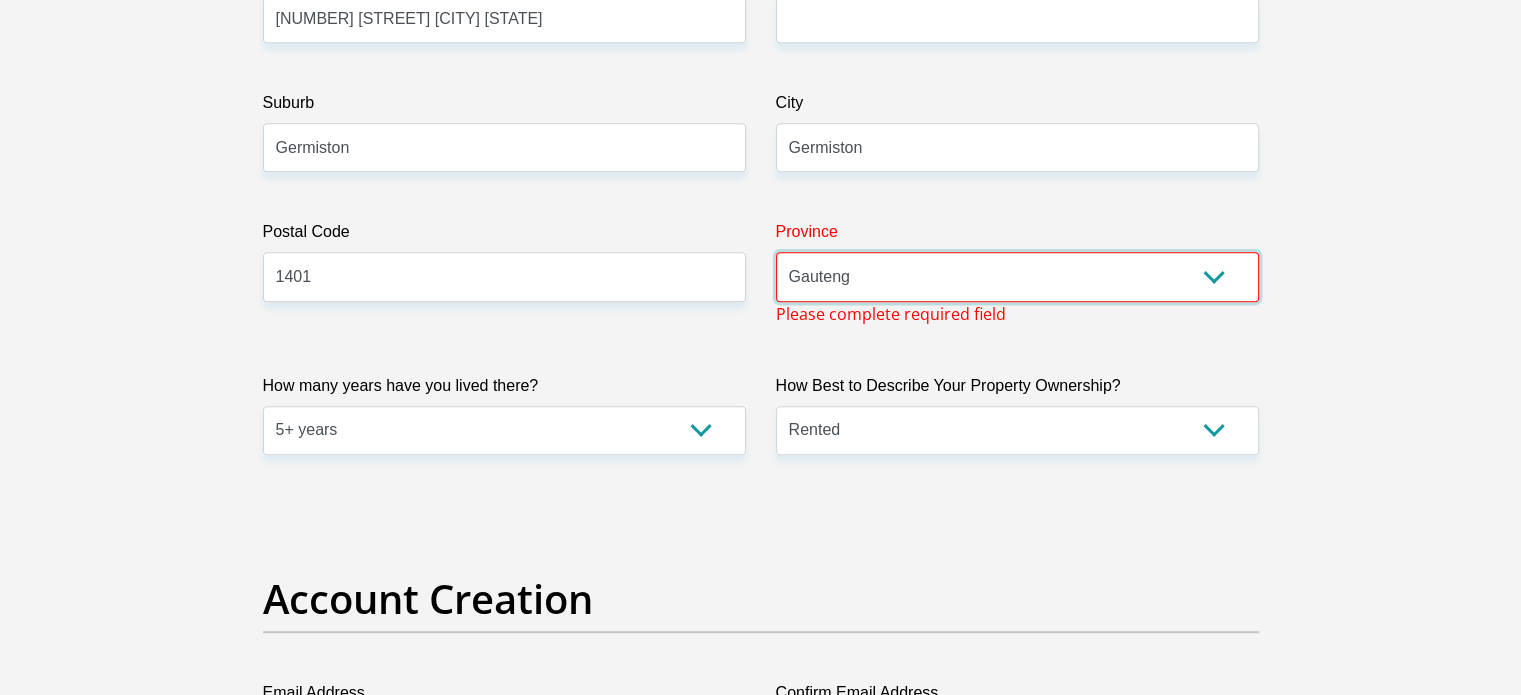 click on "Eastern Cape
Free State
Gauteng
KwaZulu-Natal
Limpopo
Mpumalanga
Northern Cape
North West
Western Cape" at bounding box center [1017, 276] 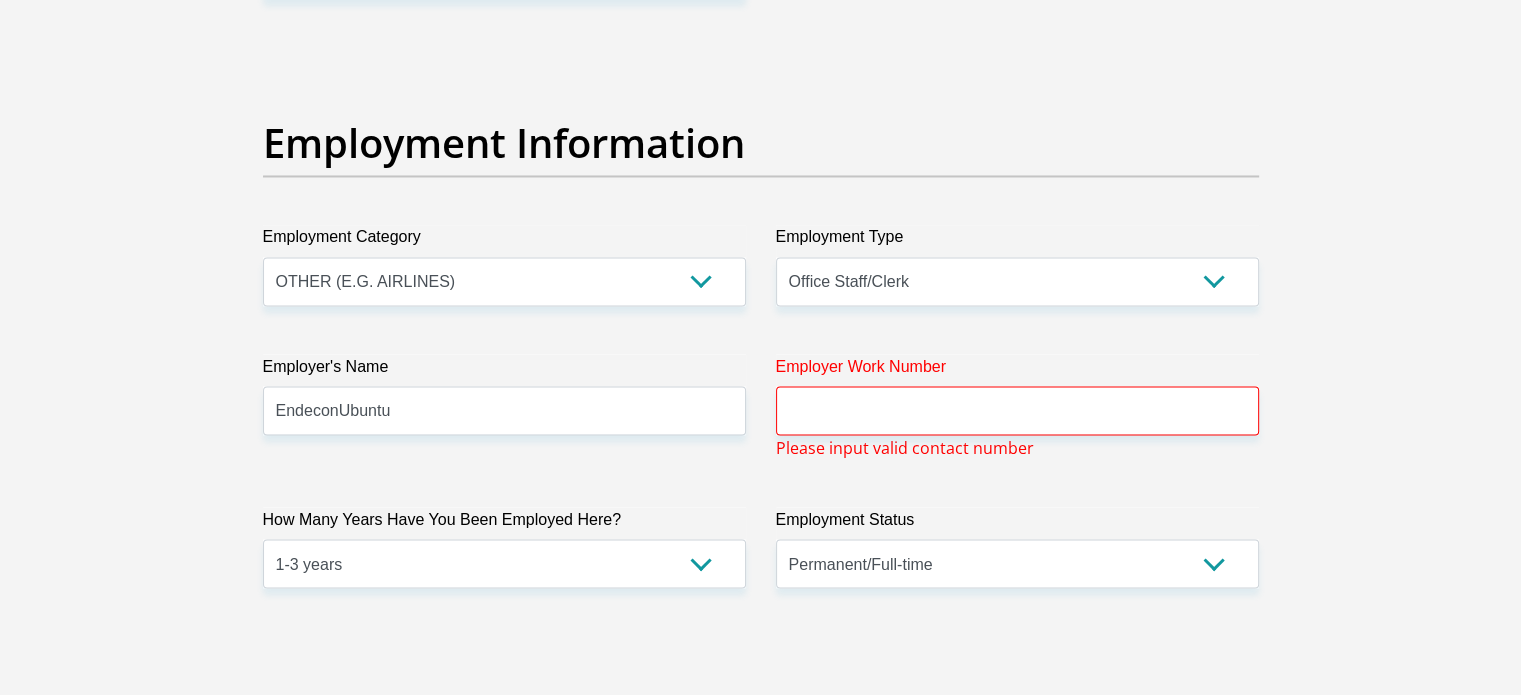 scroll, scrollTop: 3776, scrollLeft: 0, axis: vertical 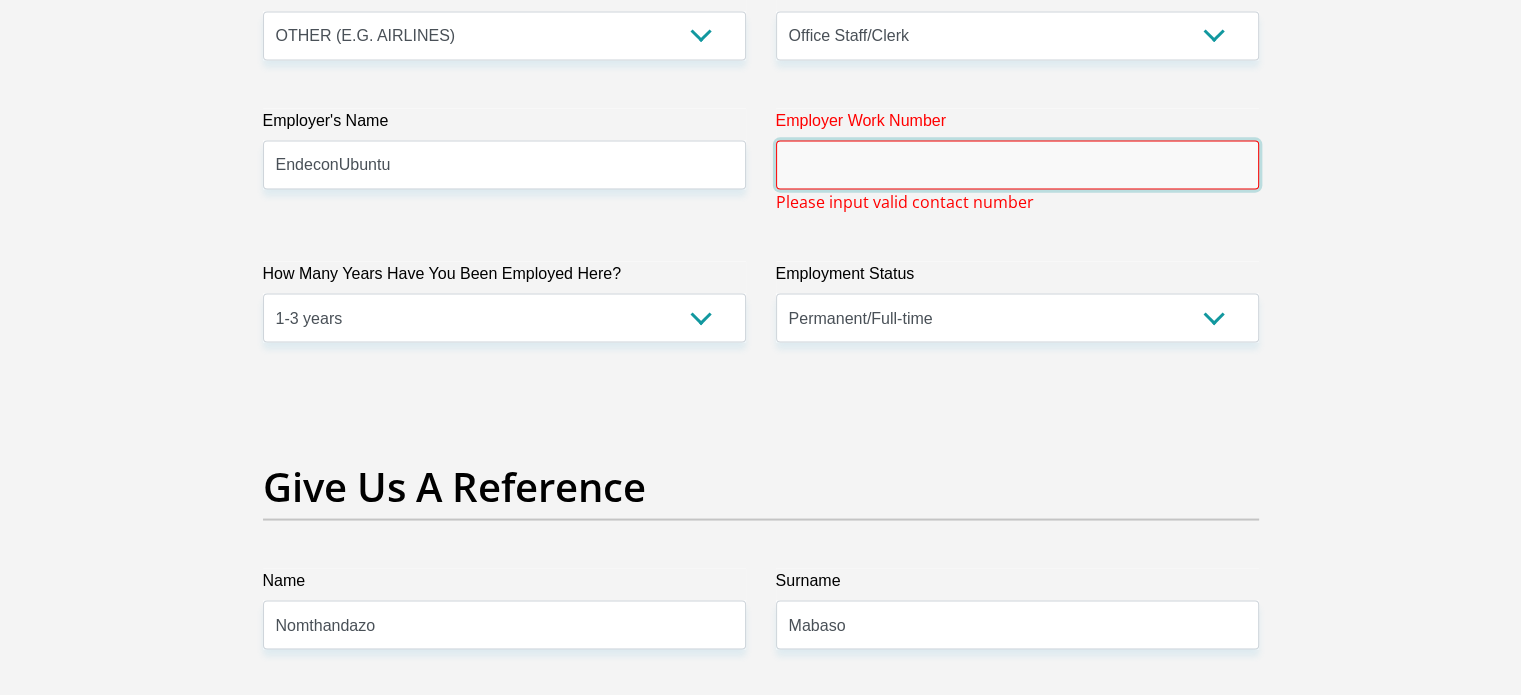 click on "Employer Work Number" at bounding box center [1017, 164] 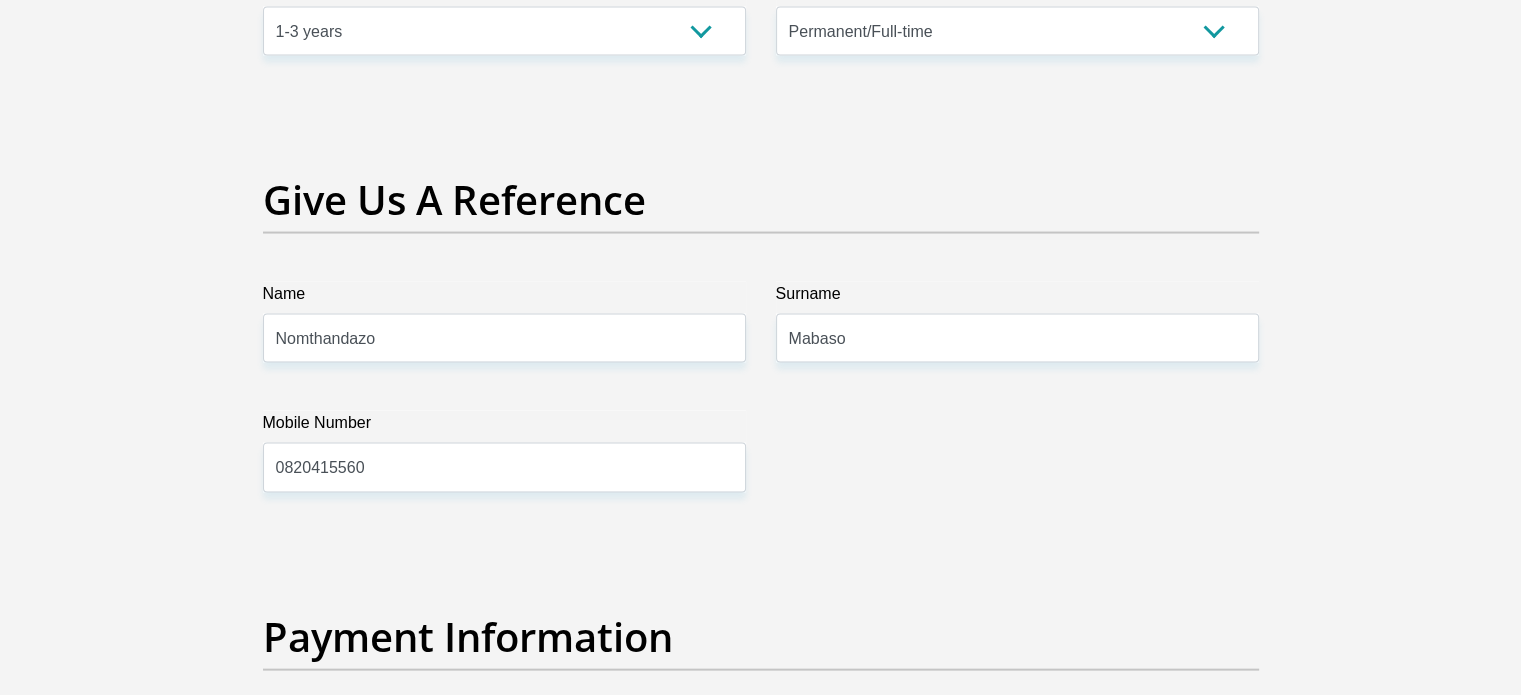 scroll, scrollTop: 3562, scrollLeft: 0, axis: vertical 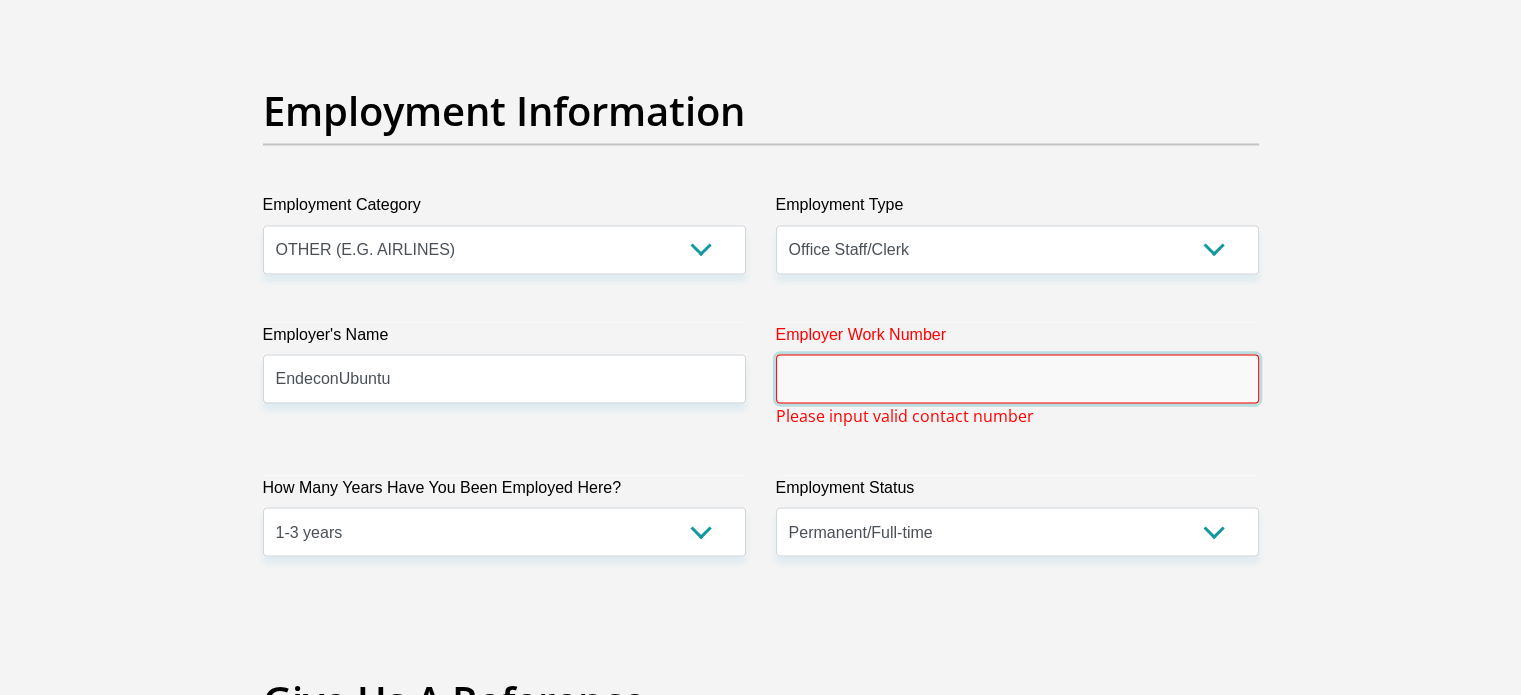 click on "Employer Work Number" at bounding box center [1017, 378] 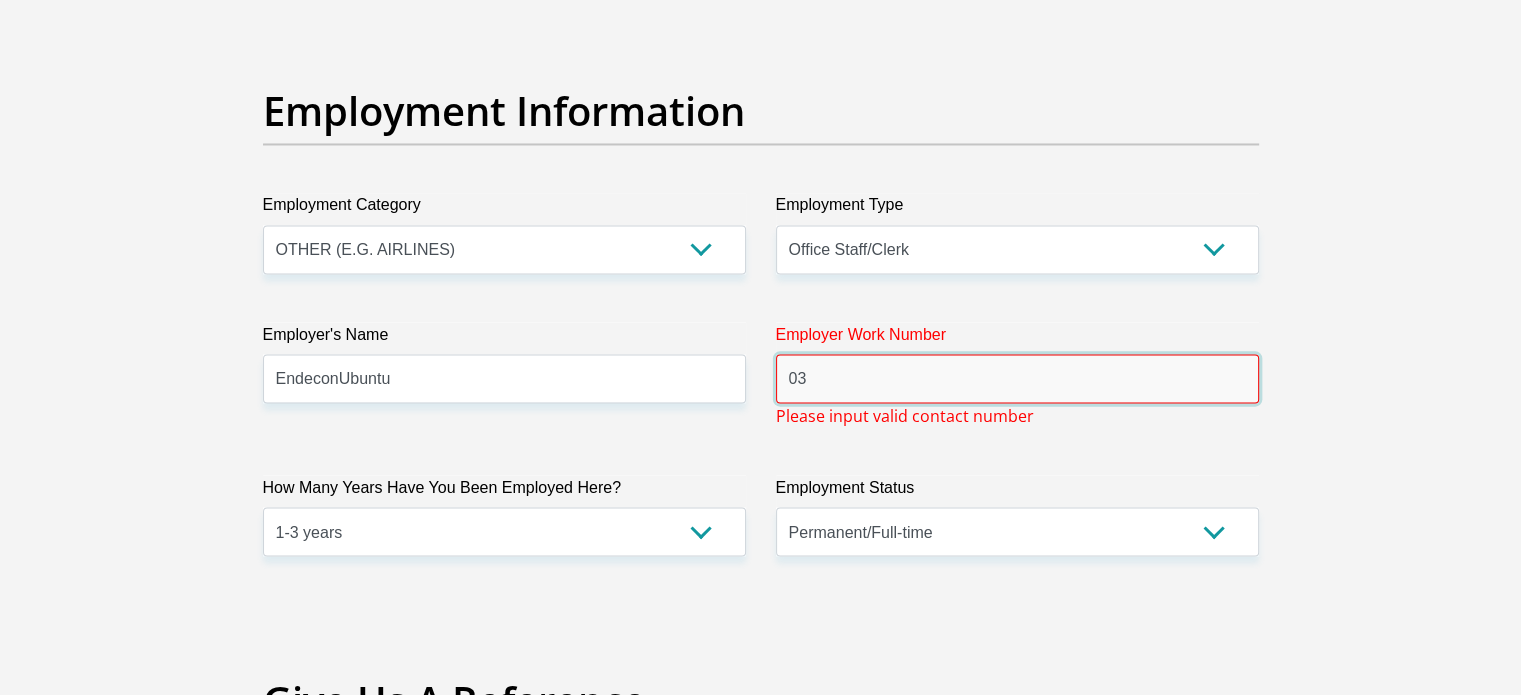 type on "0" 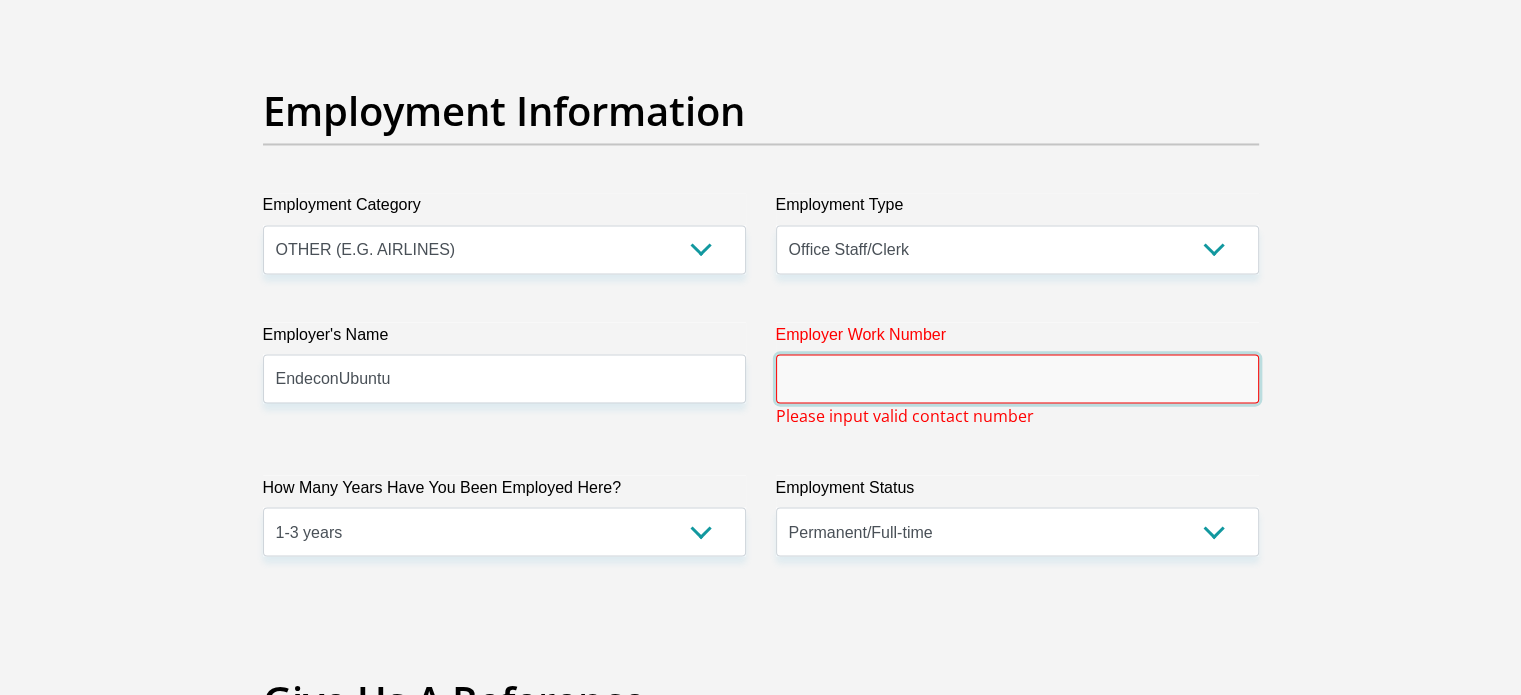 paste on "0364832295" 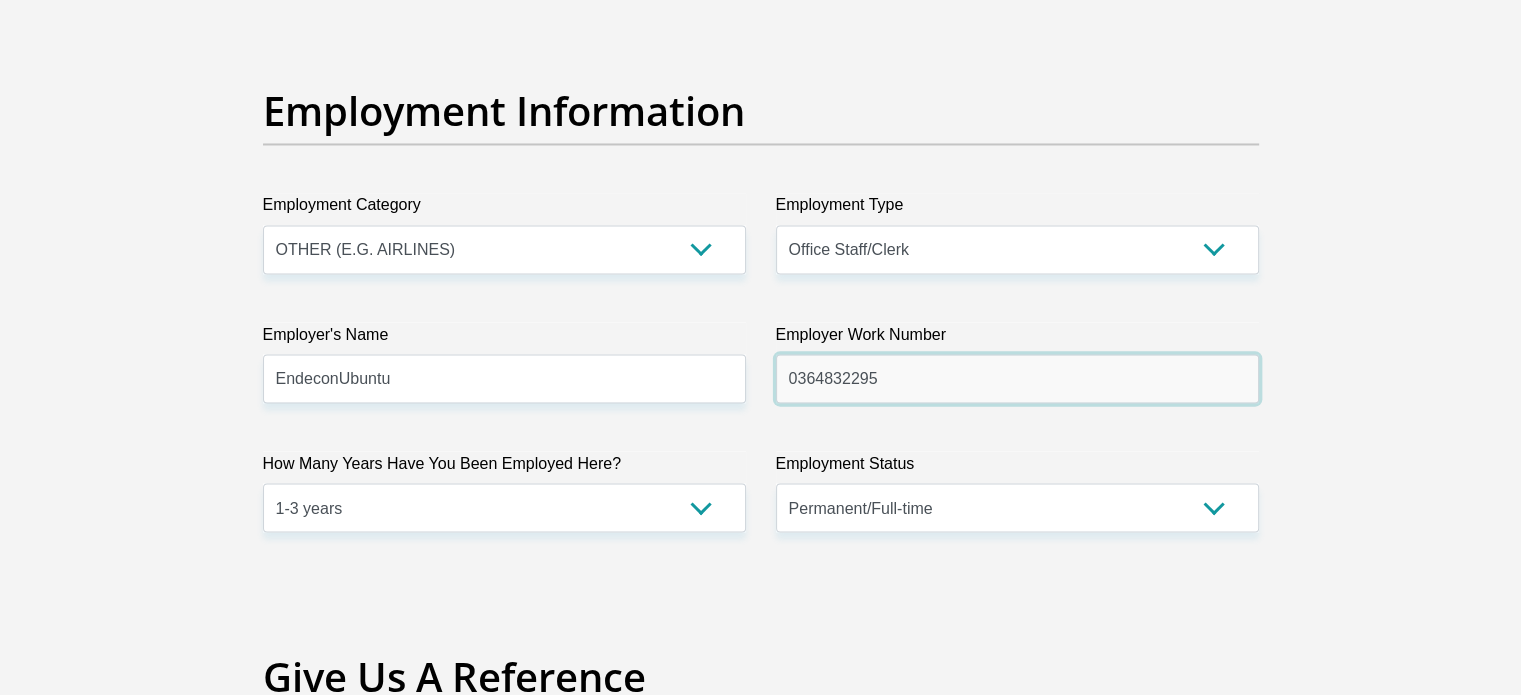 type on "0364832295" 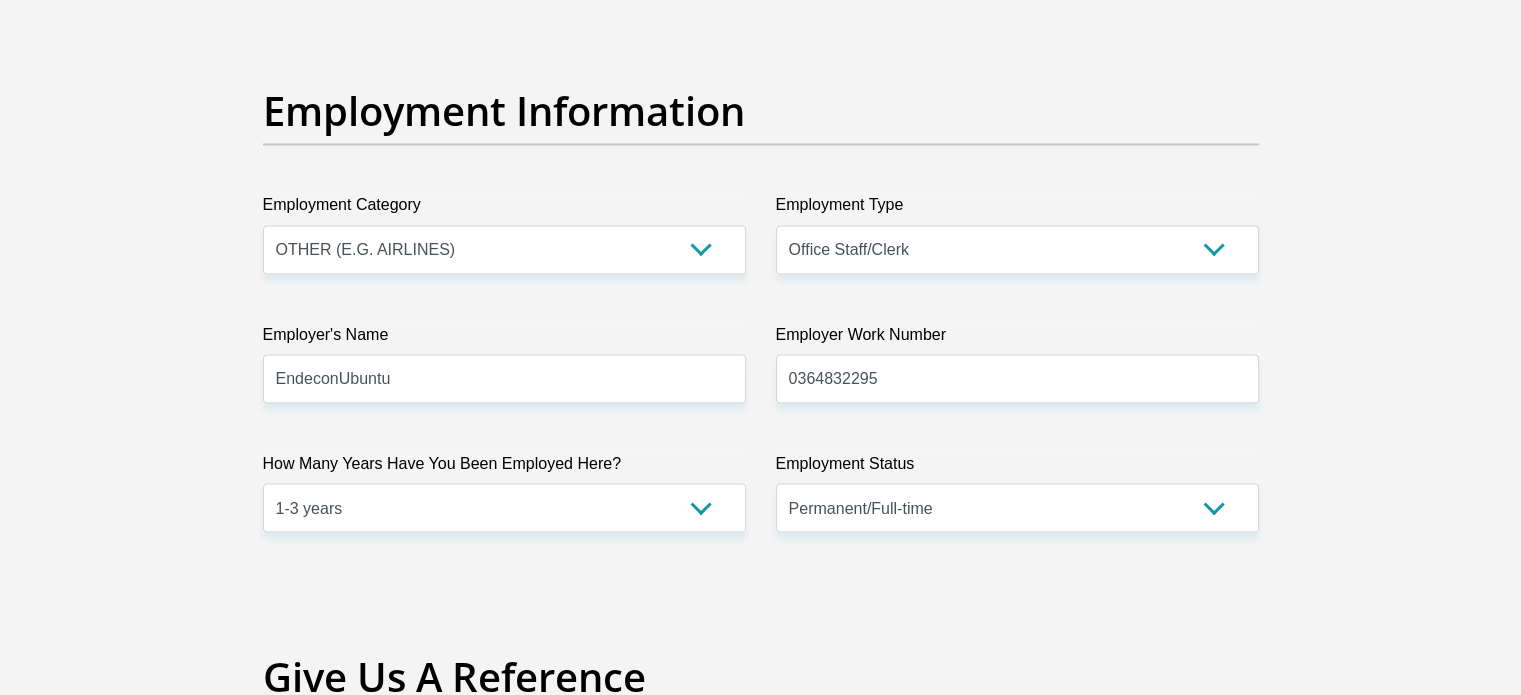 click on "Personal Details
Title
Mr
Ms
Mrs
Dr
Other
First Name
Nozipho
Surname
NTONIBELA
ID Number
0201180938080
Please input valid ID number
Race
Black
Coloured
Indian
White
Other
Contact Number
0624336264
Please input valid contact number" at bounding box center [761, 11] 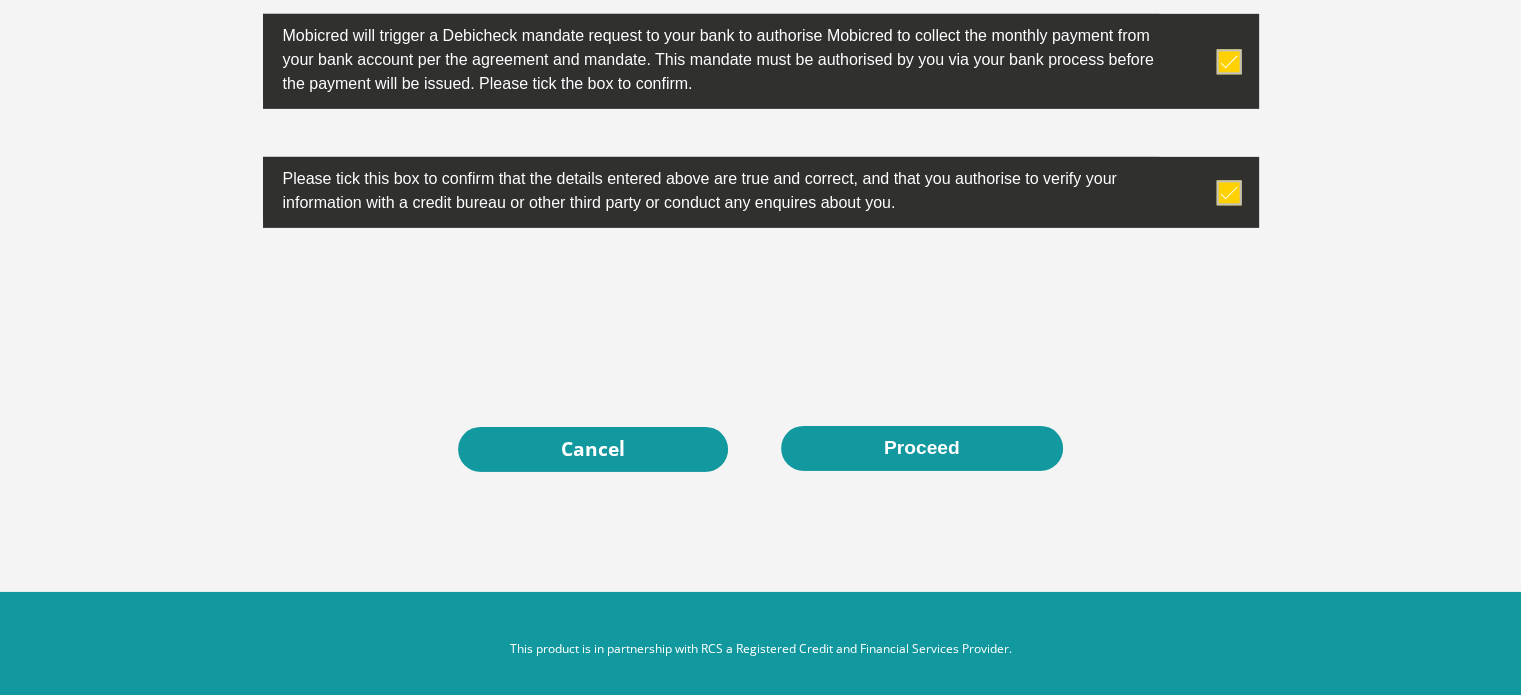 scroll, scrollTop: 6476, scrollLeft: 0, axis: vertical 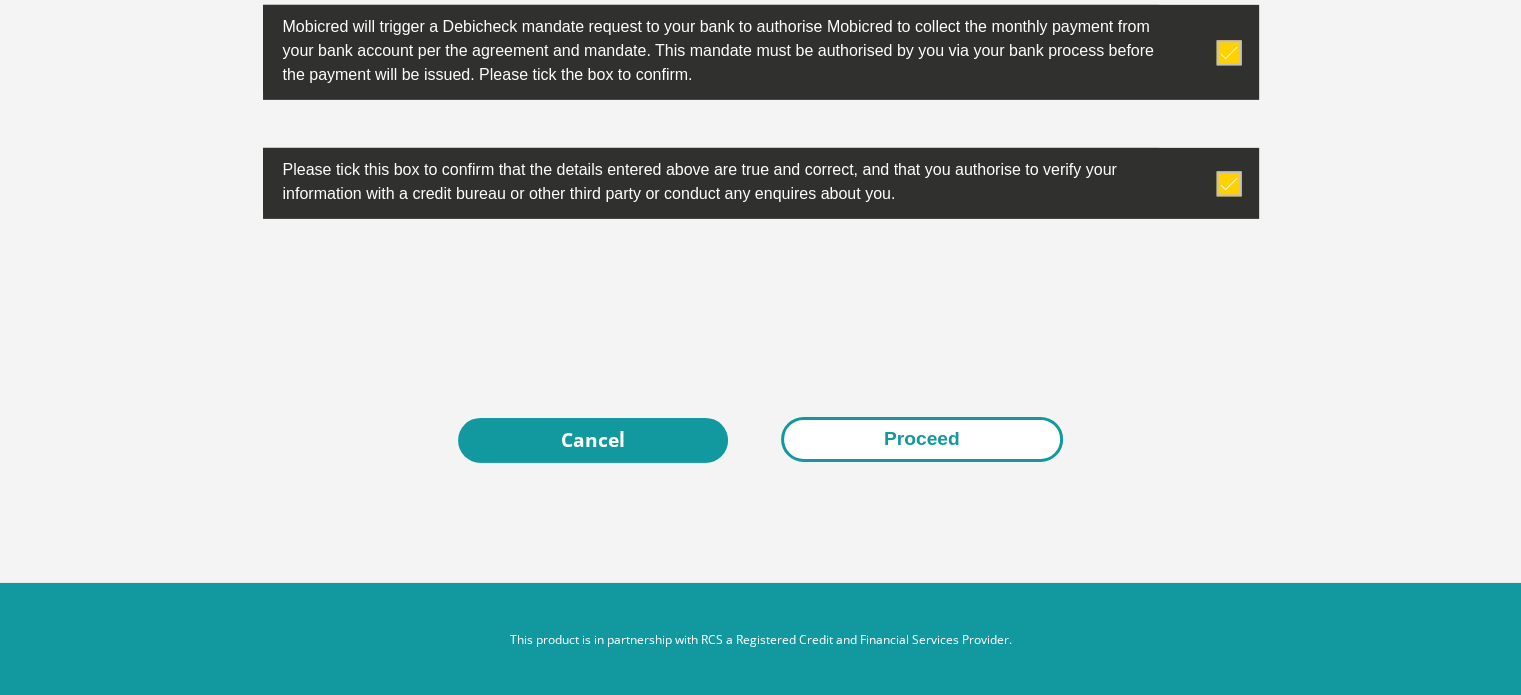 click on "Proceed" at bounding box center [922, 439] 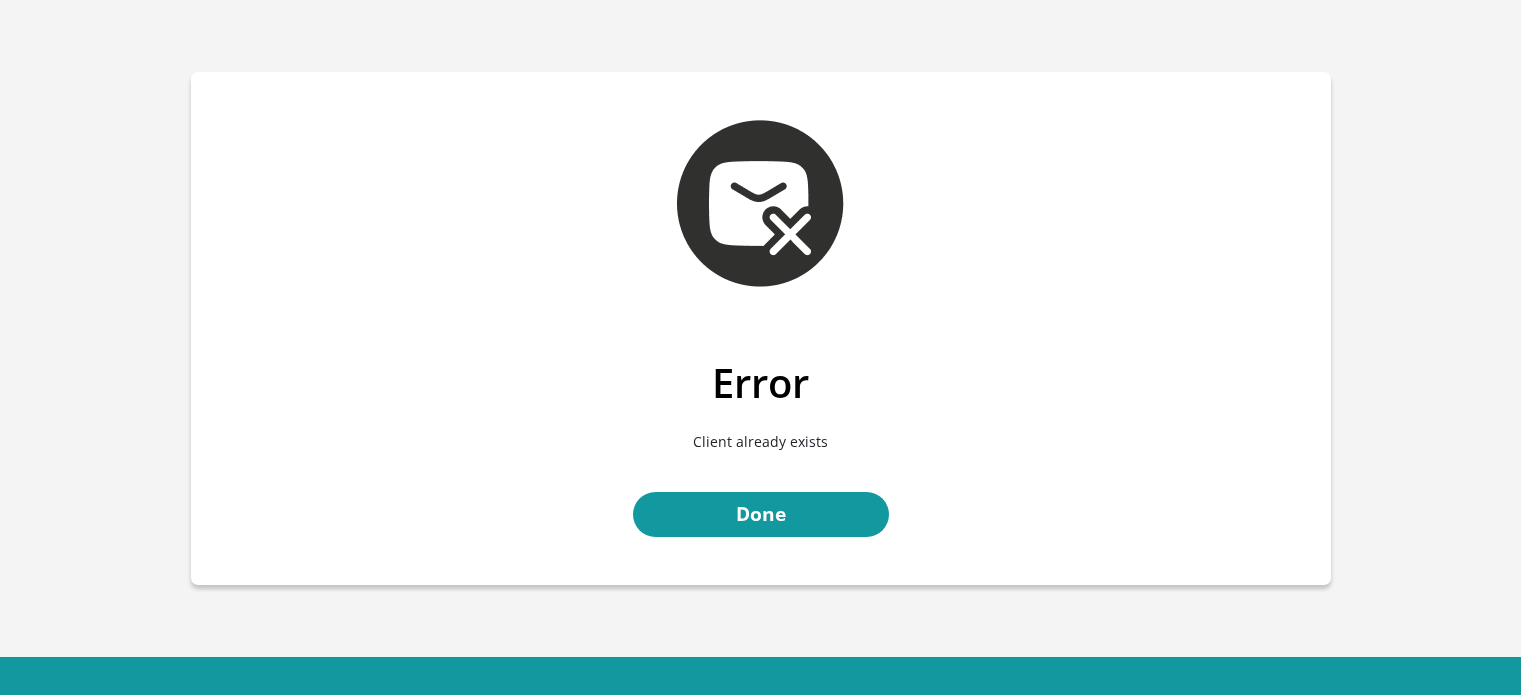 scroll, scrollTop: 0, scrollLeft: 0, axis: both 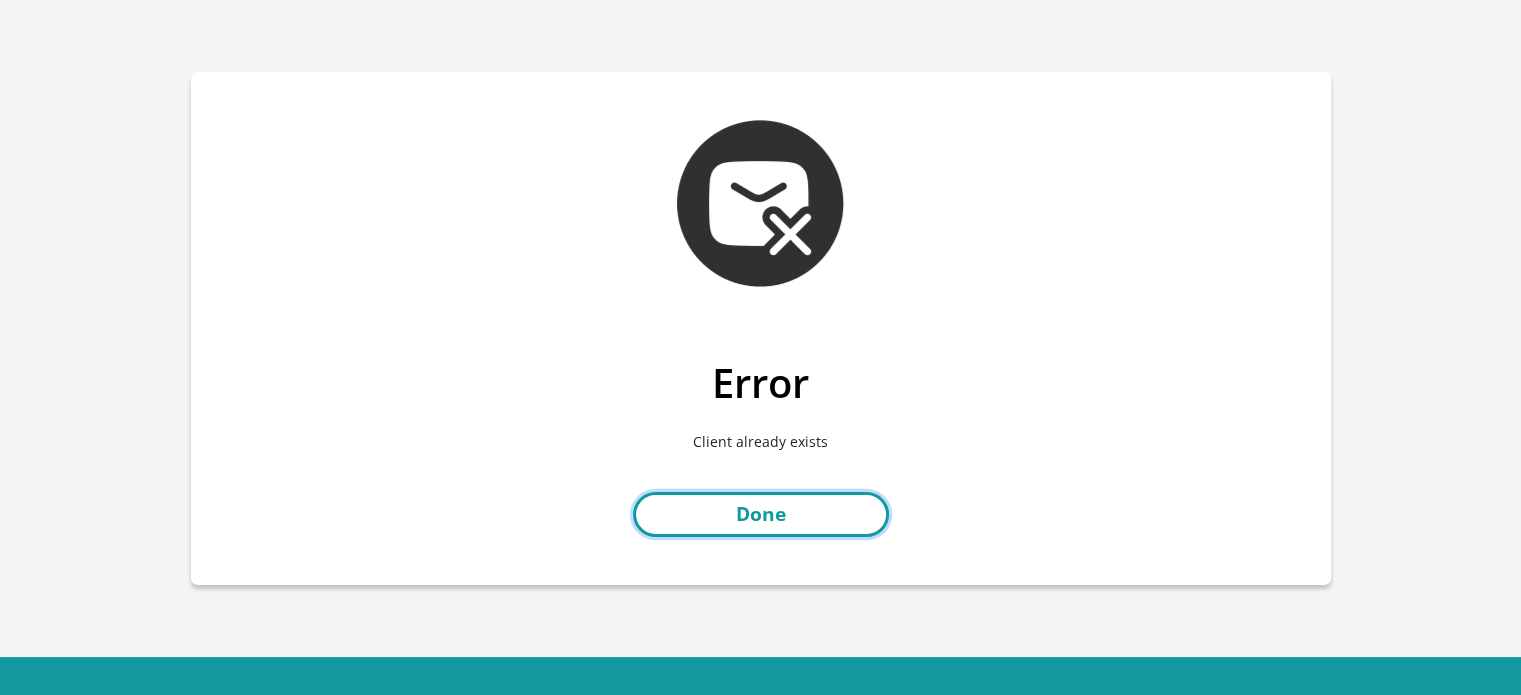 click on "Done" at bounding box center [761, 514] 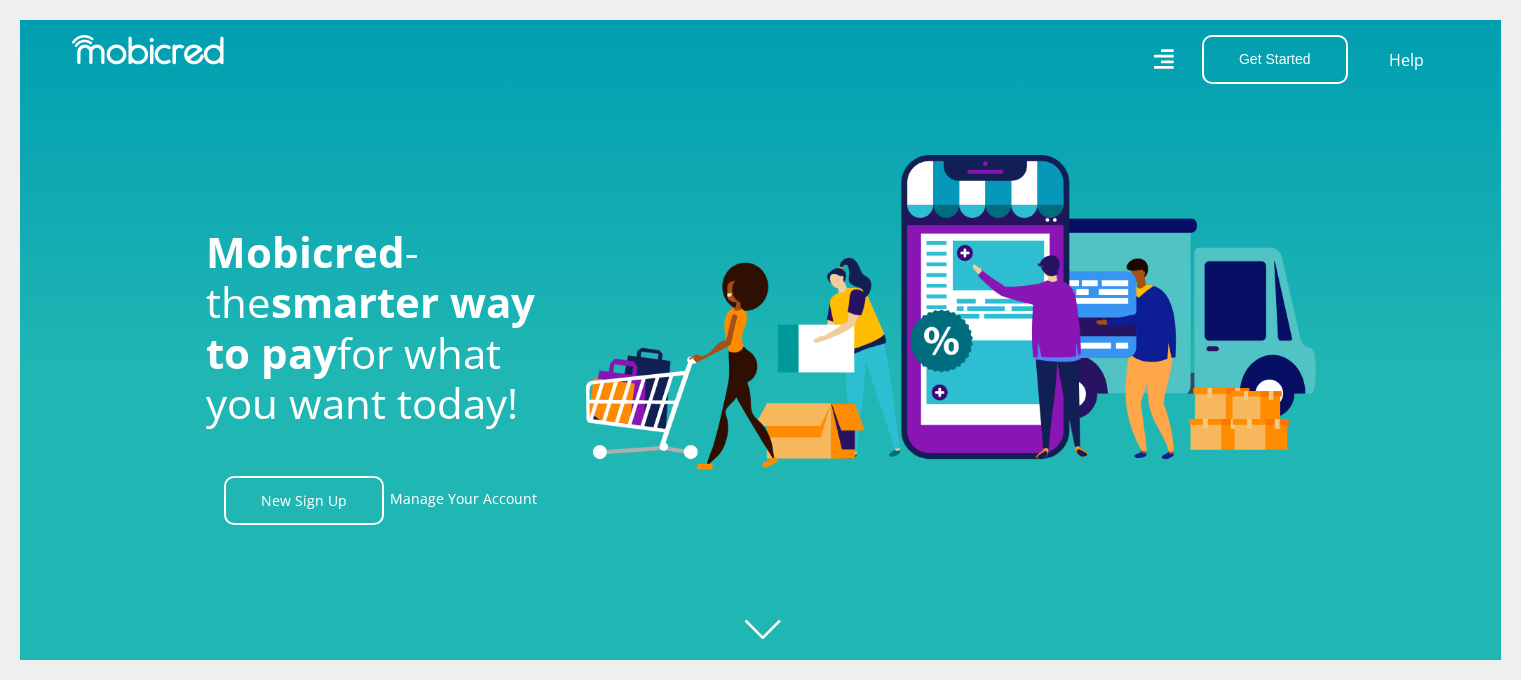 scroll, scrollTop: 0, scrollLeft: 0, axis: both 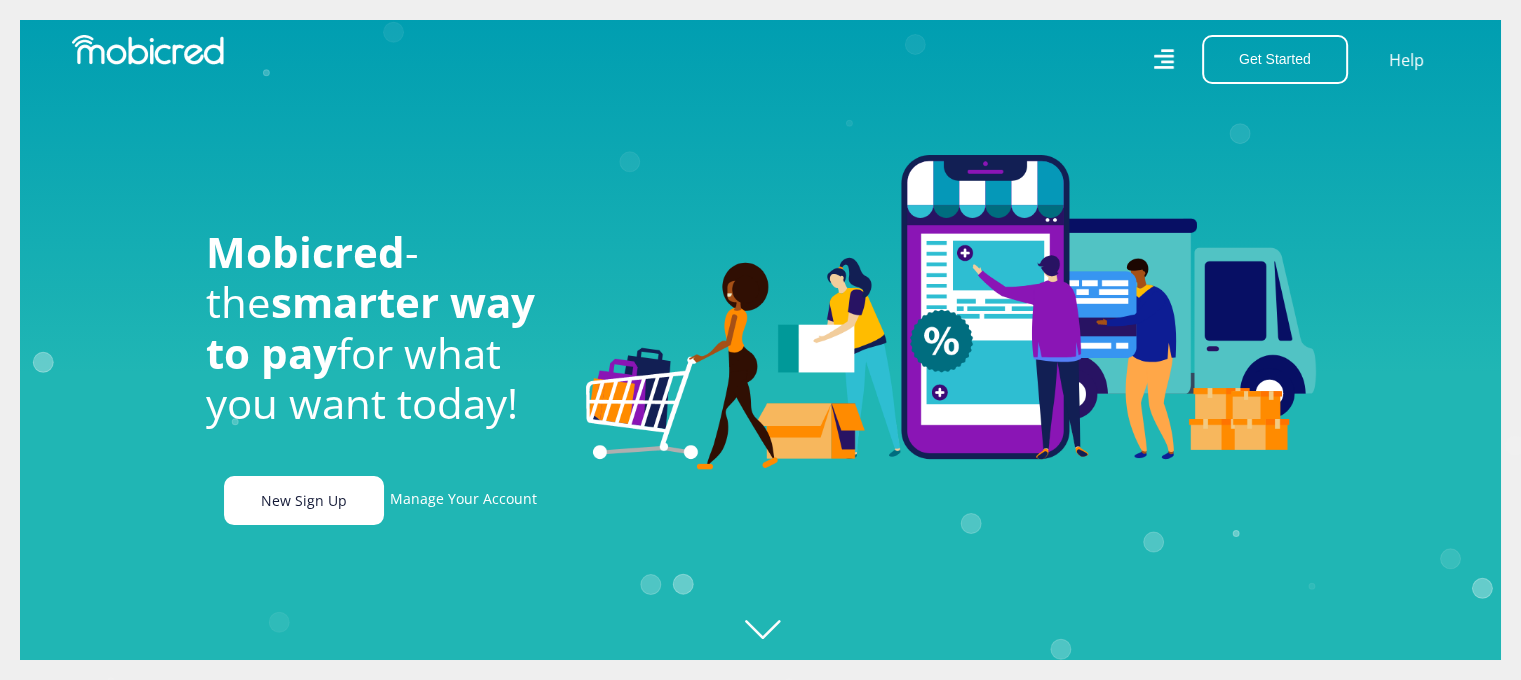 click on "New Sign Up" at bounding box center (304, 500) 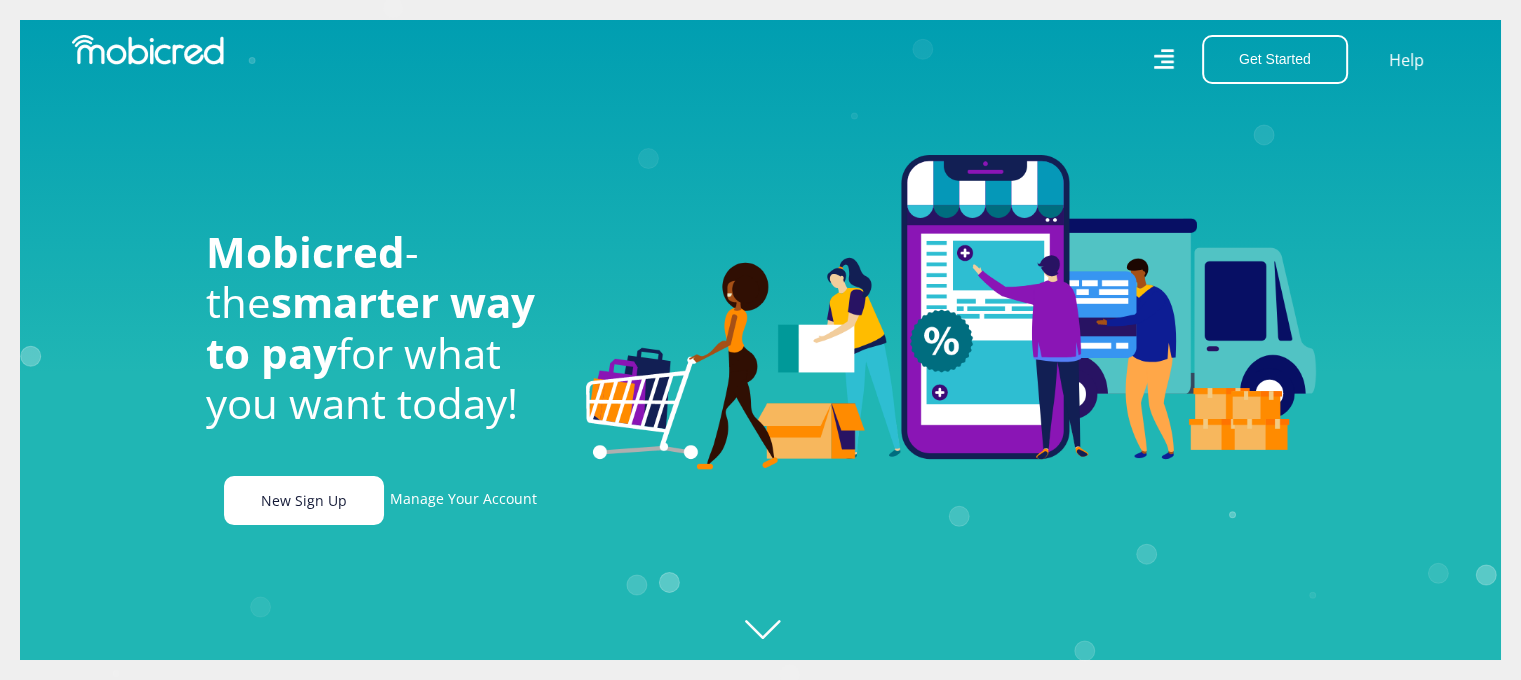scroll, scrollTop: 0, scrollLeft: 1424, axis: horizontal 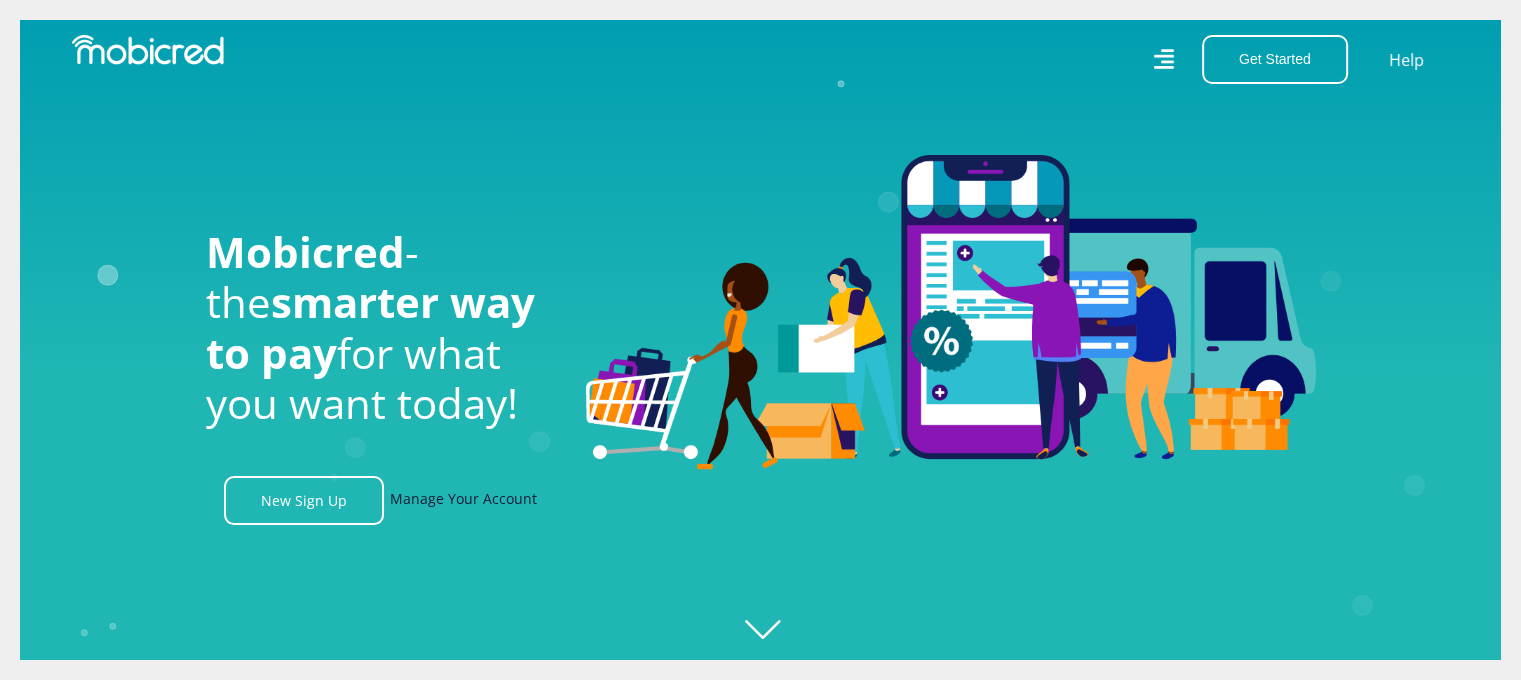 click on "Manage Your Account" at bounding box center [463, 500] 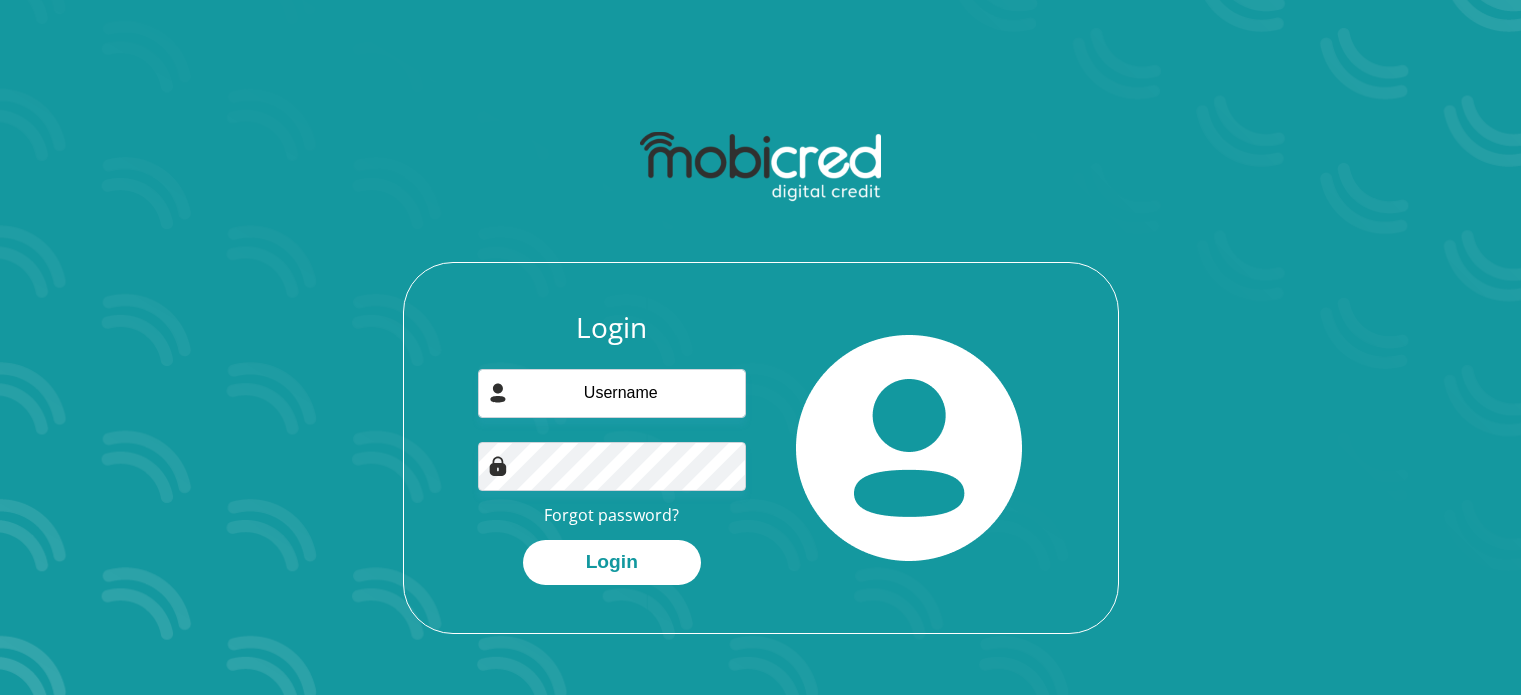 scroll, scrollTop: 0, scrollLeft: 0, axis: both 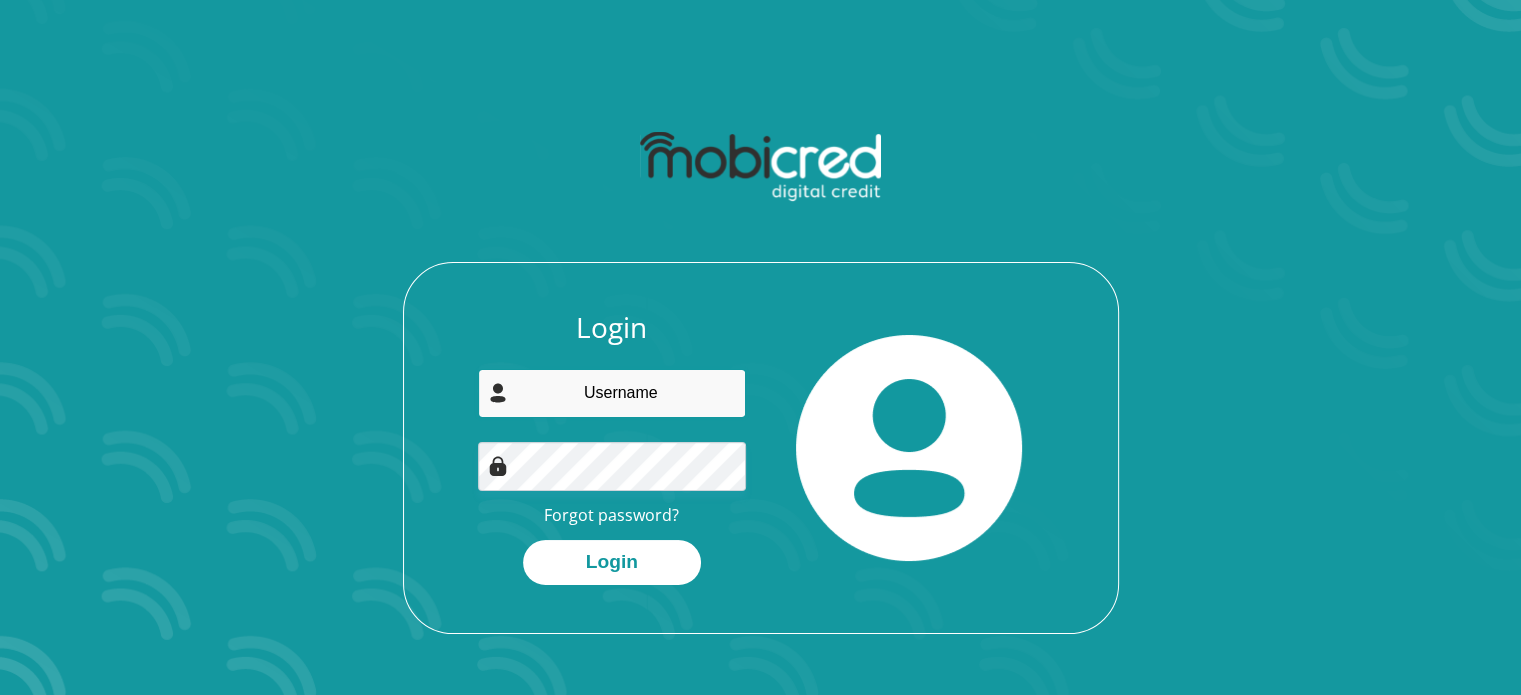 click at bounding box center (612, 393) 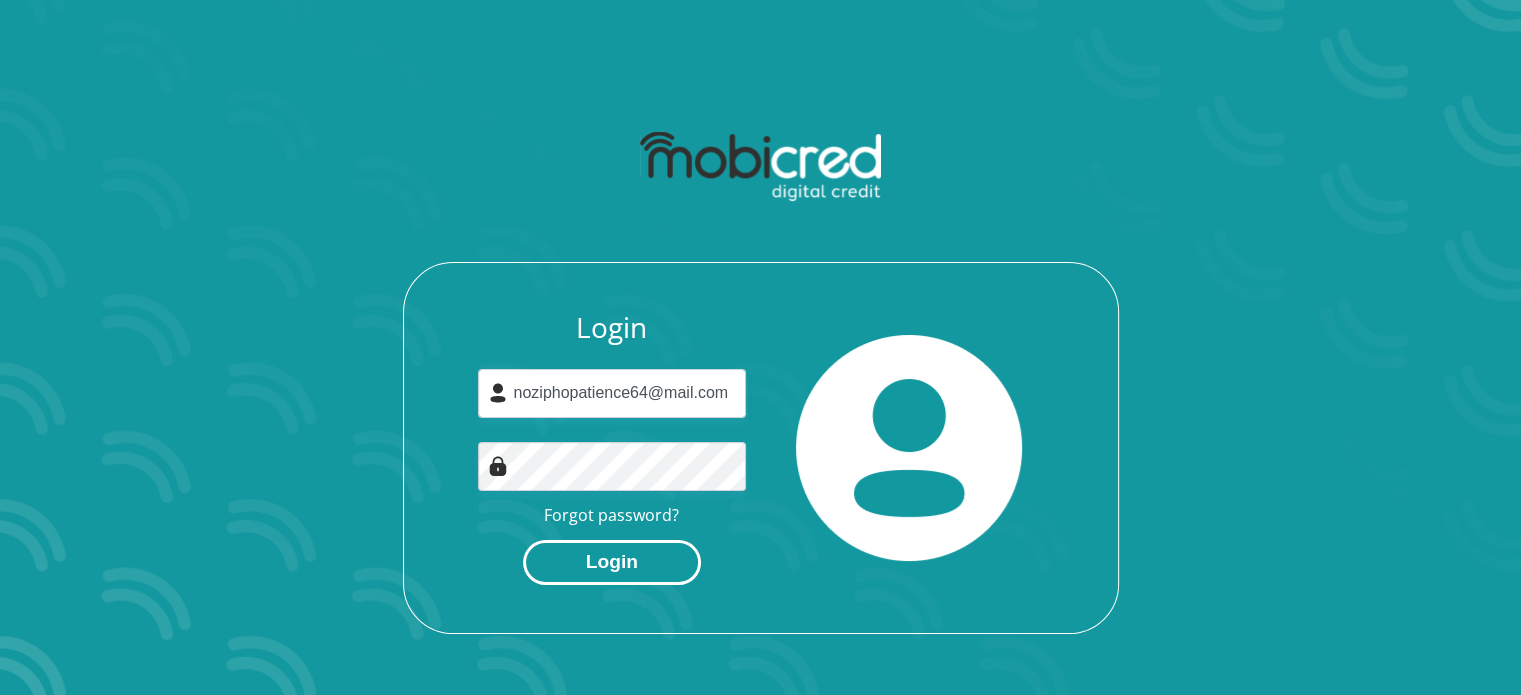 click on "Login" at bounding box center [612, 562] 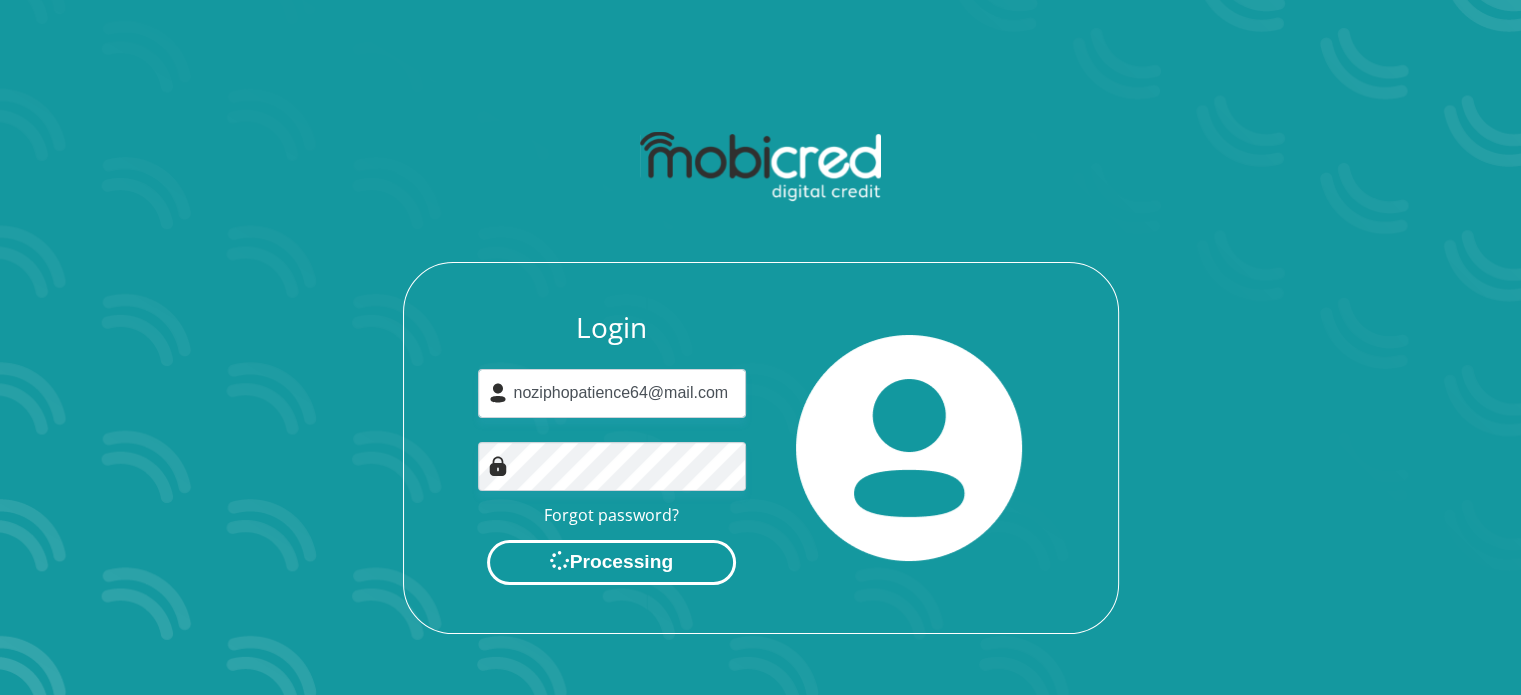 scroll, scrollTop: 0, scrollLeft: 0, axis: both 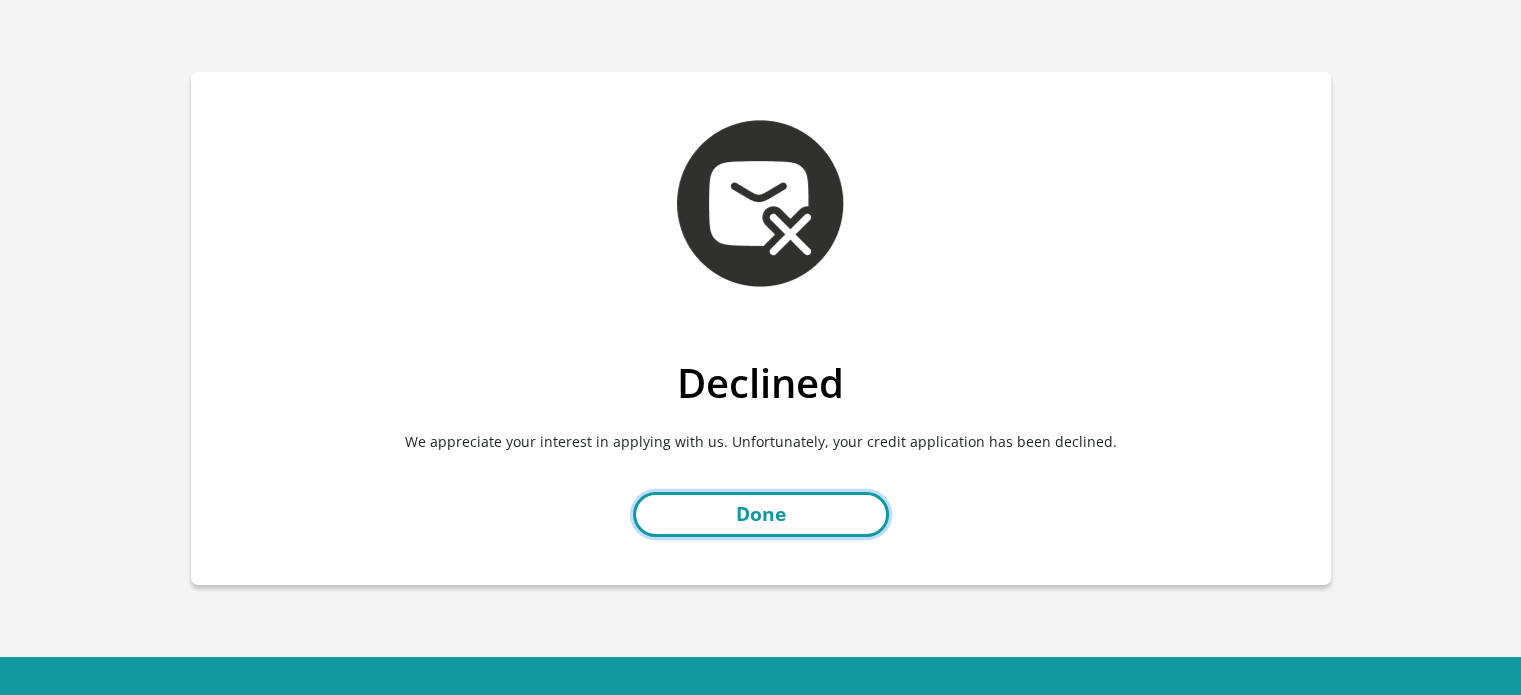 click on "Done" at bounding box center (761, 514) 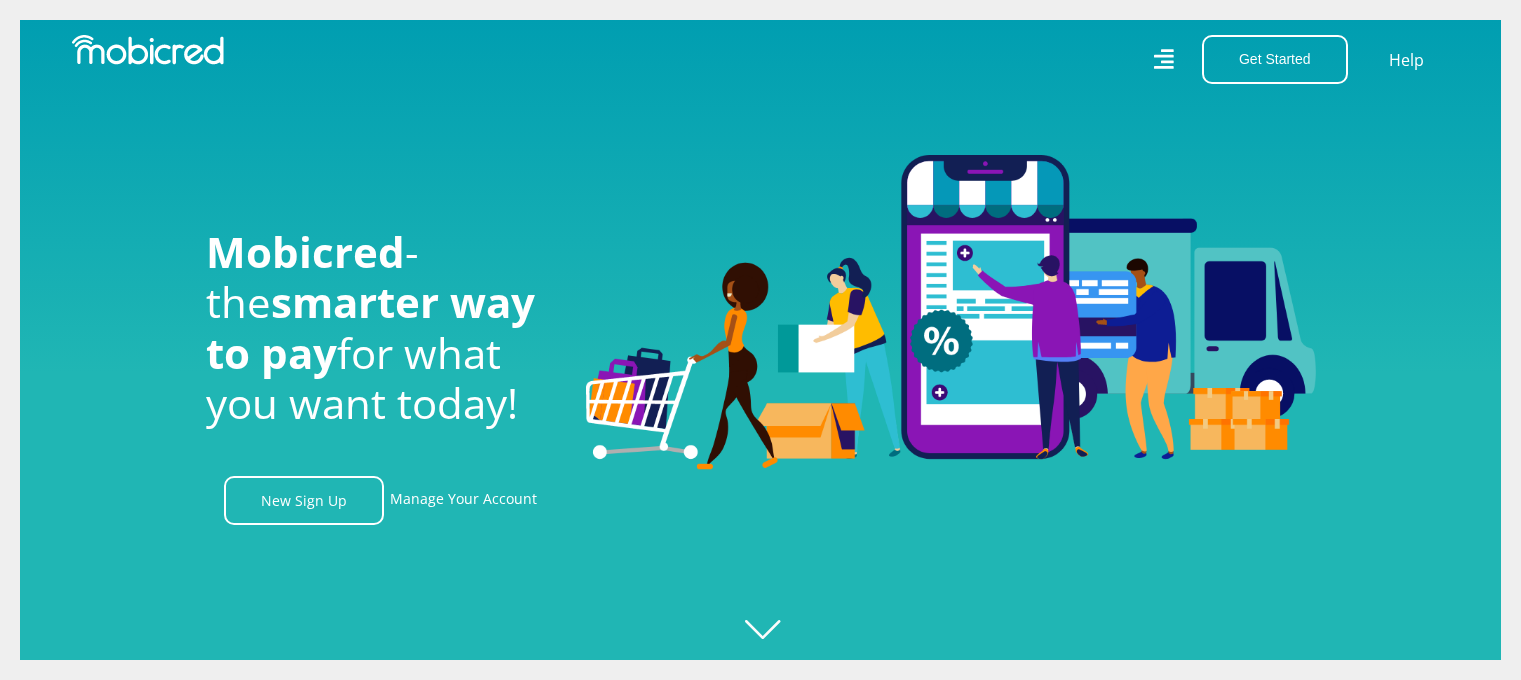scroll, scrollTop: 0, scrollLeft: 0, axis: both 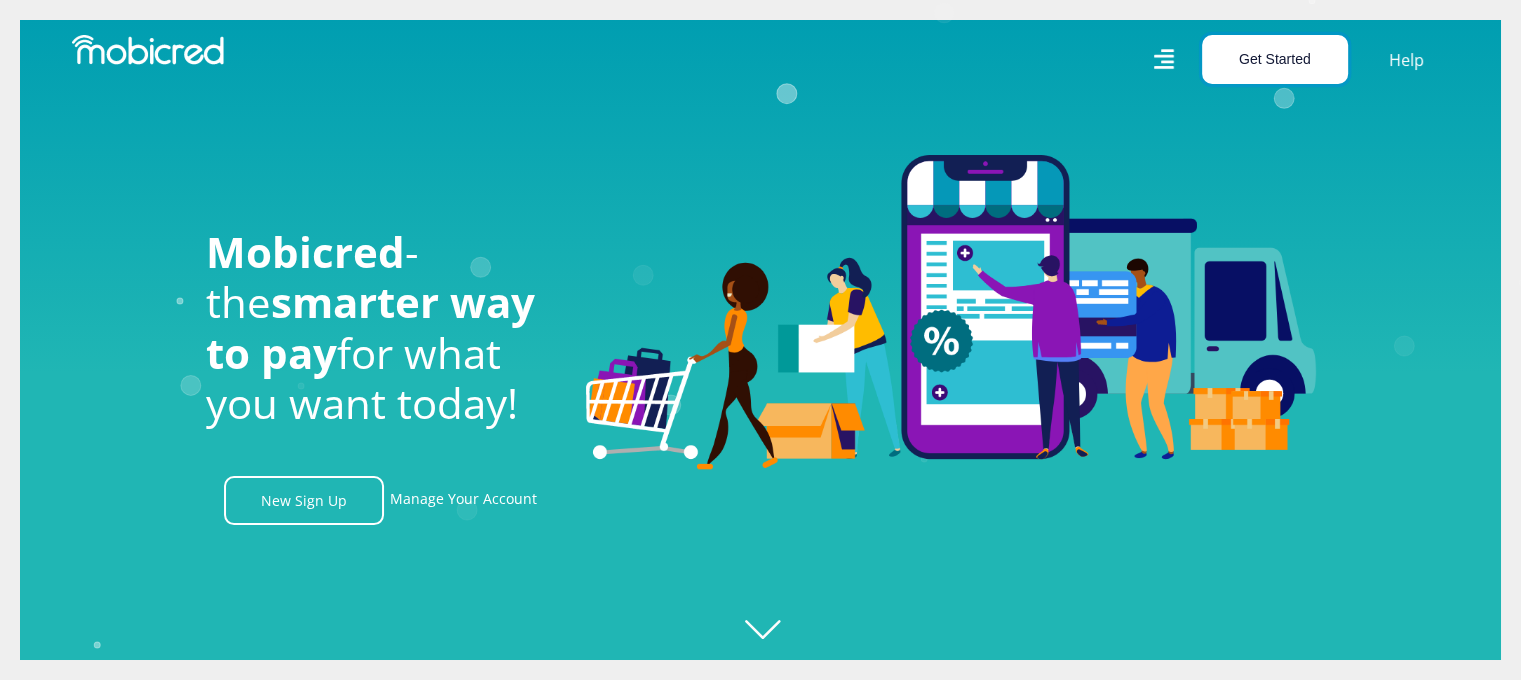 click on "Get Started" at bounding box center (1275, 59) 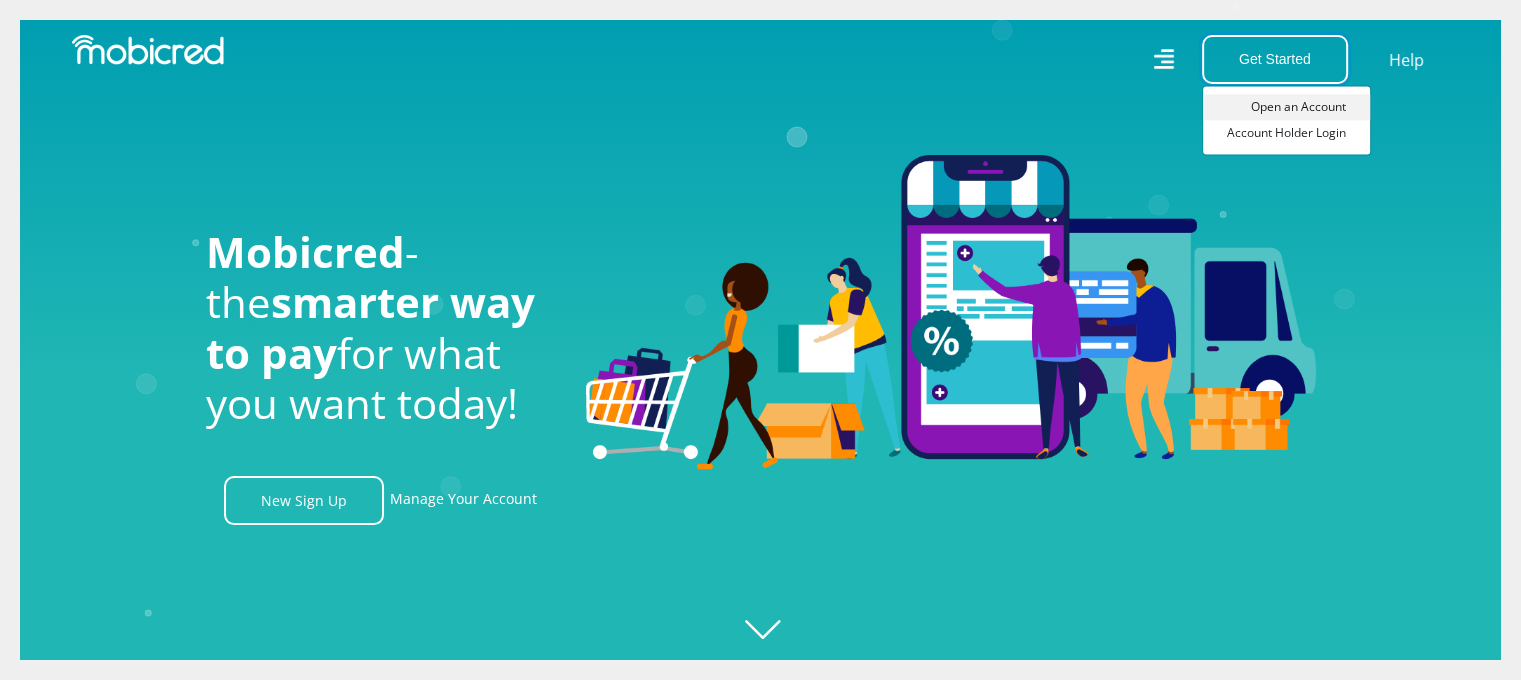 scroll, scrollTop: 0, scrollLeft: 1424, axis: horizontal 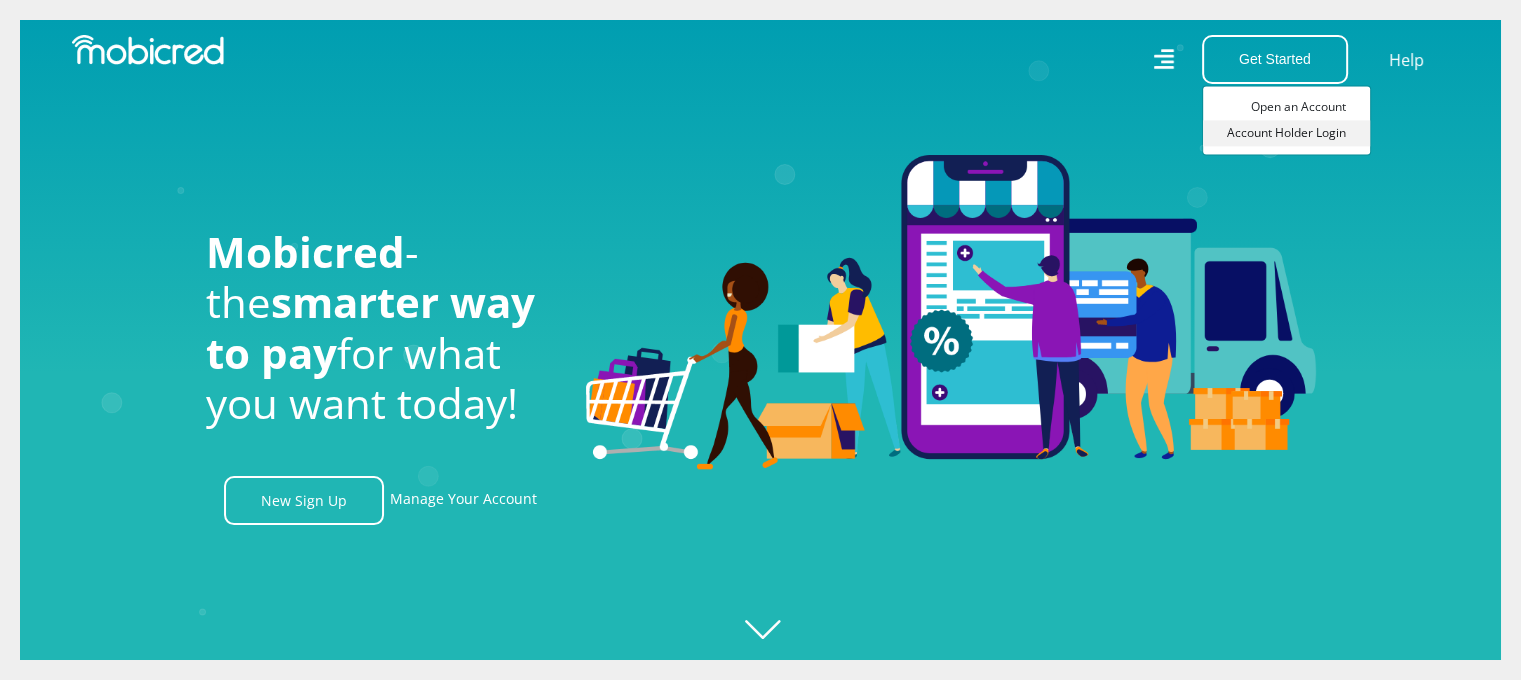 click on "Account Holder Login" at bounding box center (1286, 133) 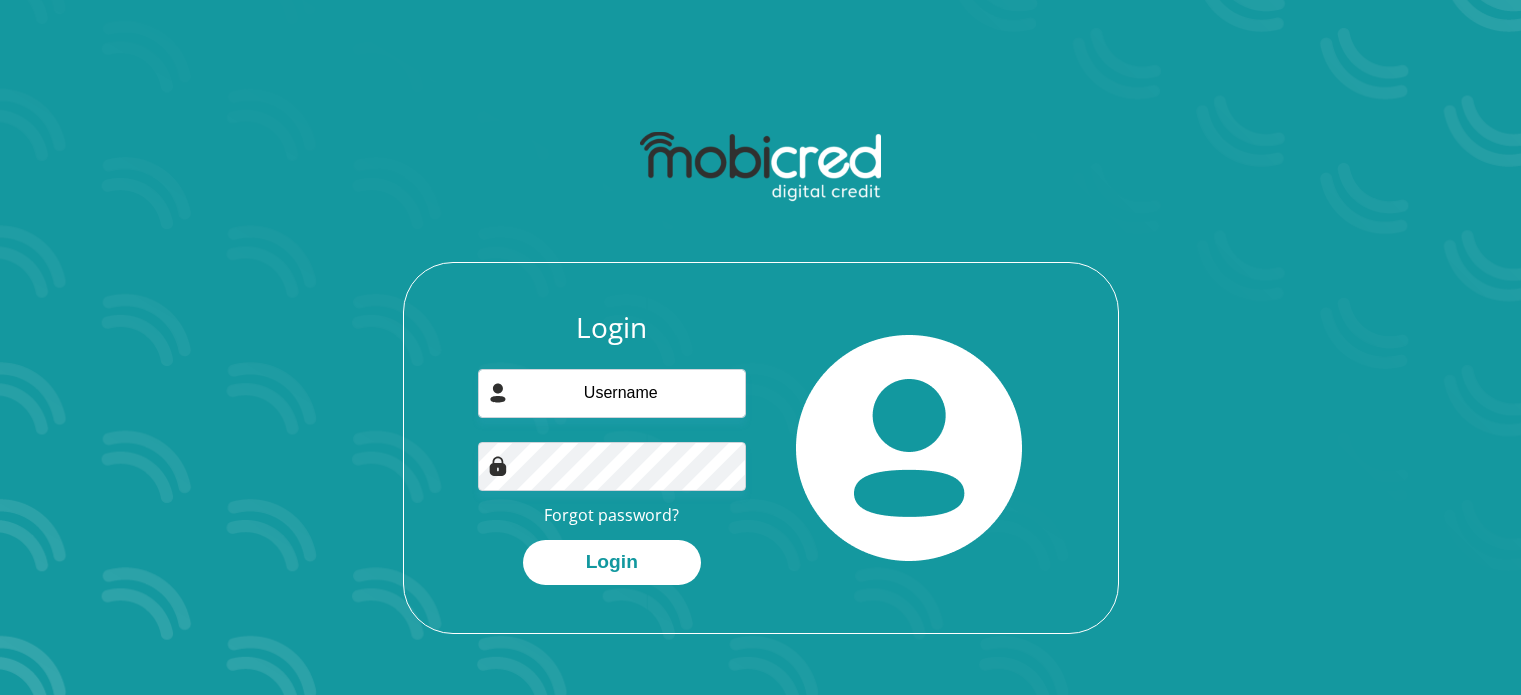 scroll, scrollTop: 0, scrollLeft: 0, axis: both 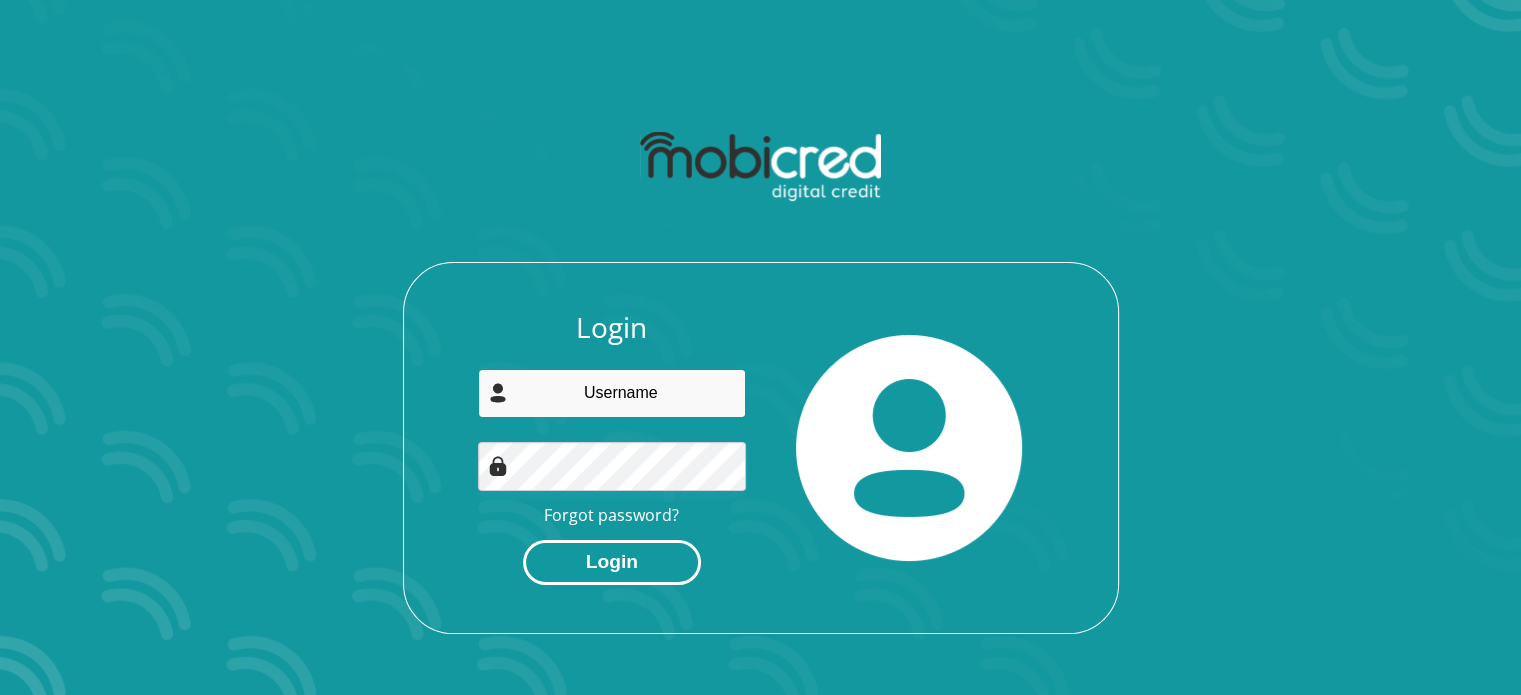 type on "noziphopatience64@mail.com" 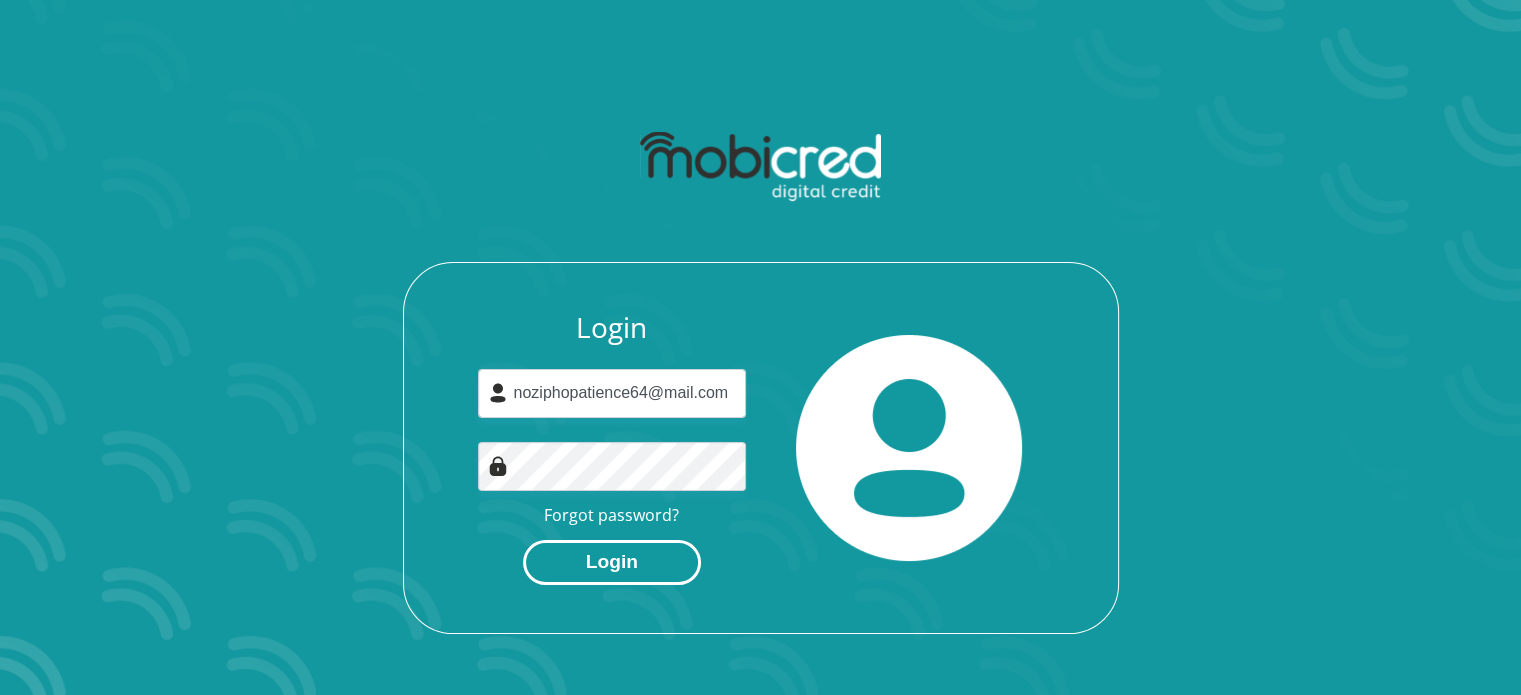 click on "Login" at bounding box center [612, 562] 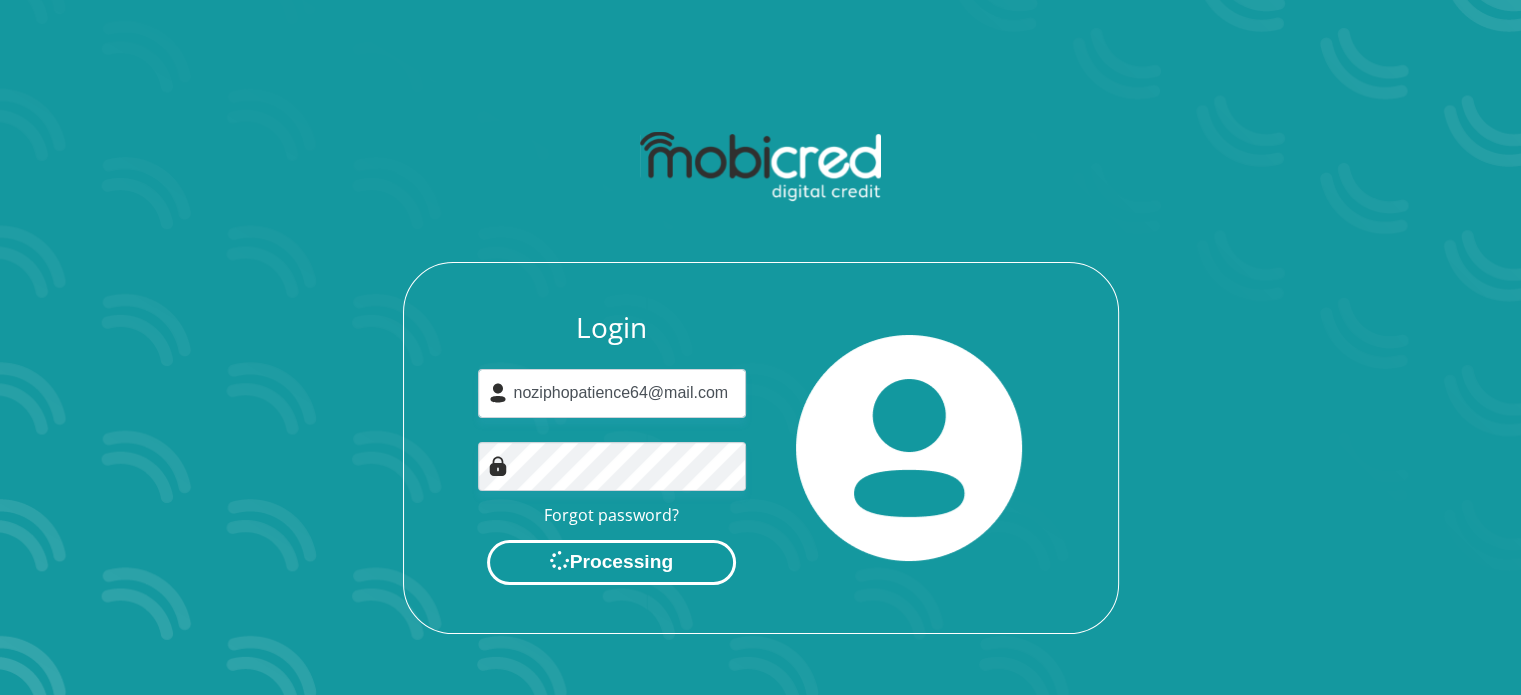 scroll, scrollTop: 0, scrollLeft: 0, axis: both 